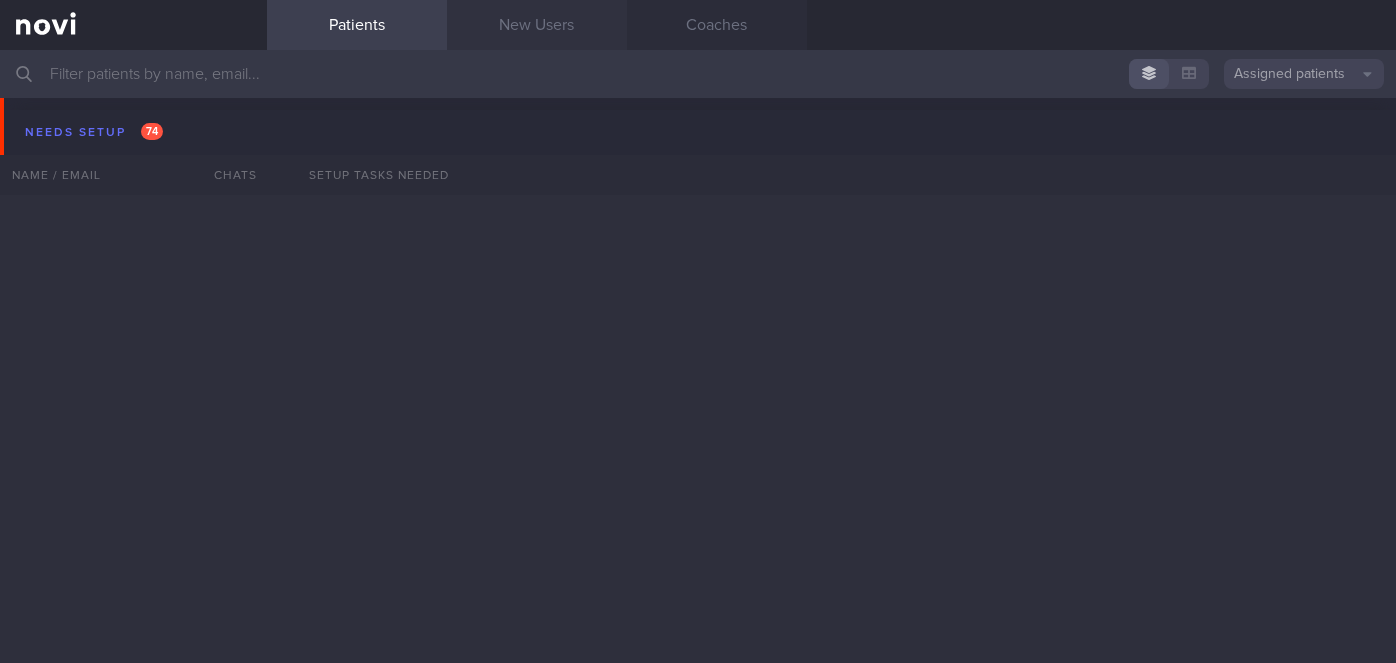 scroll, scrollTop: 0, scrollLeft: 0, axis: both 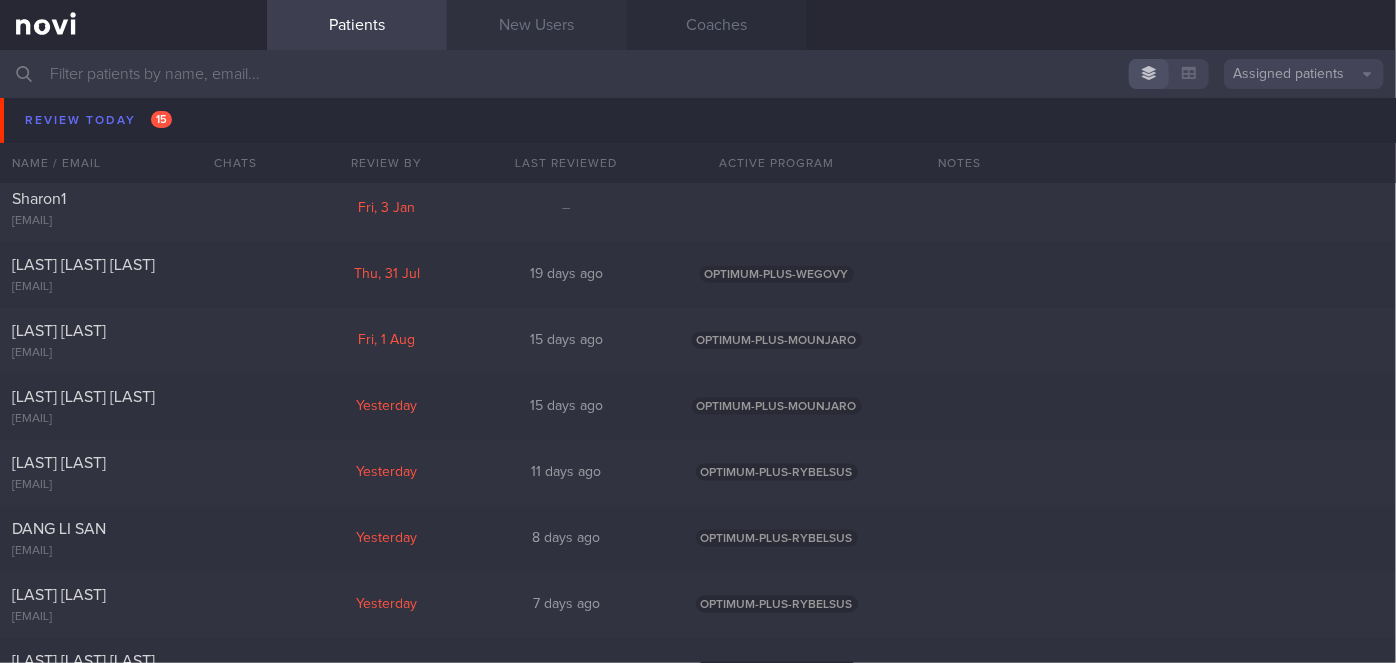 click on "New Users" at bounding box center (537, 25) 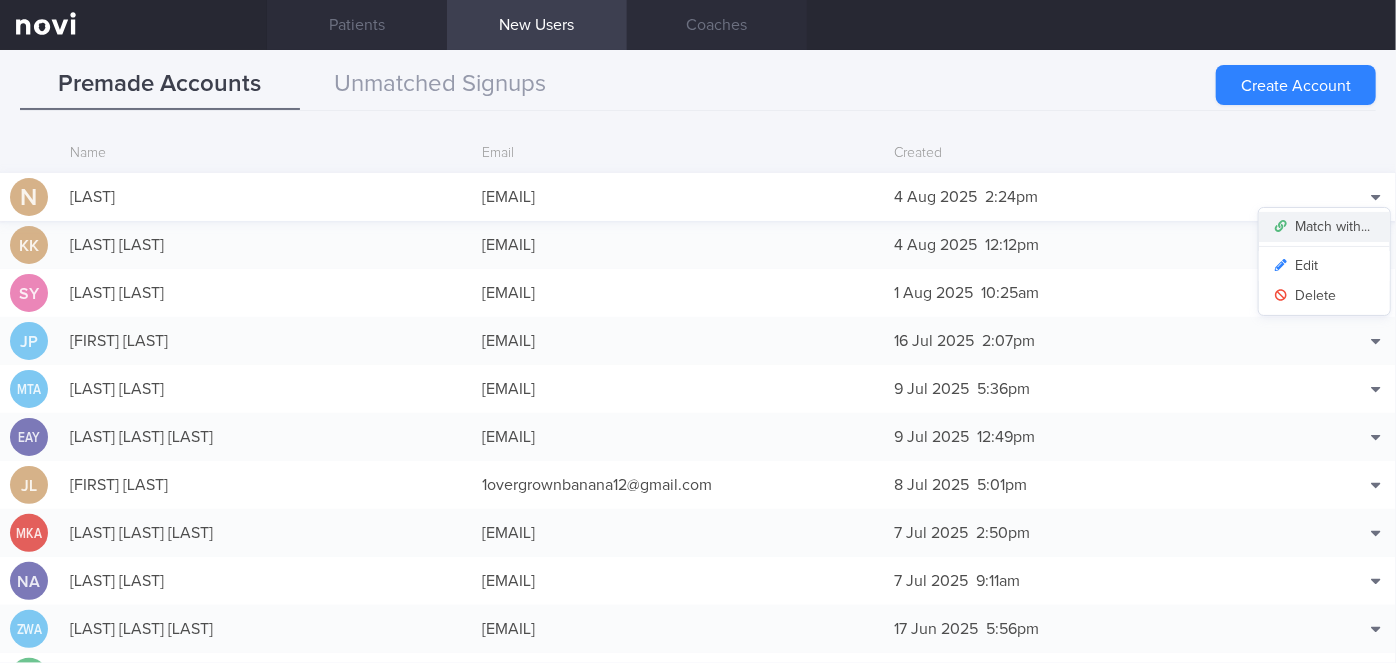 click on "Match with..." at bounding box center (1324, 227) 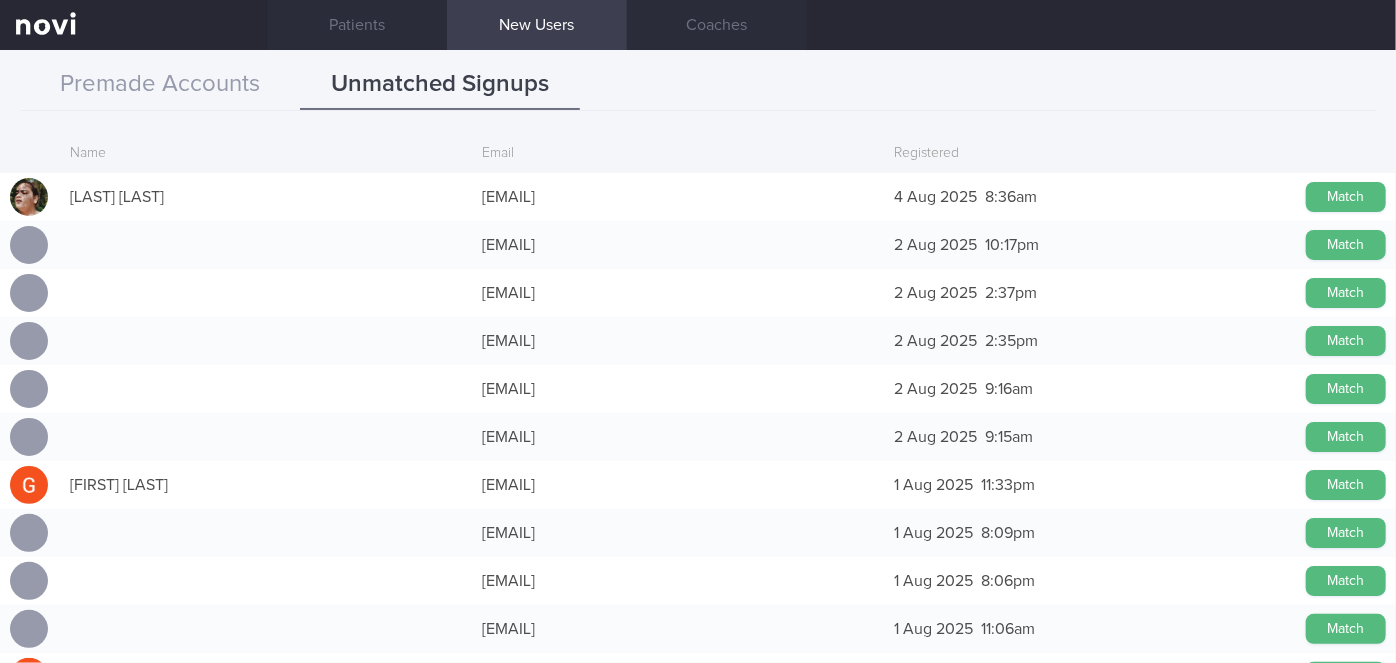 click on "Match" at bounding box center [1346, 293] 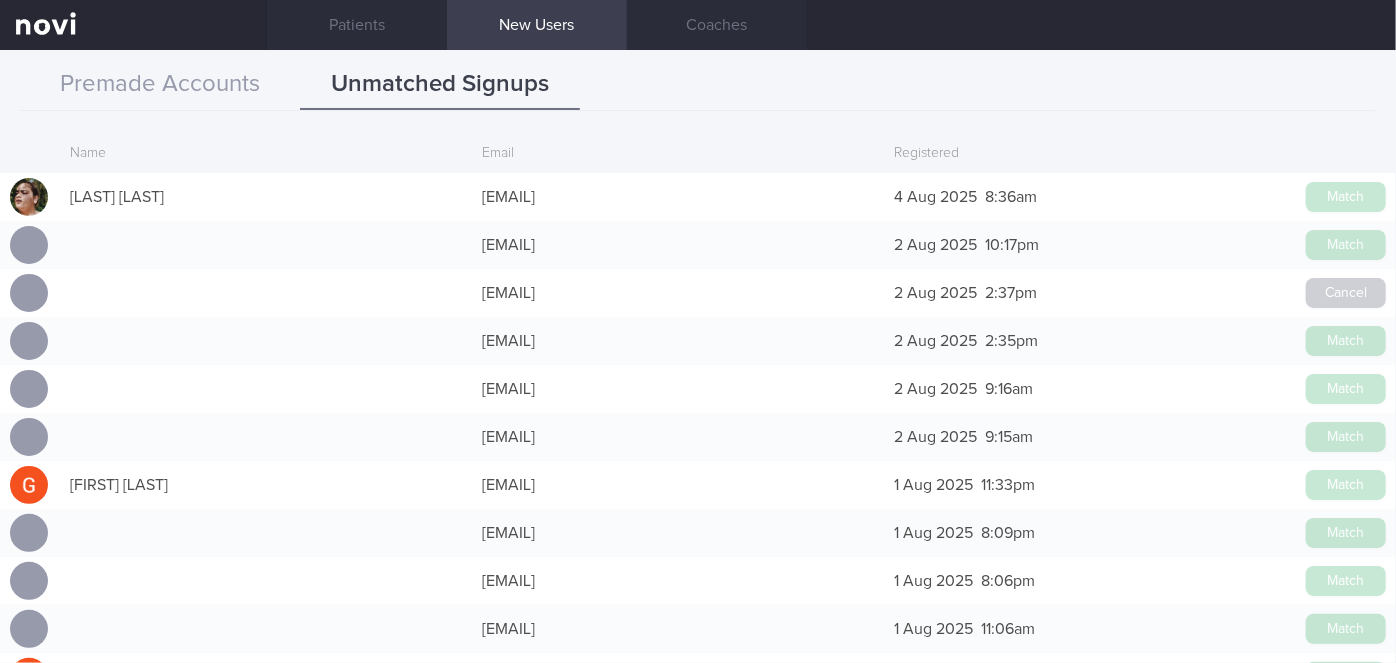scroll, scrollTop: 96, scrollLeft: 0, axis: vertical 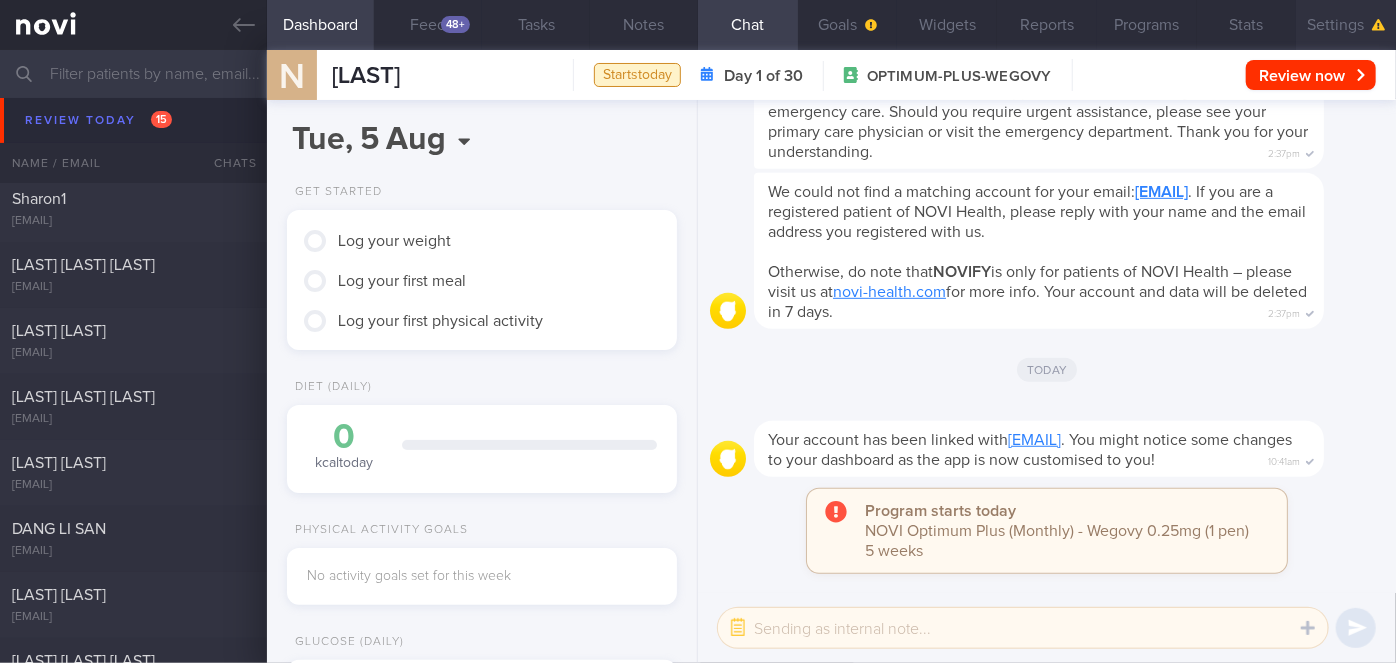 click on "Settings" at bounding box center [1346, 25] 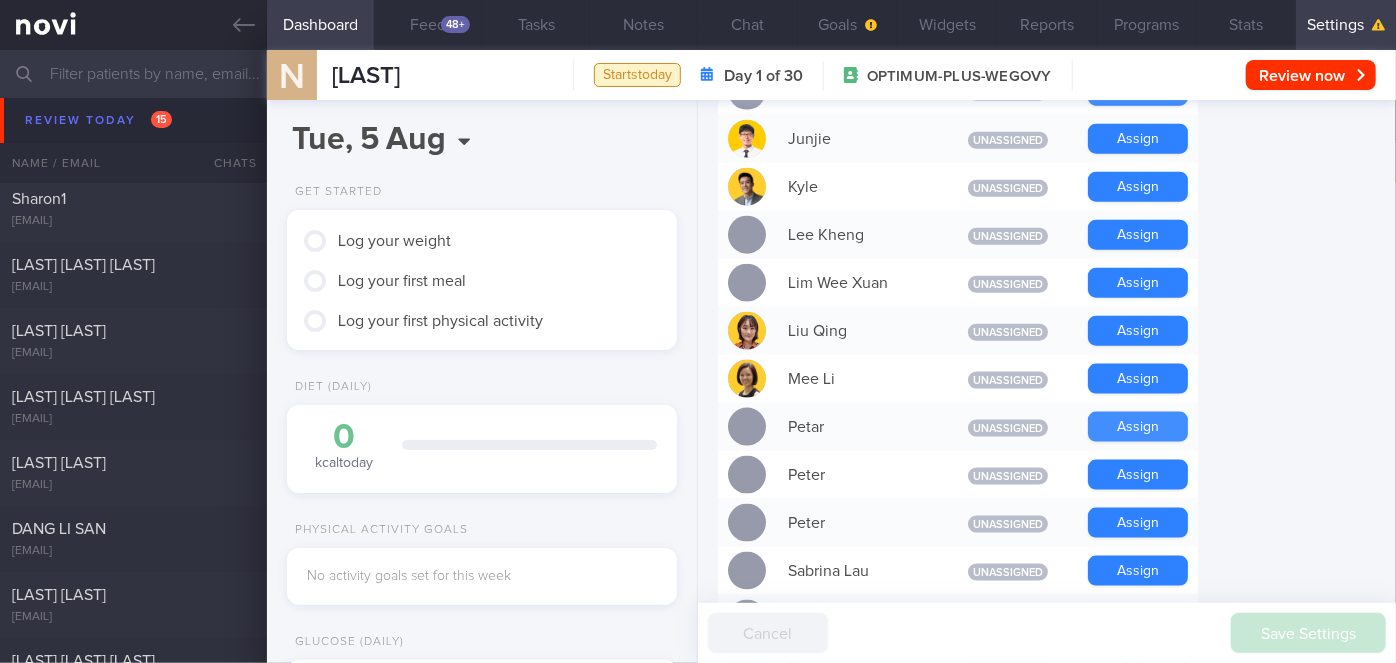 scroll, scrollTop: 1363, scrollLeft: 0, axis: vertical 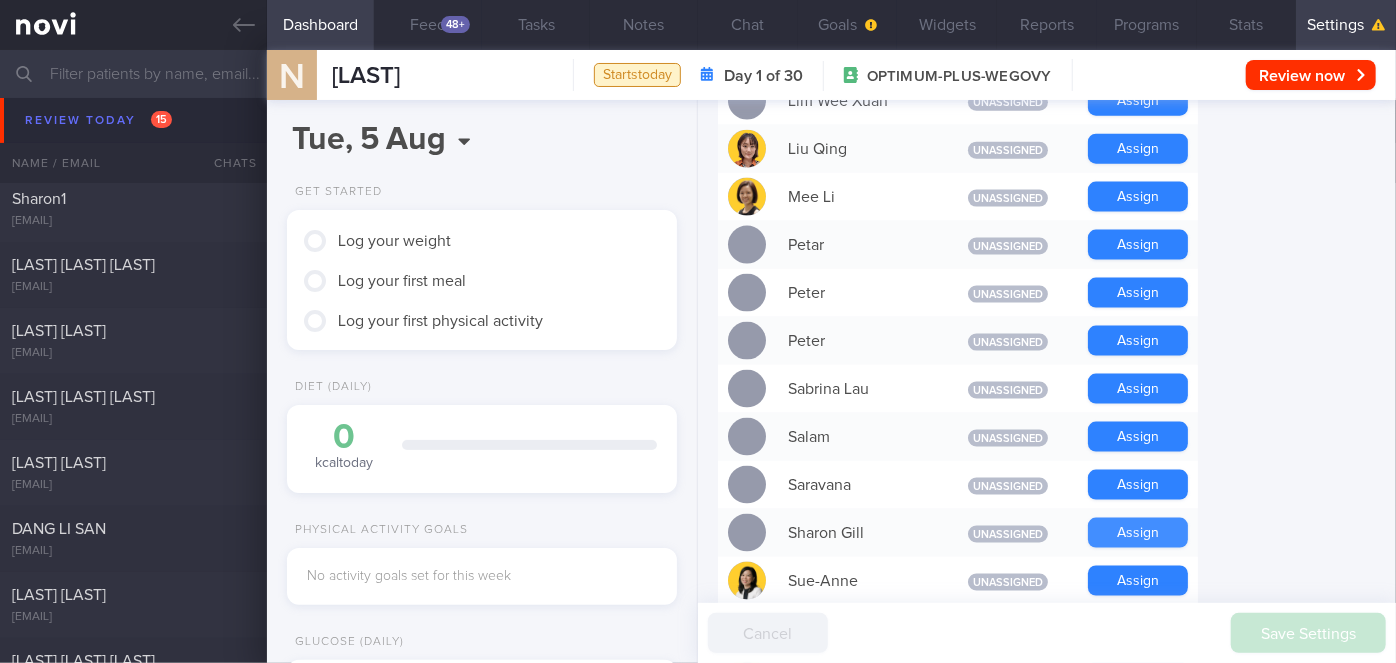 click on "Assign" at bounding box center (1138, 533) 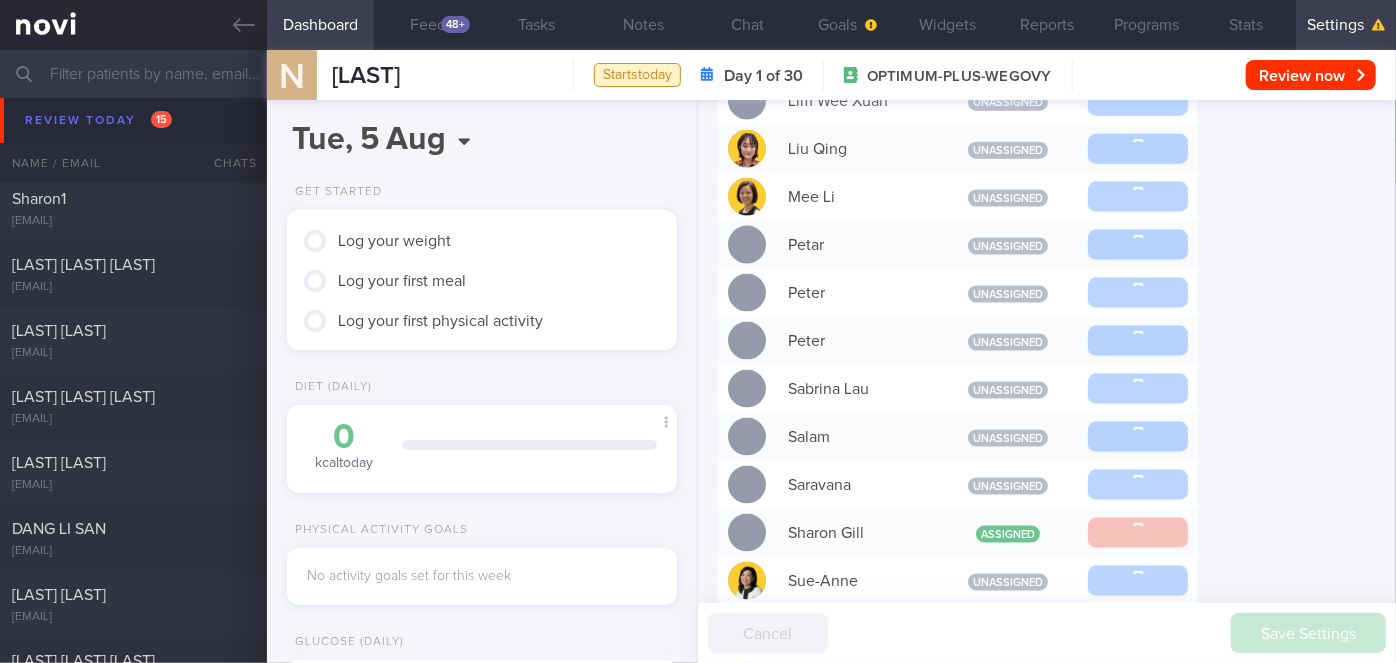 scroll, scrollTop: -9, scrollLeft: 0, axis: vertical 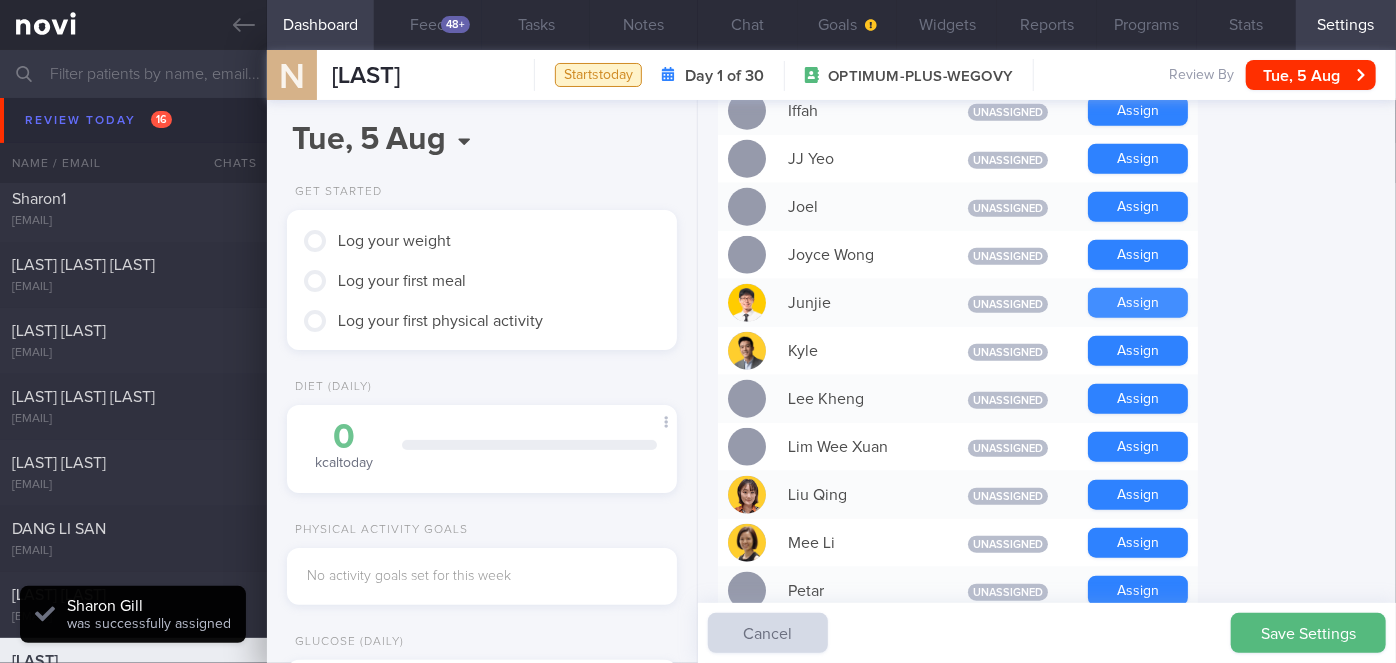 click on "Assign" at bounding box center (1138, 303) 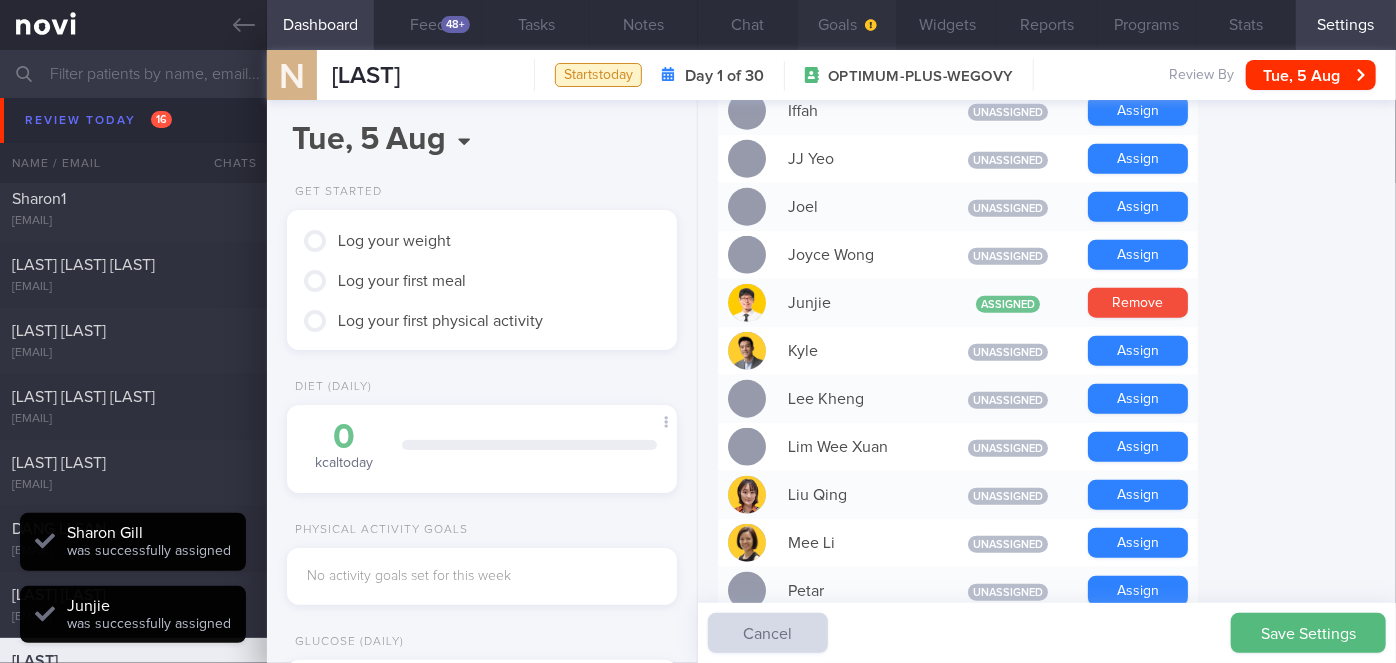 scroll, scrollTop: 999826, scrollLeft: 999650, axis: both 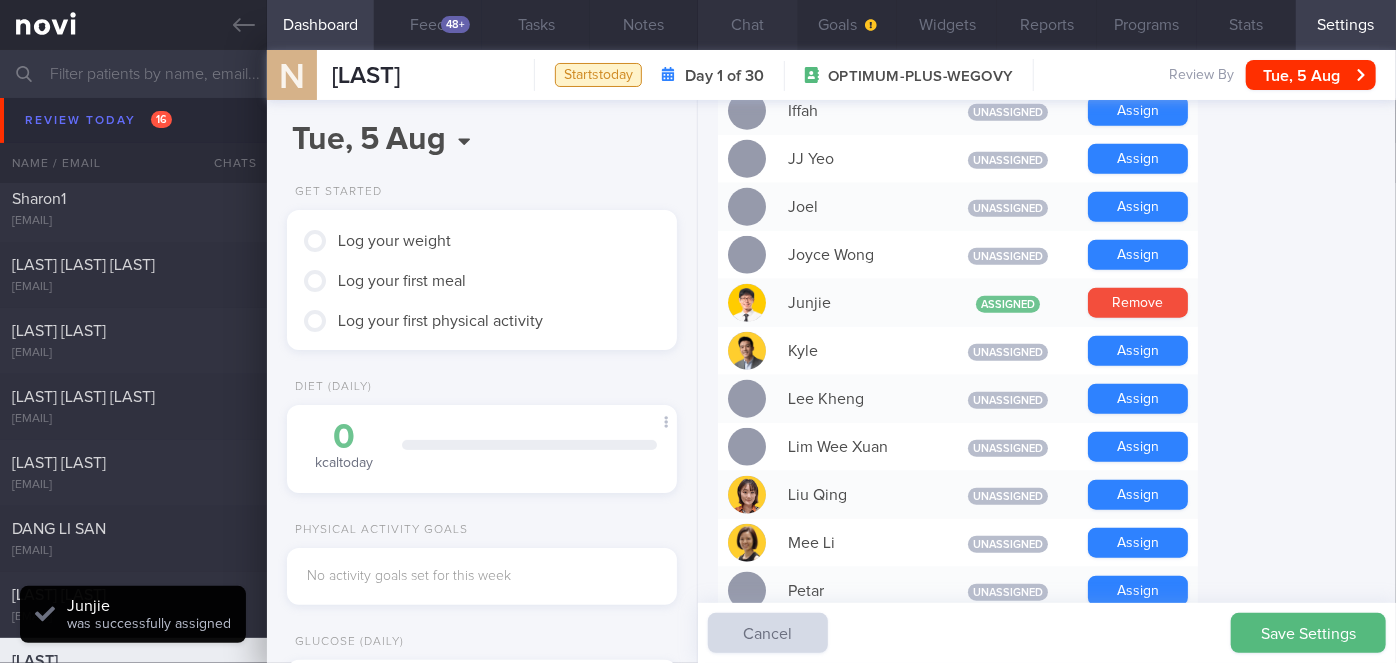 click on "Chat" at bounding box center (748, 25) 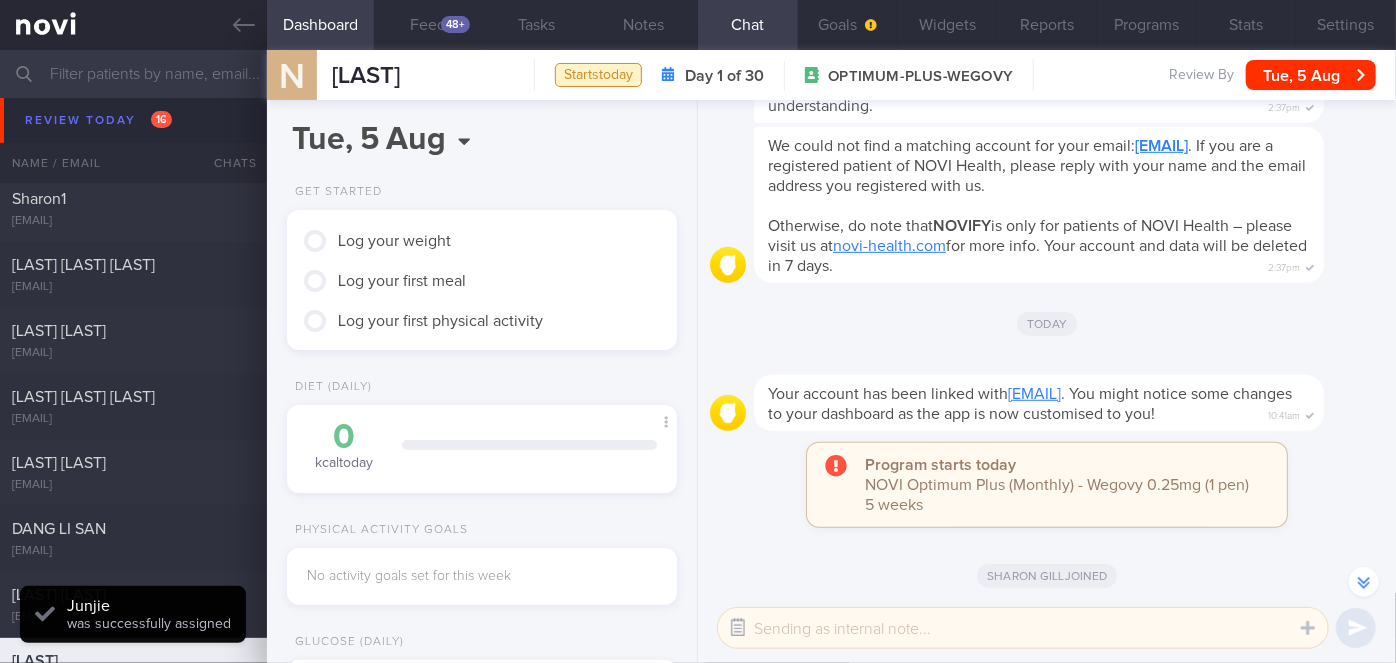 click at bounding box center (738, 628) 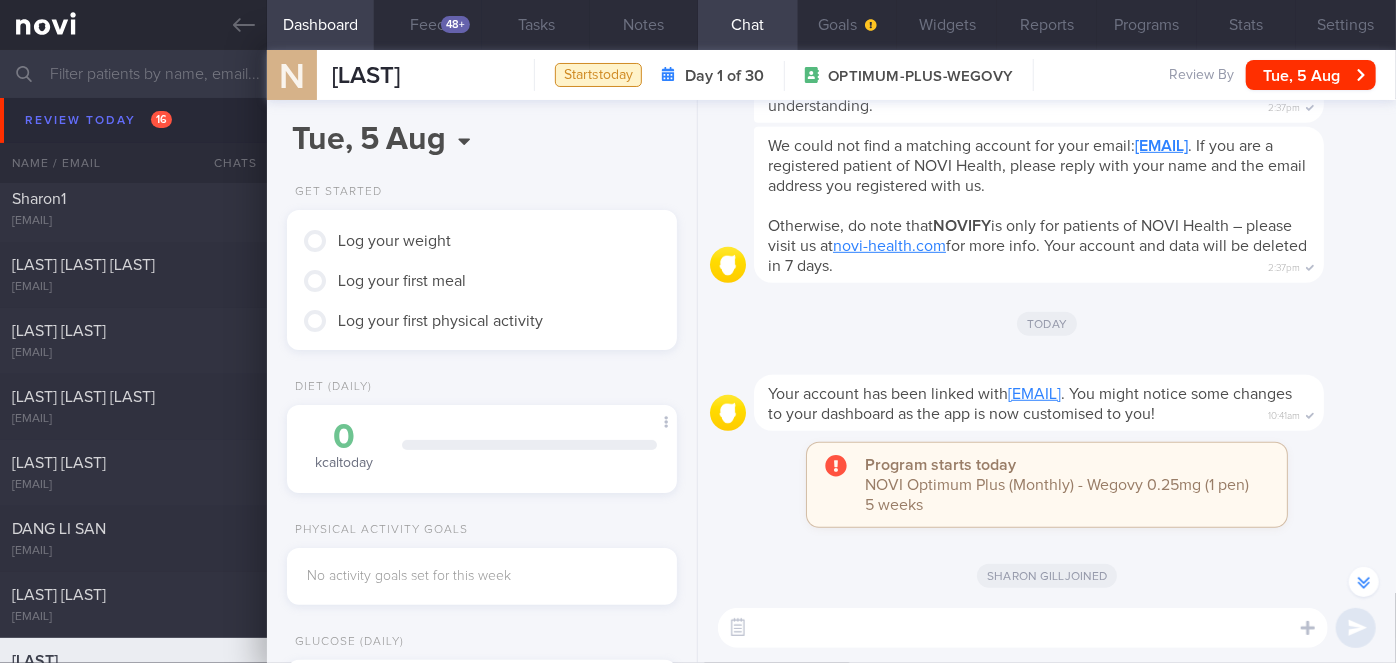 scroll, scrollTop: 0, scrollLeft: 0, axis: both 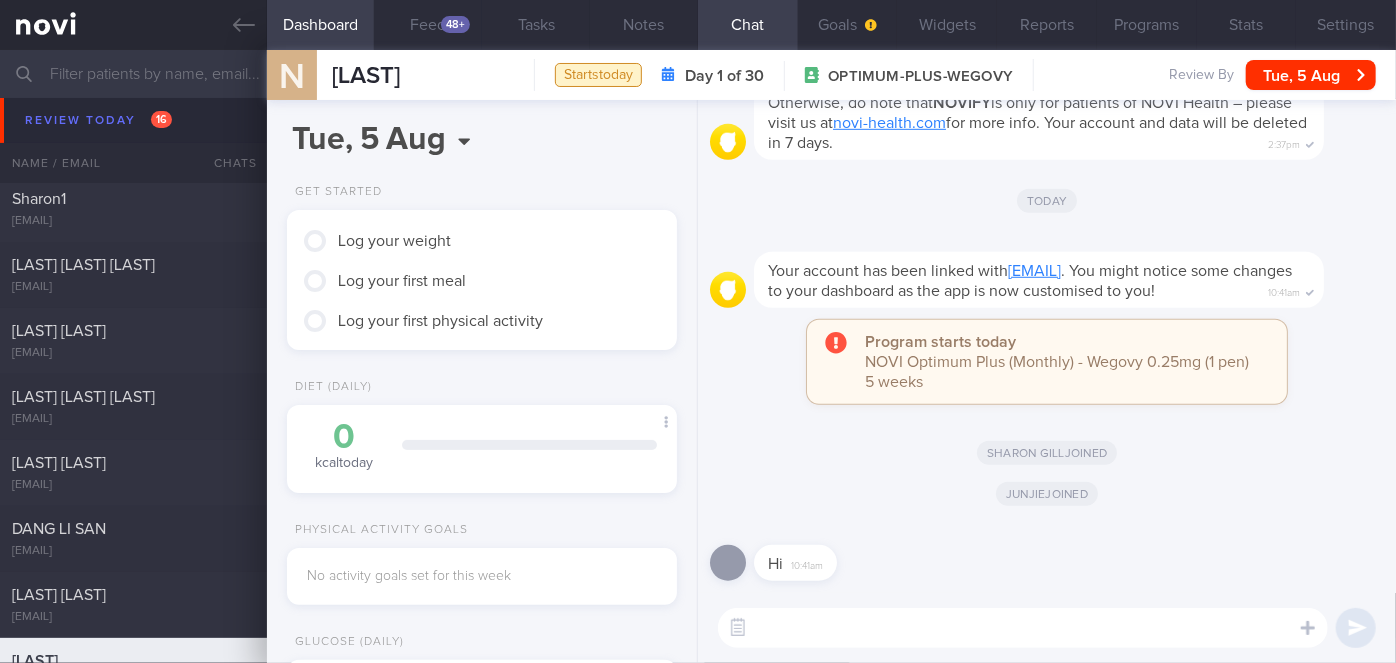 click at bounding box center [1023, 628] 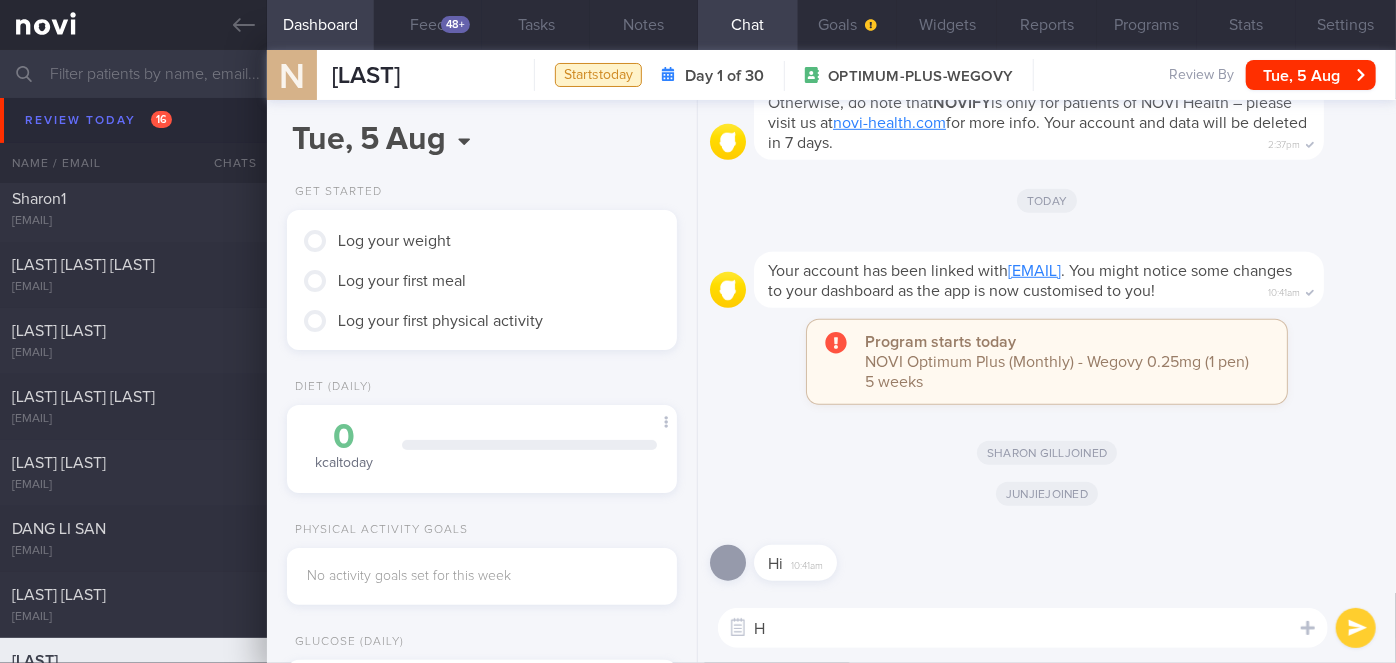 type on "Hi" 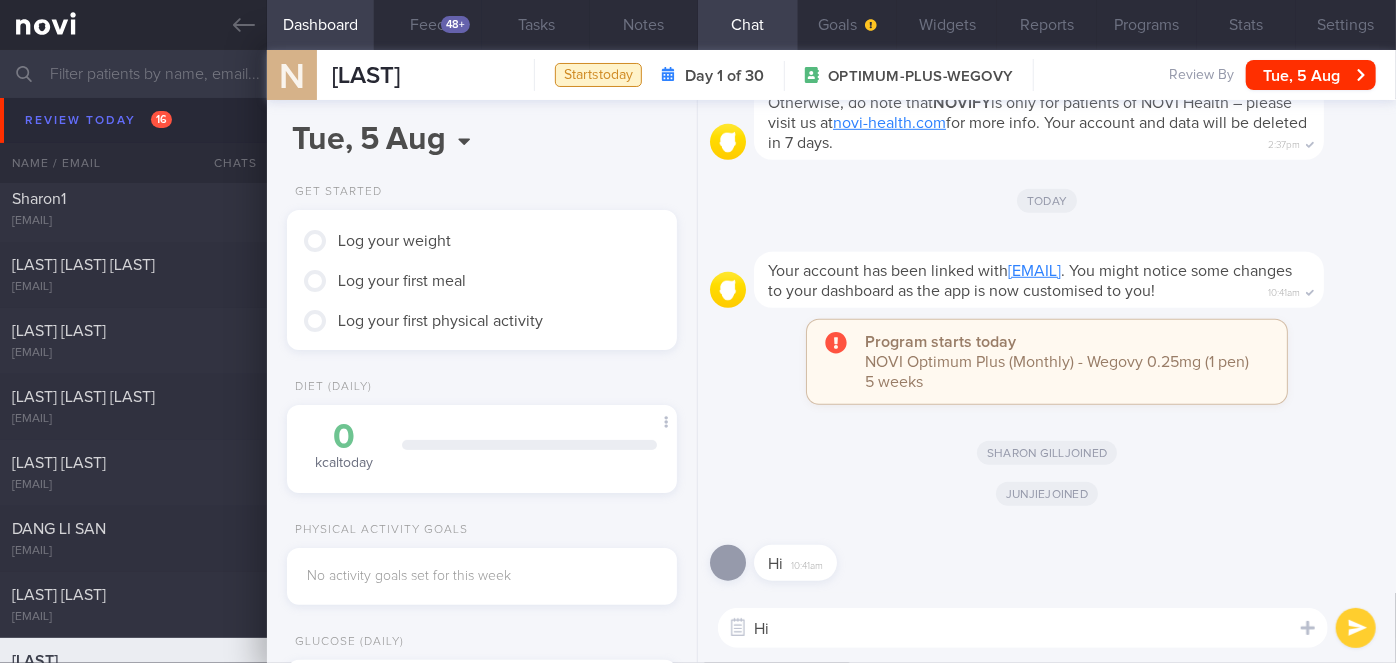 type 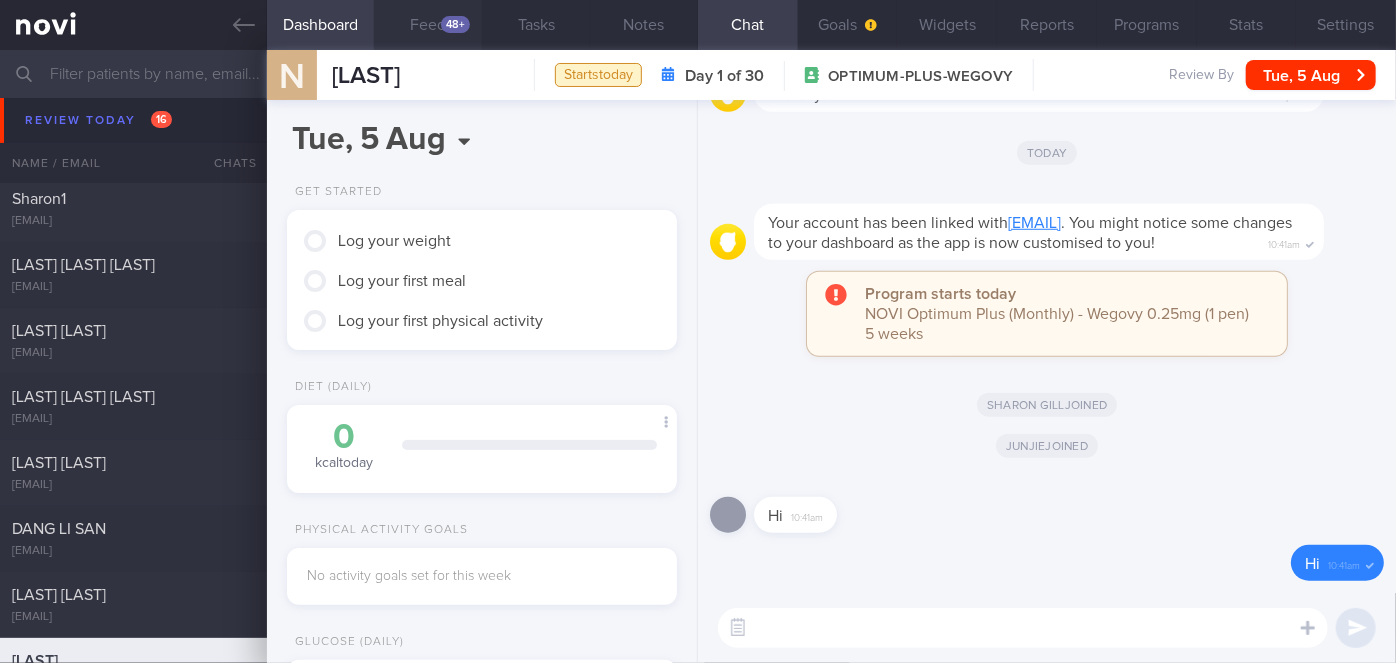 click on "48+" at bounding box center [455, 24] 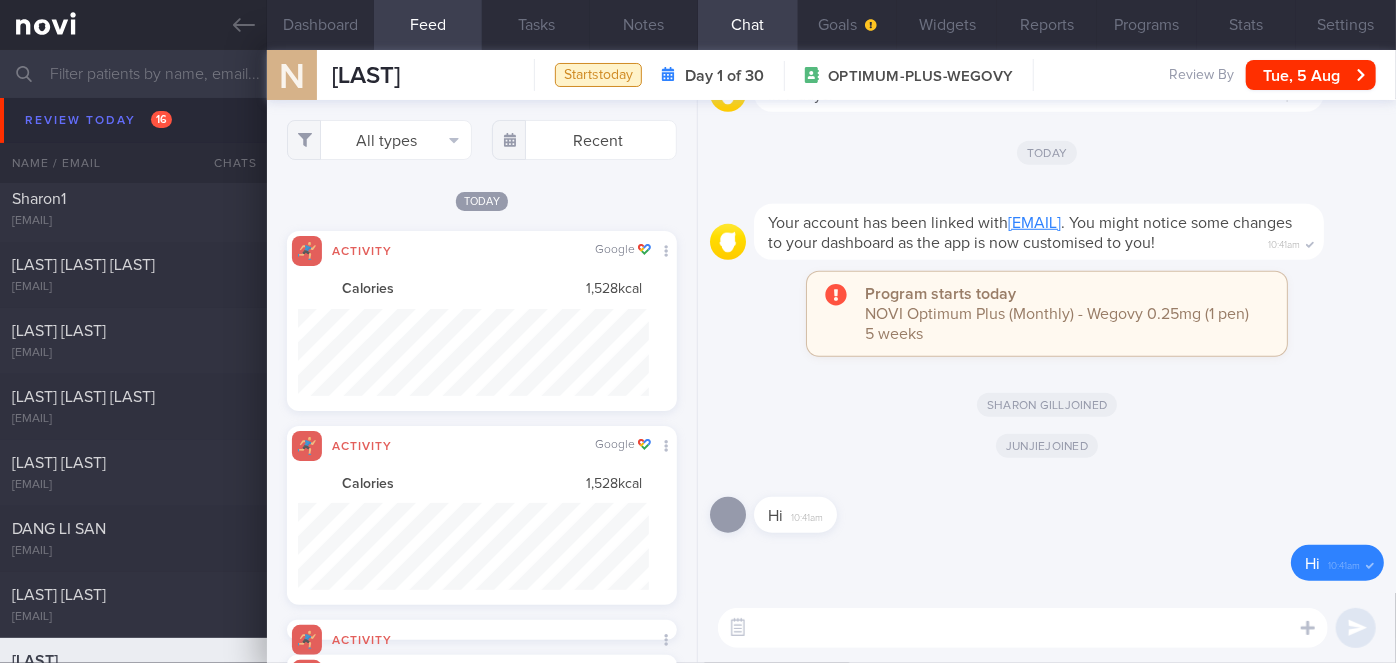 scroll, scrollTop: 999912, scrollLeft: 999648, axis: both 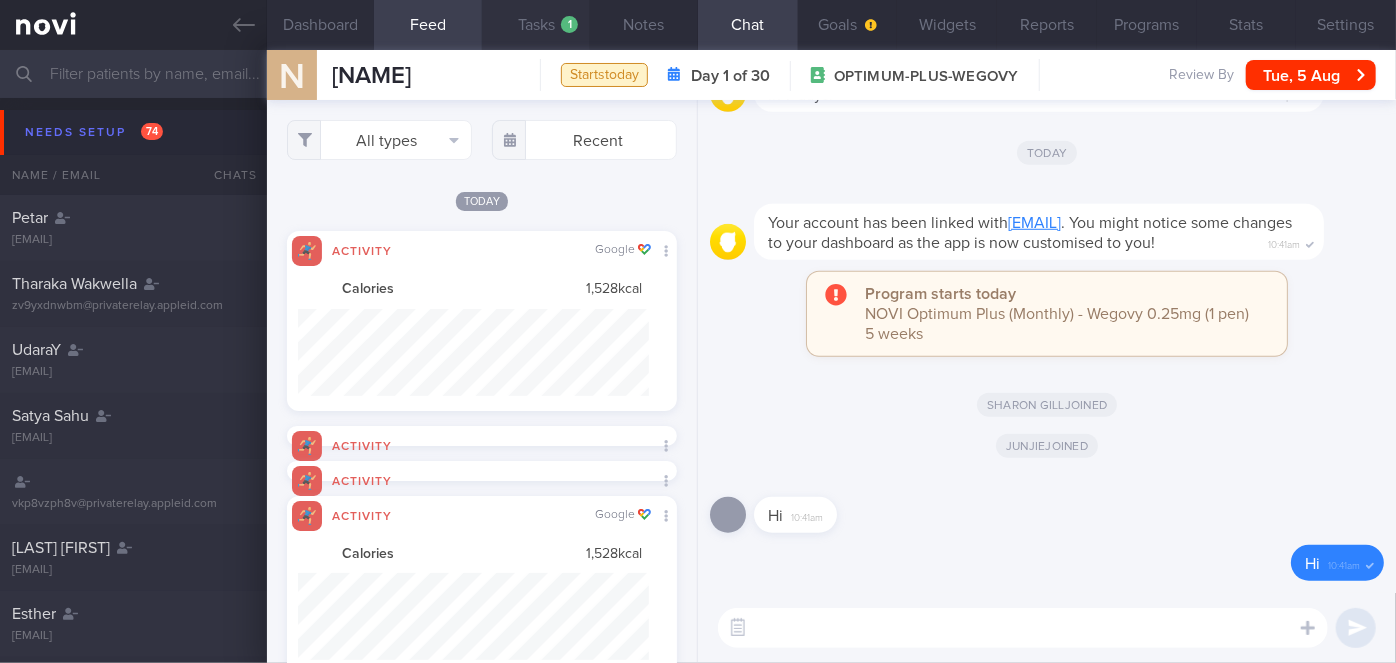 click on "Tasks
1" at bounding box center [536, 25] 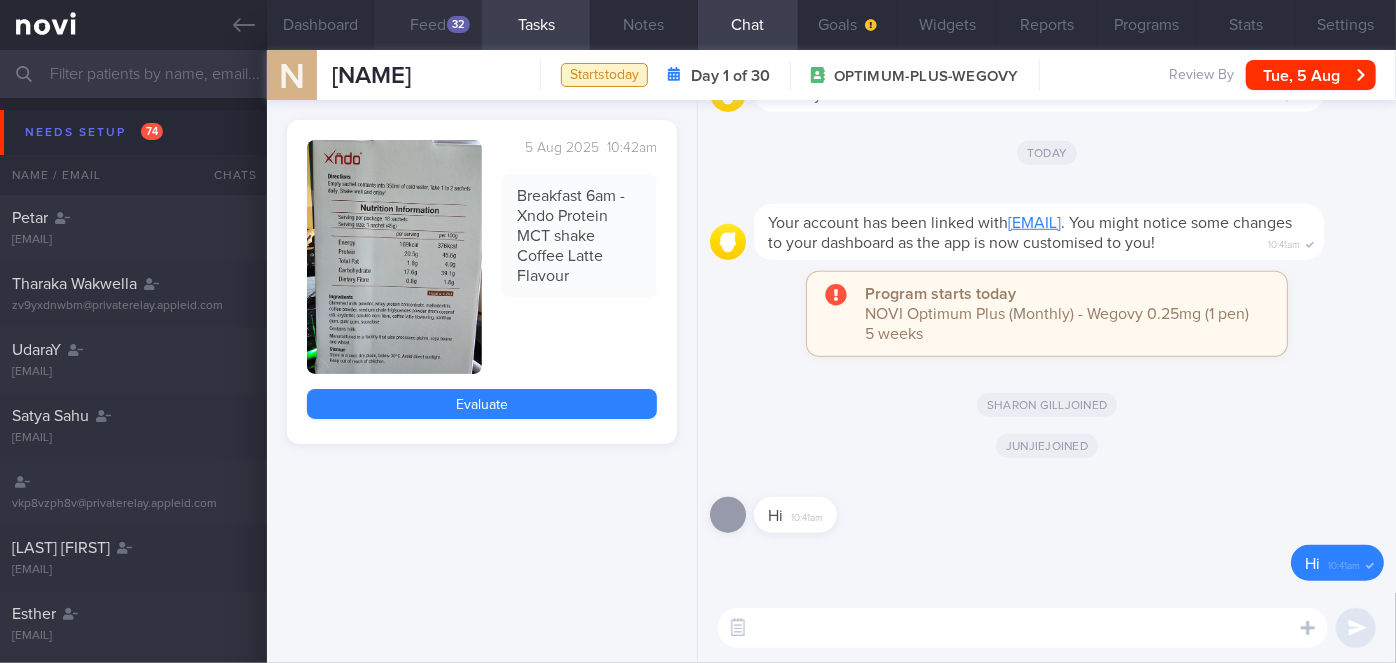 click on "Feed
32" at bounding box center [428, 25] 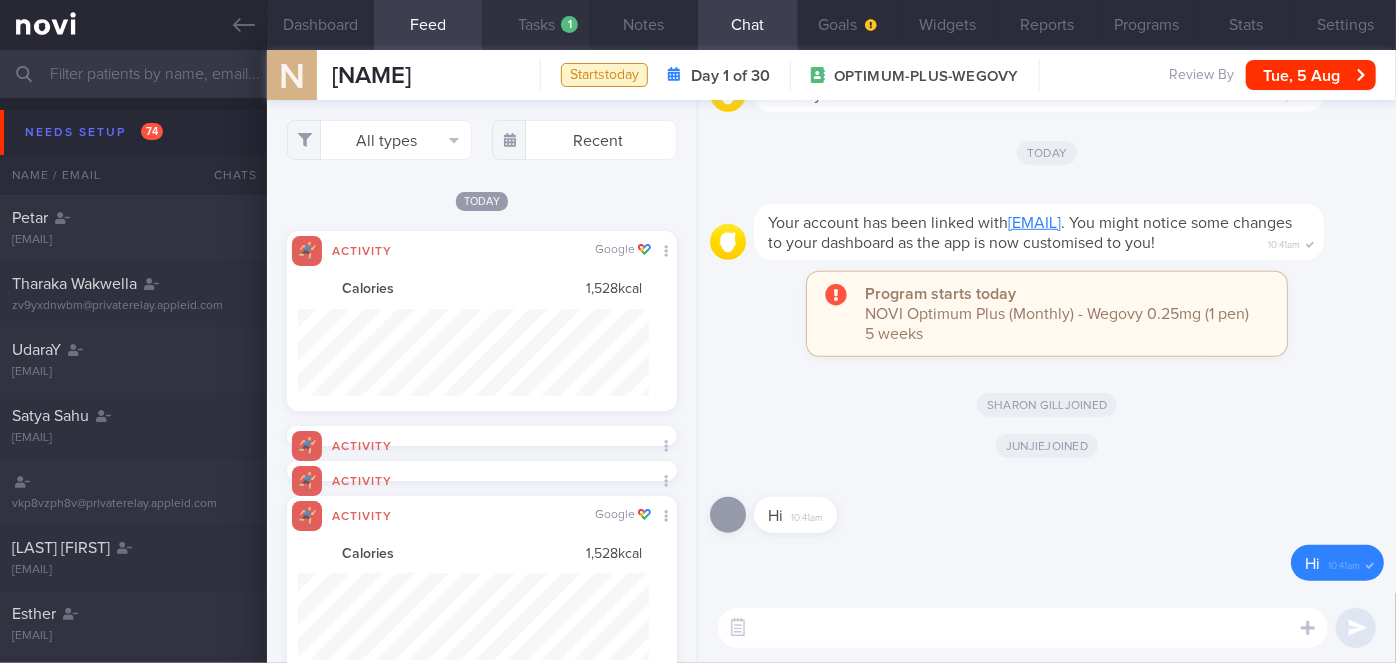 click on "Tasks
1" at bounding box center [536, 25] 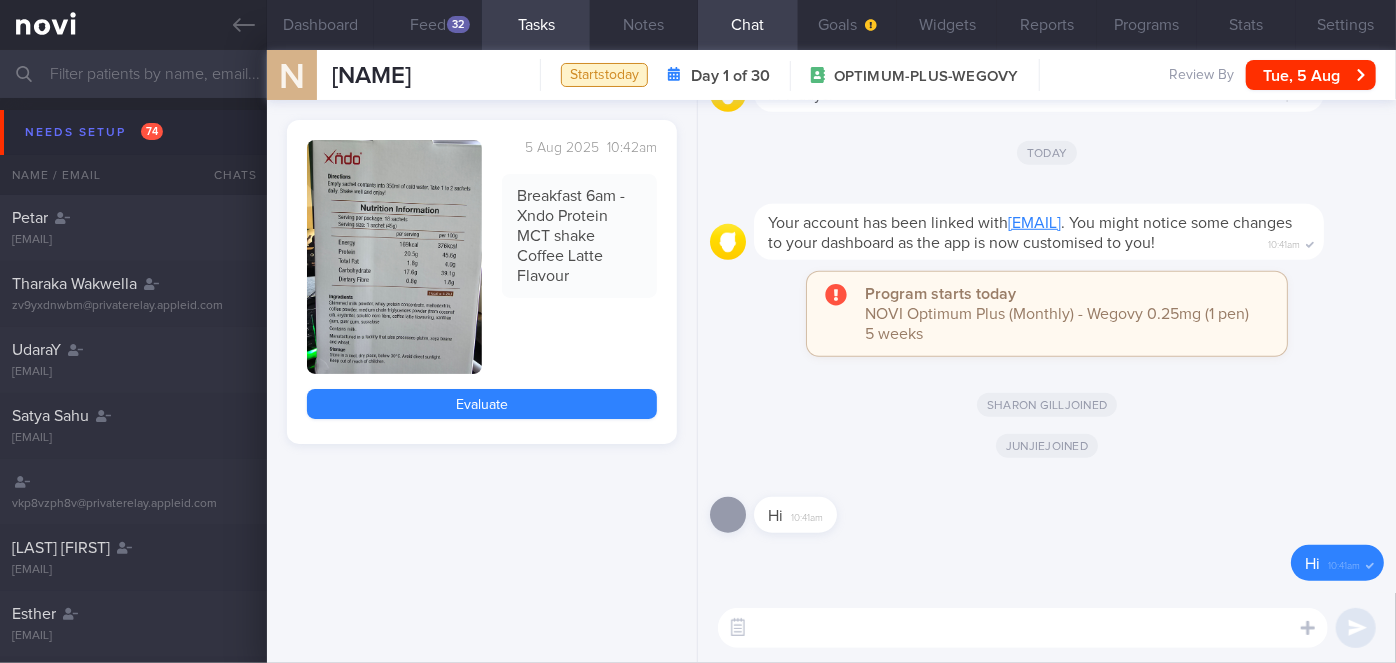 click at bounding box center [394, 257] 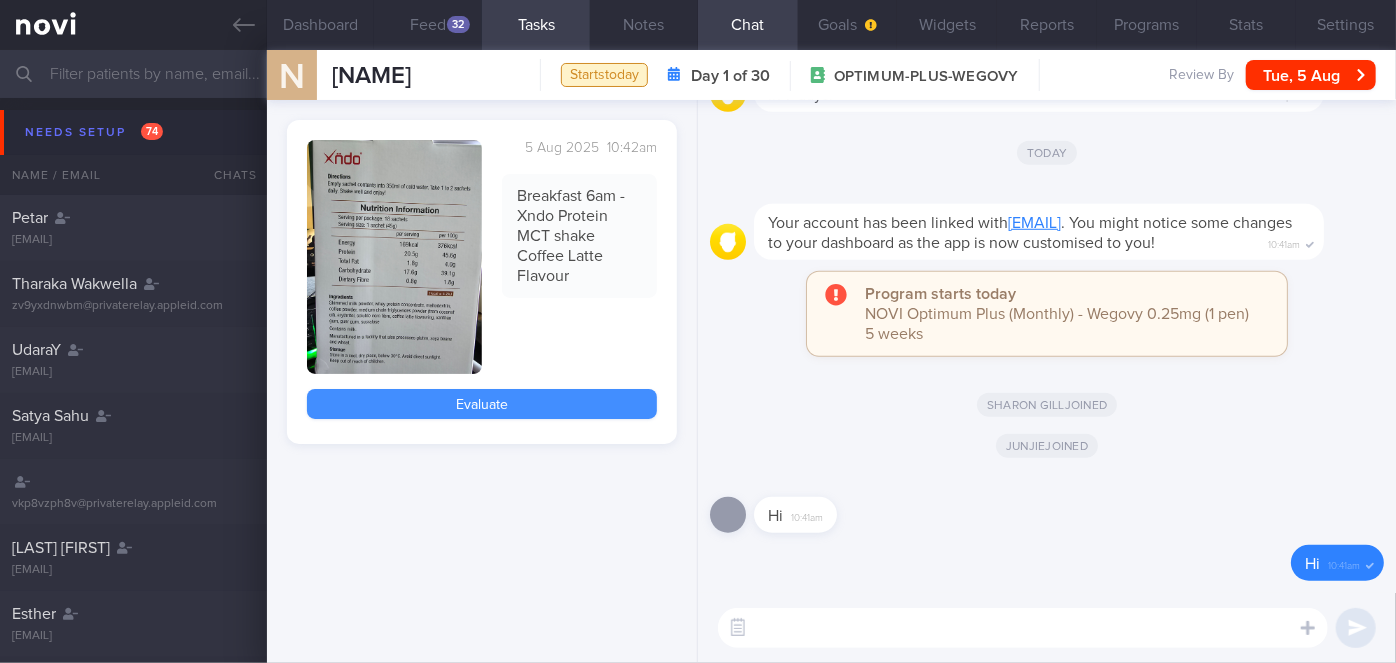 click on "Evaluate" at bounding box center (482, 404) 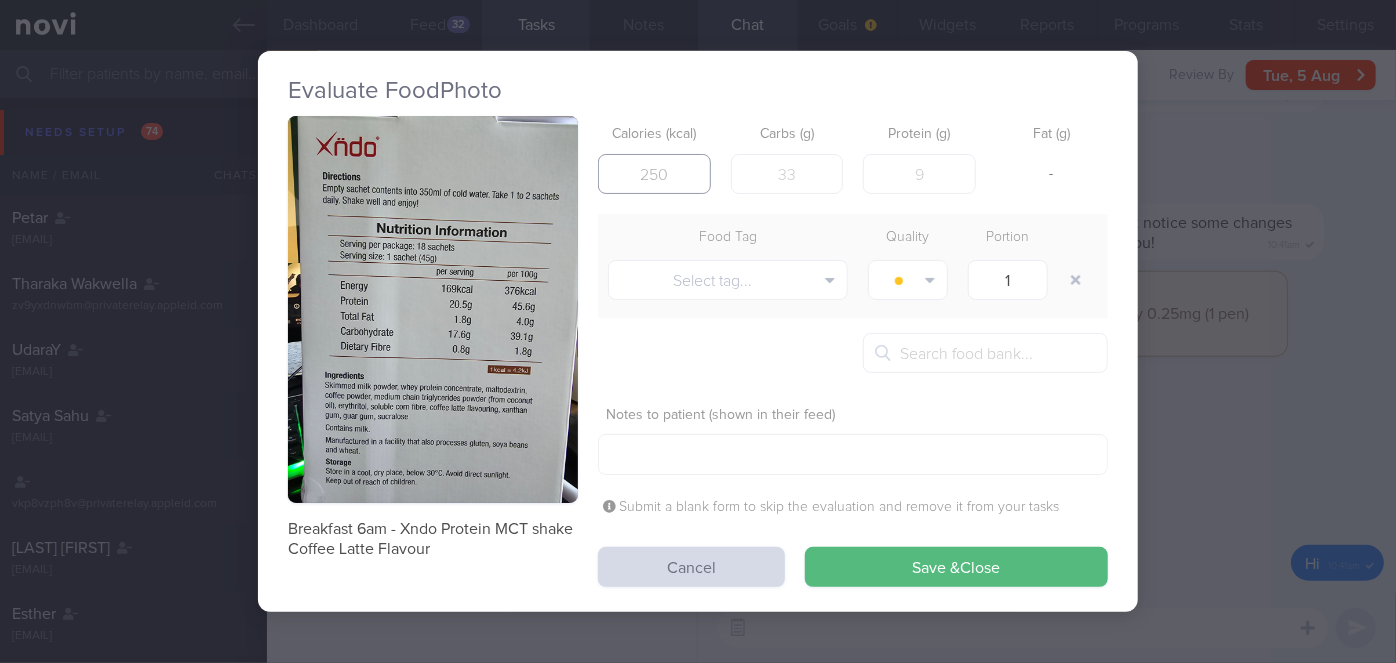 click at bounding box center (654, 174) 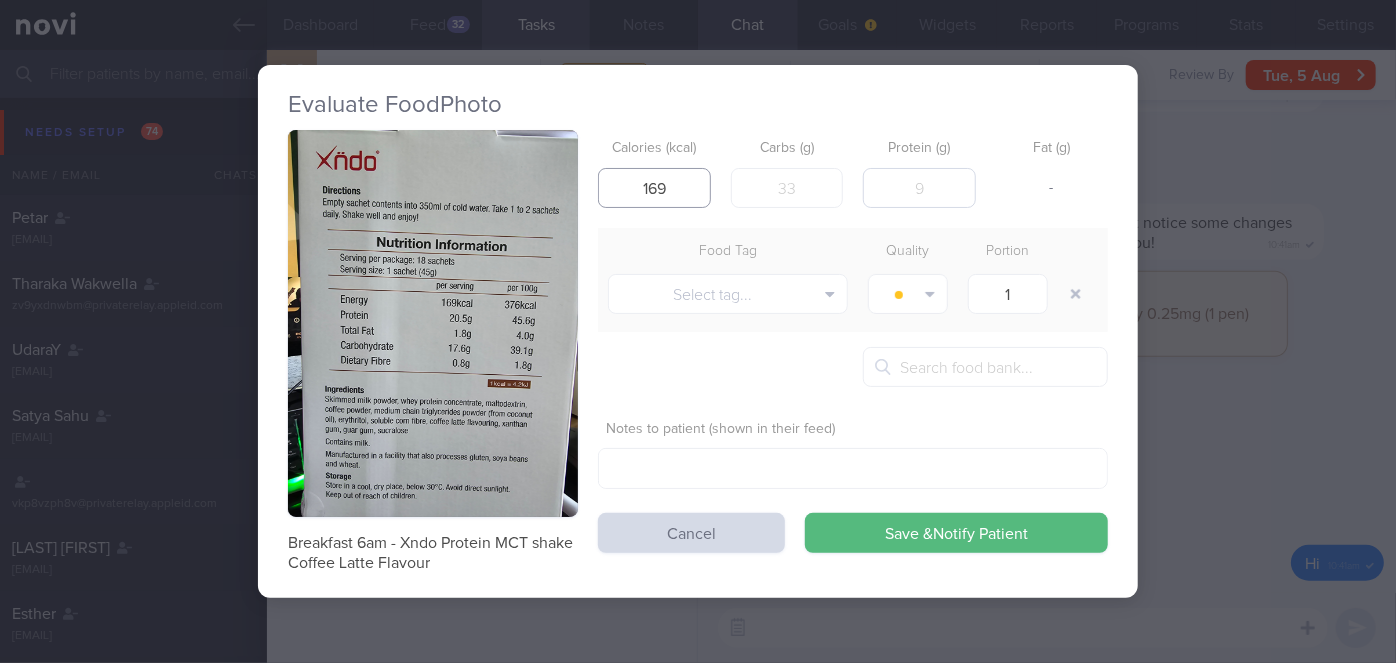 type on "169" 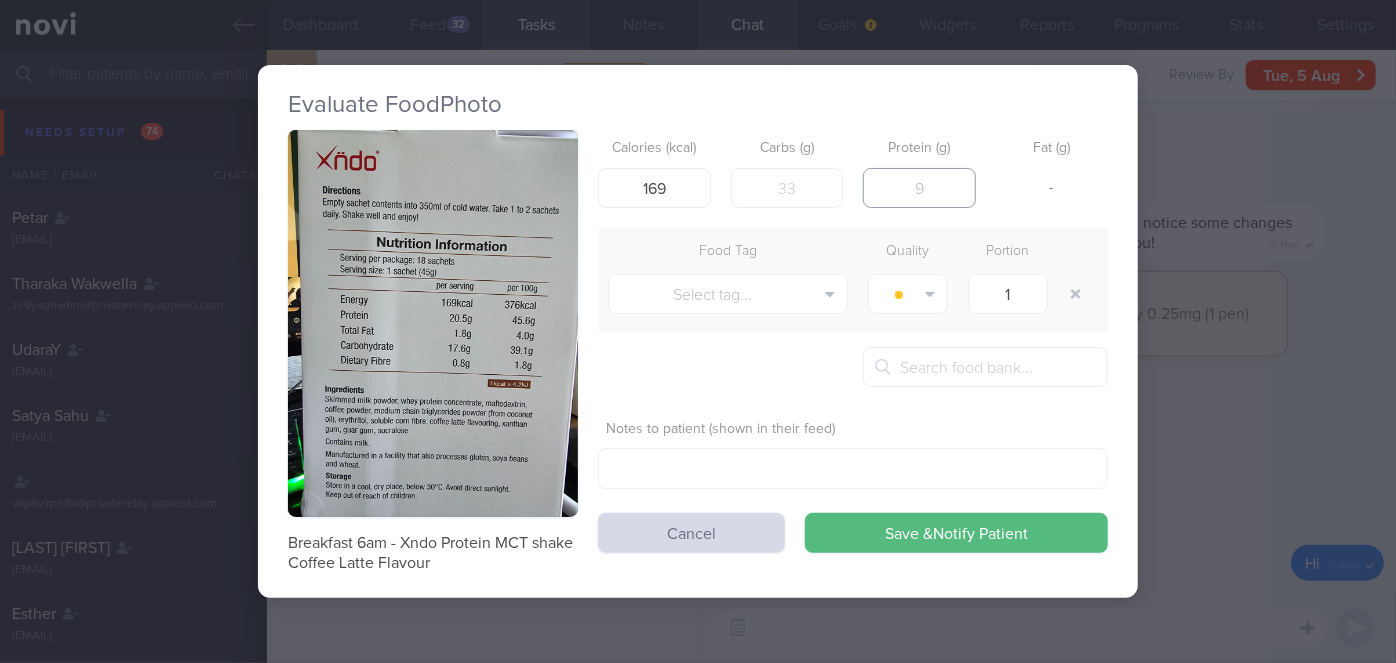 click at bounding box center (919, 188) 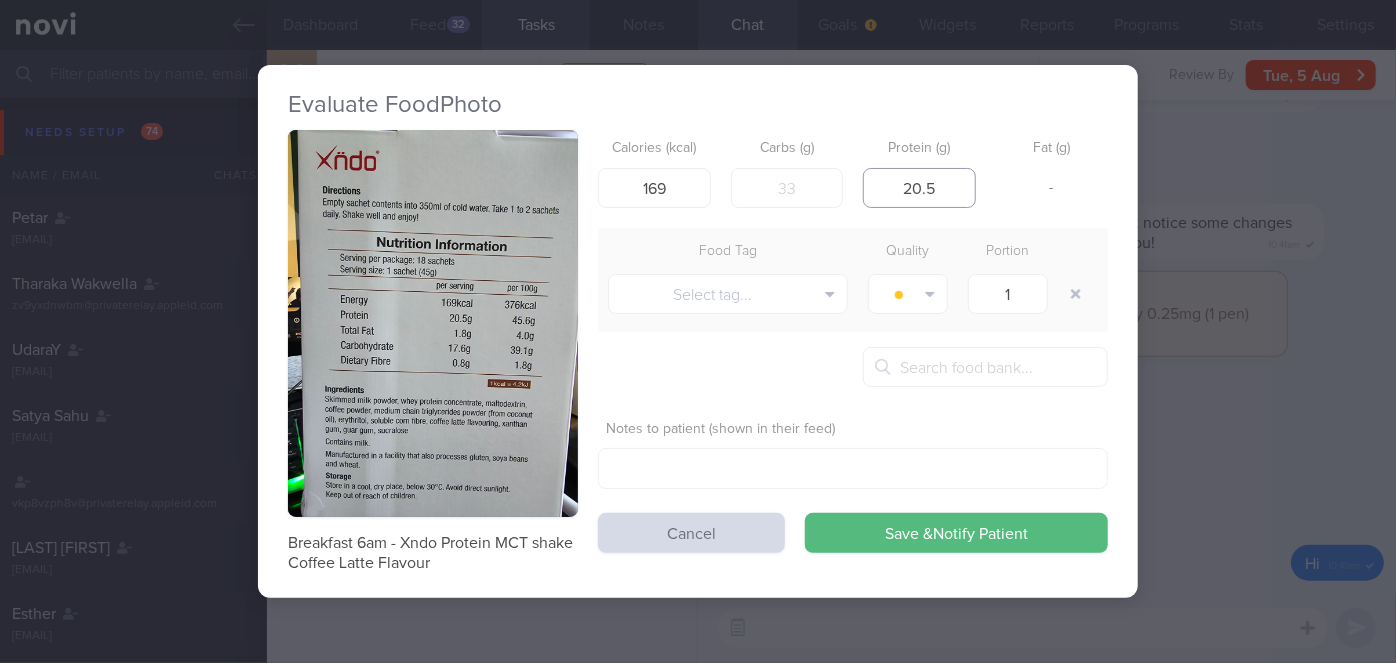 type on "20.5" 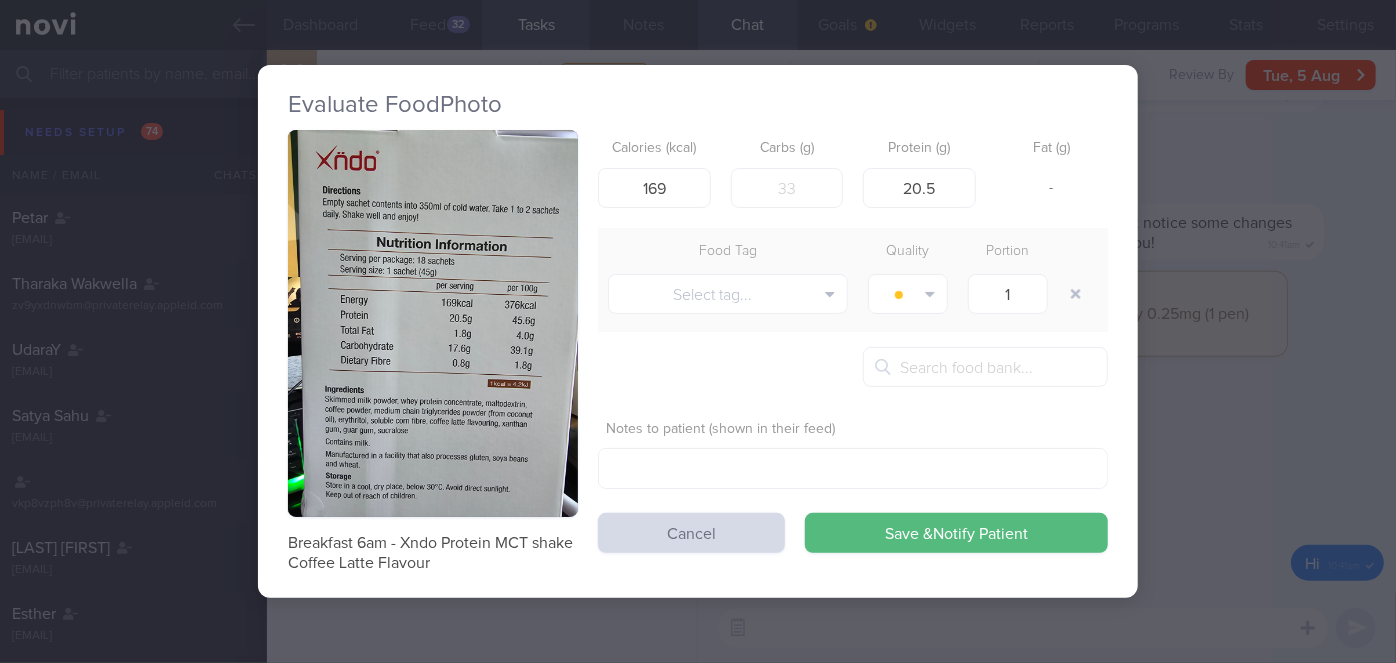 click on "-" at bounding box center (1052, 189) 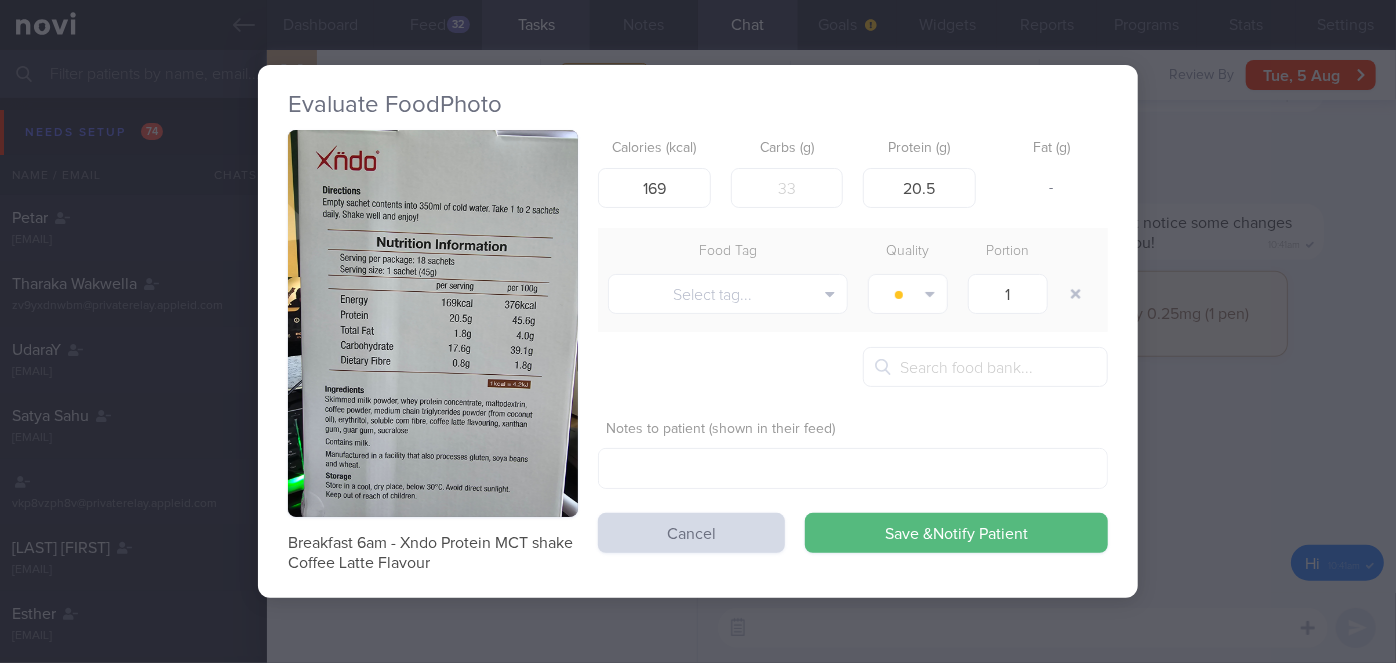 click on "-" at bounding box center [1052, 189] 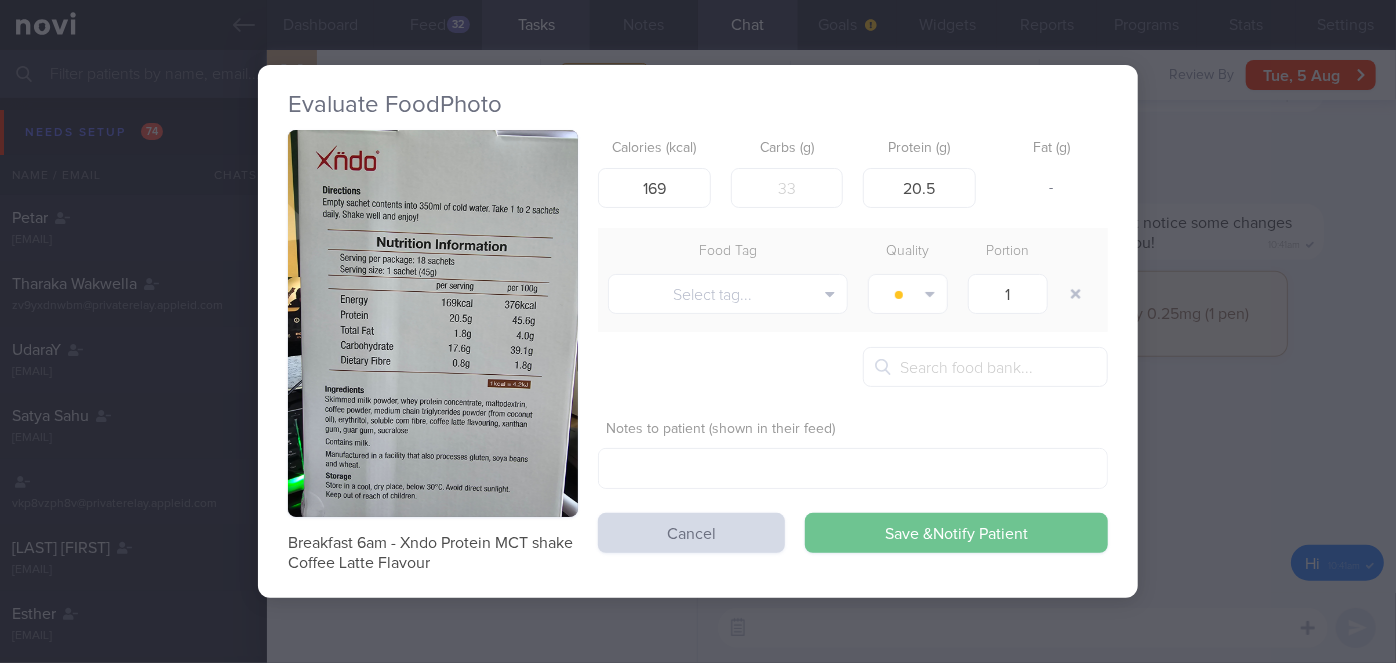 click on "Save &
Notify Patient" at bounding box center [956, 533] 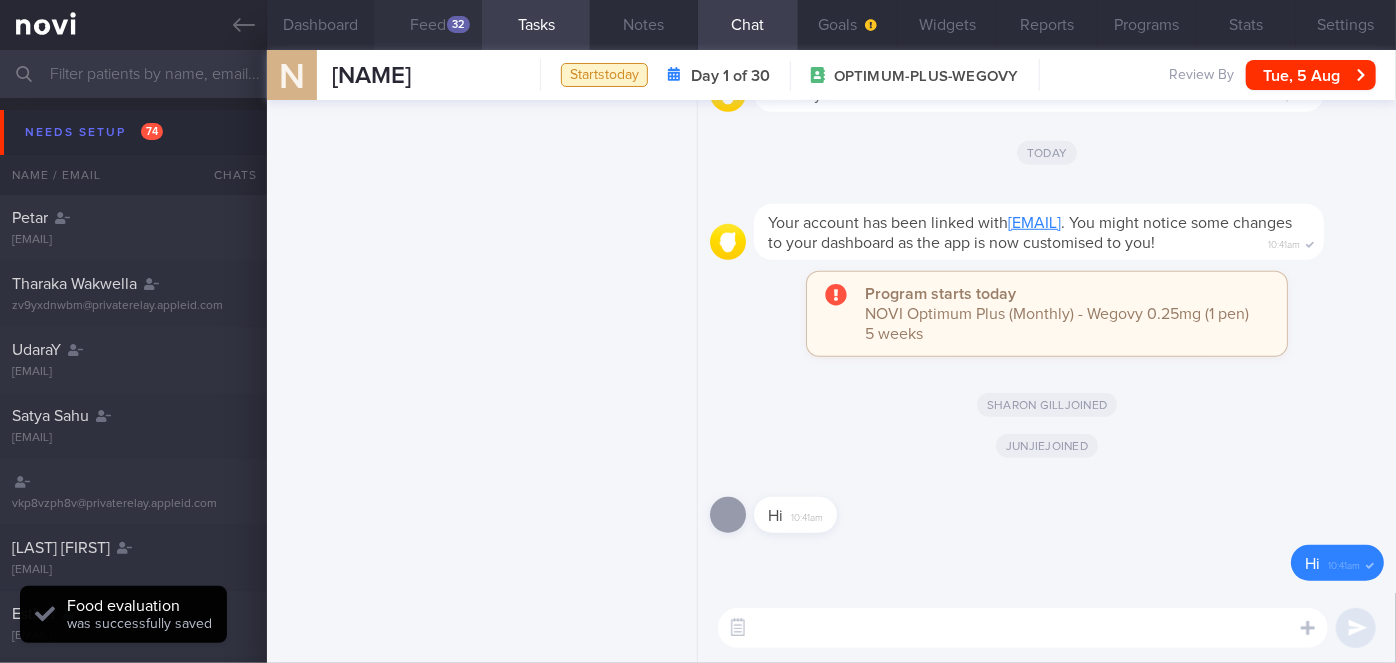 click on "Feed
32" at bounding box center (428, 25) 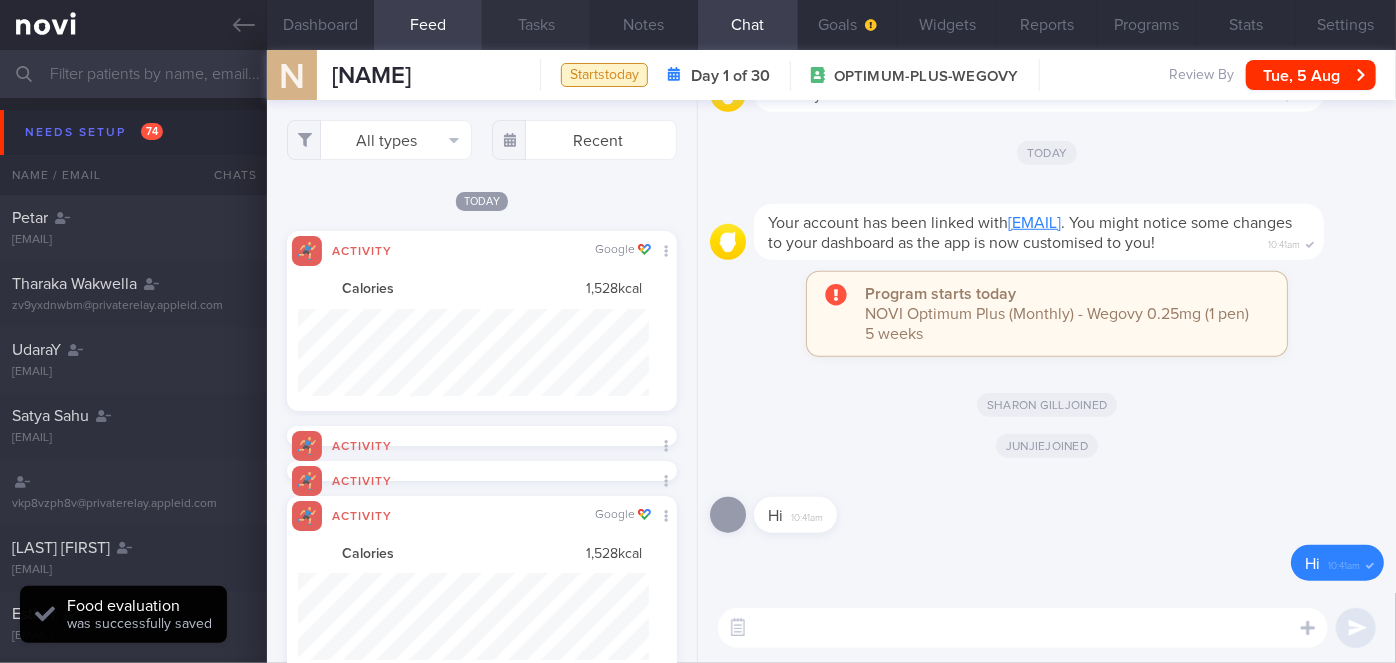 click on "Tasks" at bounding box center (536, 25) 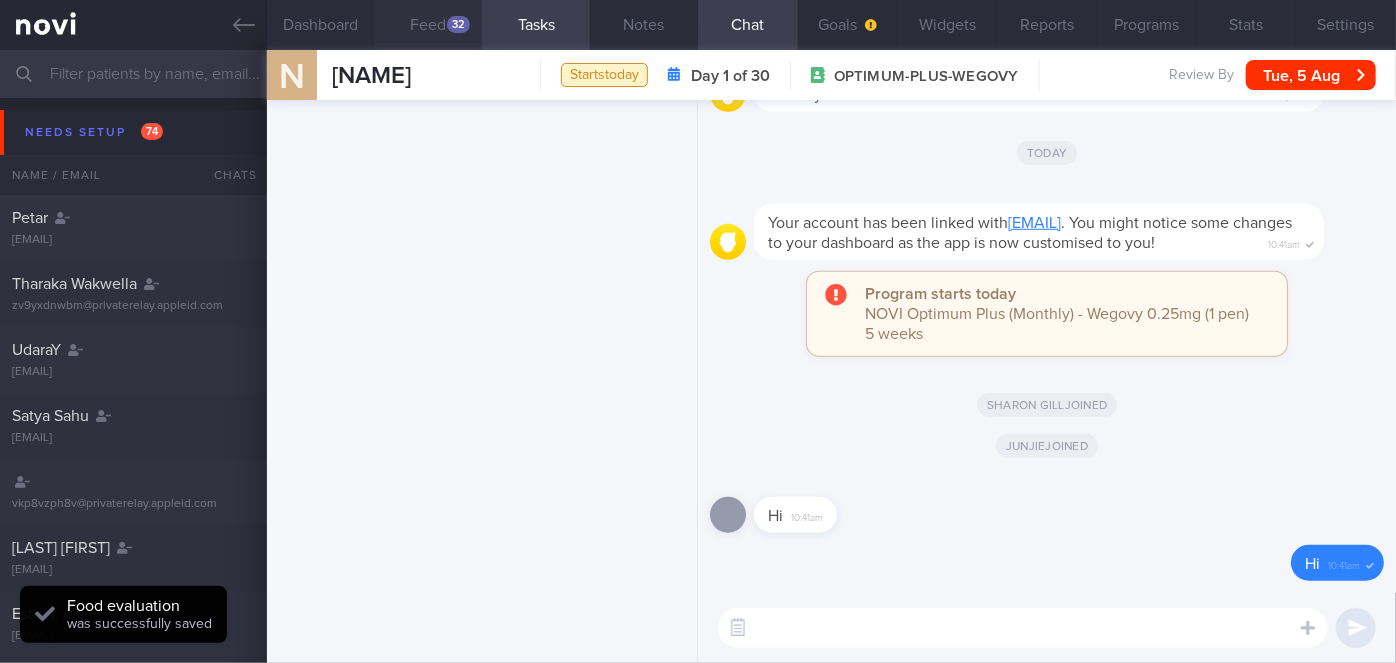 click on "Feed
32" at bounding box center (428, 25) 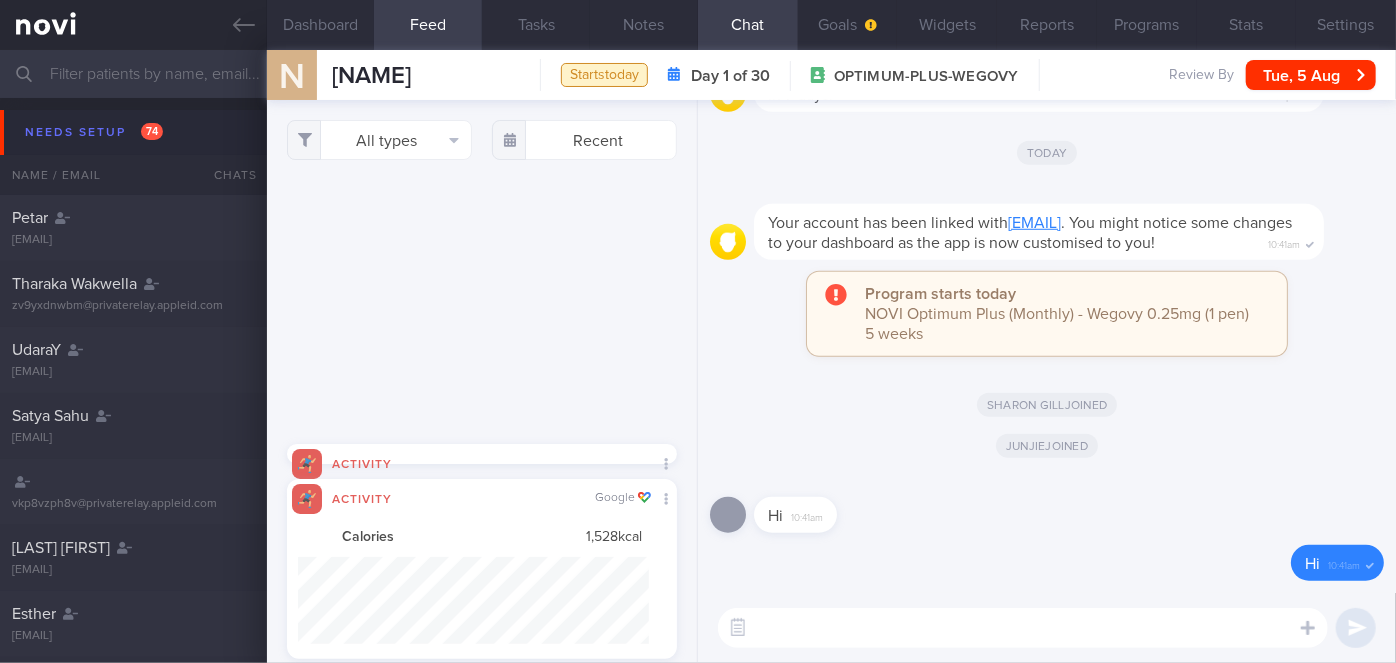 scroll, scrollTop: 636, scrollLeft: 0, axis: vertical 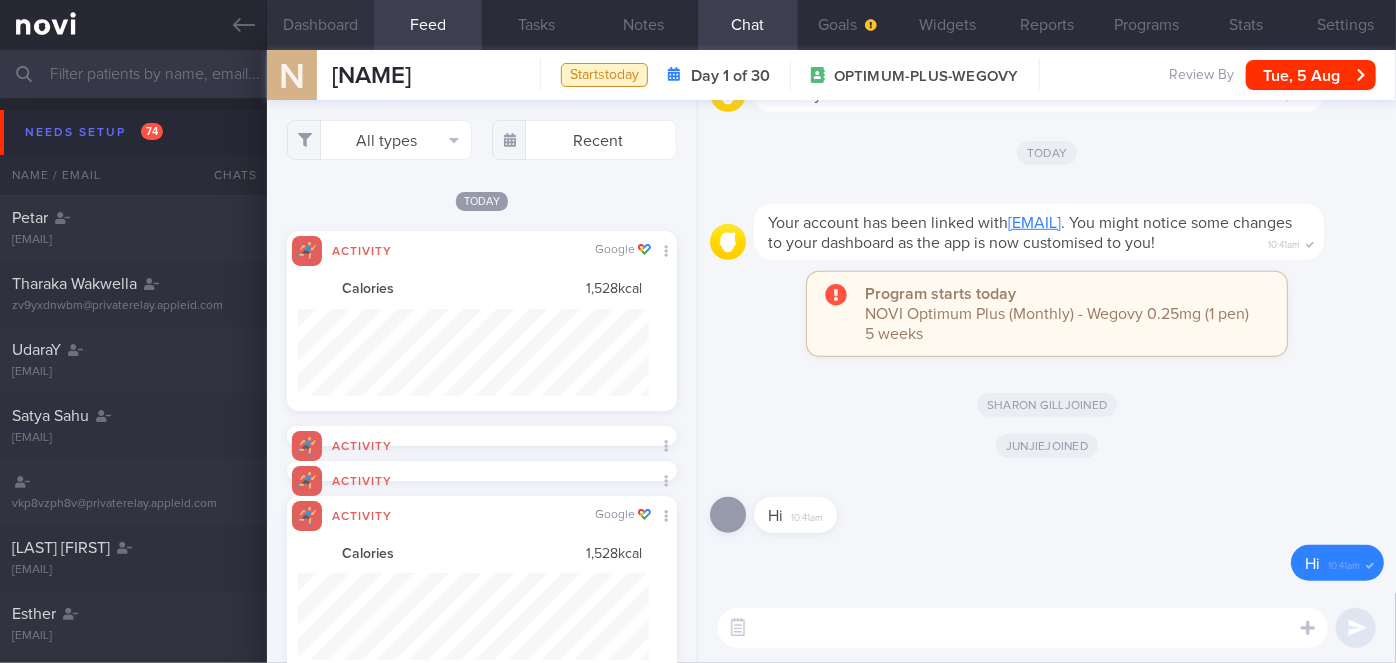 click on "Dashboard" at bounding box center [321, 25] 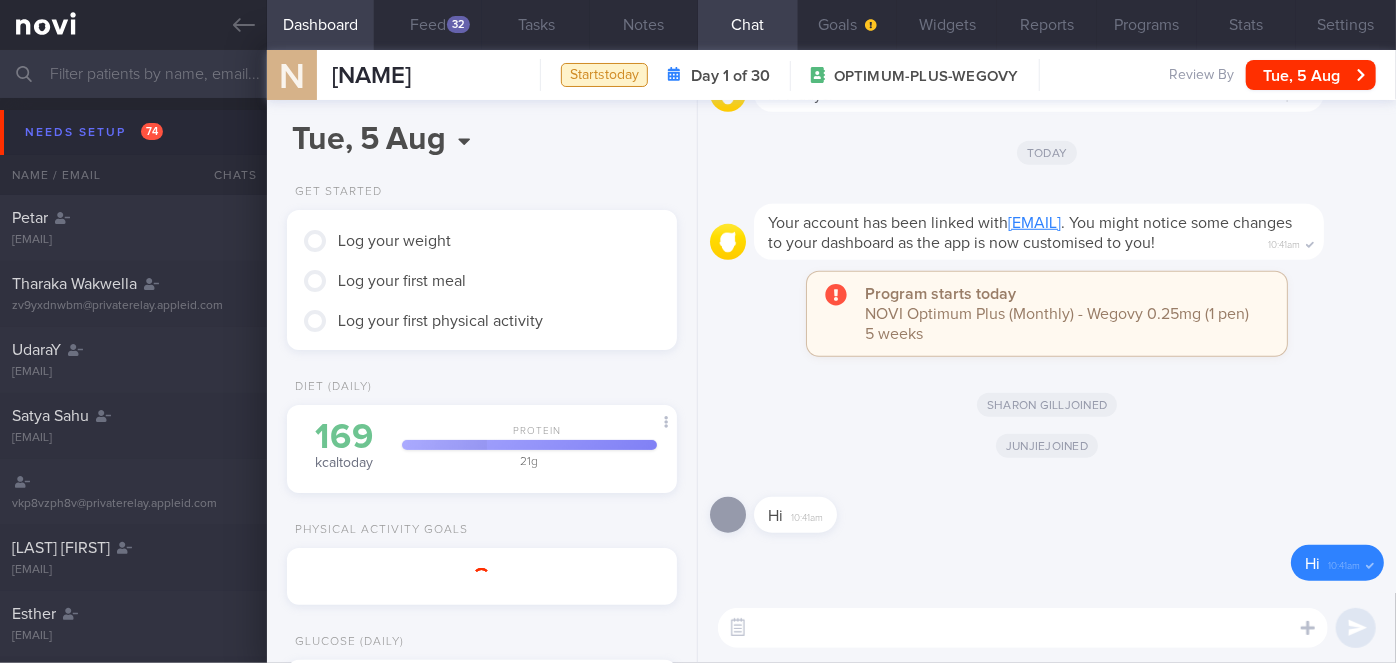 scroll, scrollTop: 999826, scrollLeft: 999650, axis: both 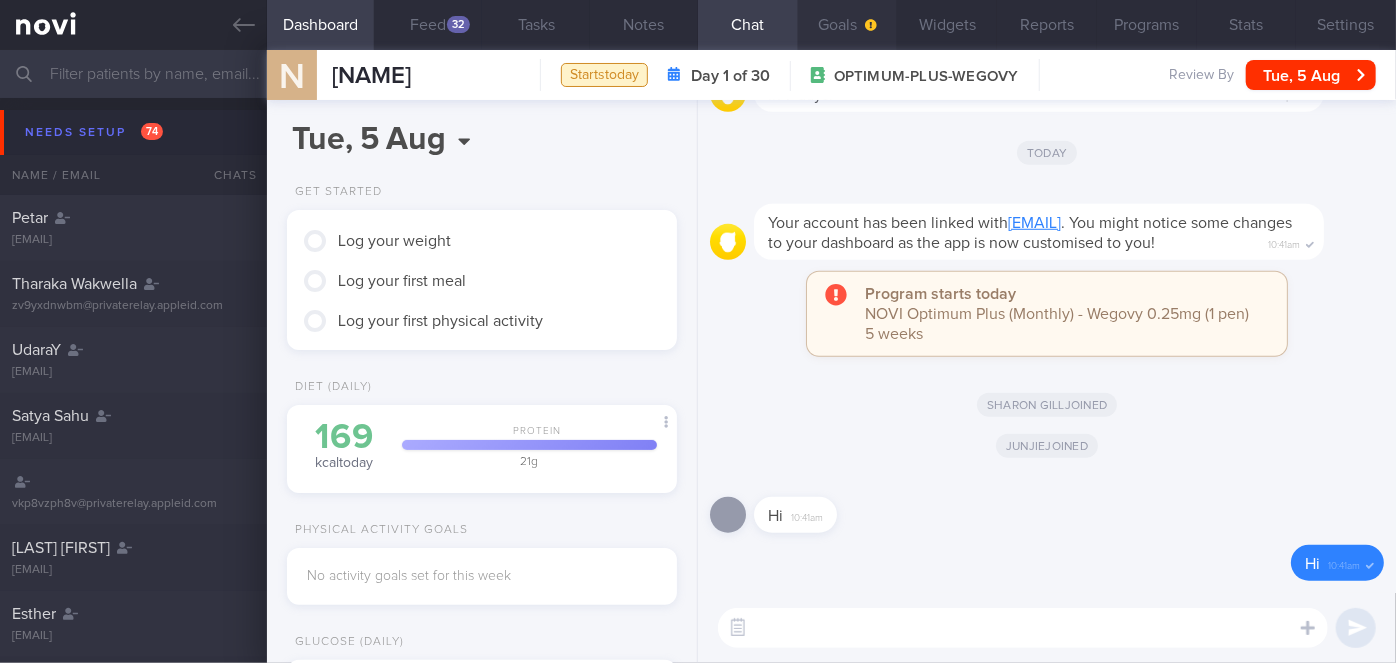 click on "Goals" at bounding box center [848, 25] 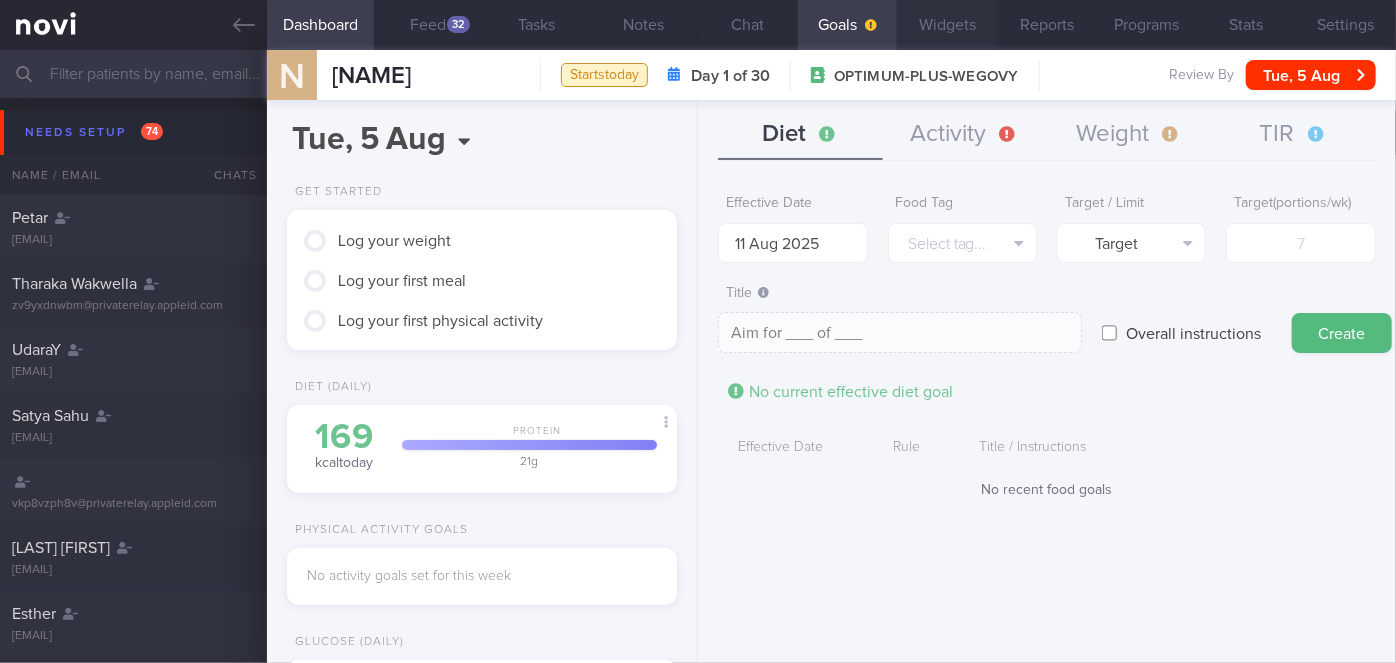 click on "Widgets" at bounding box center (947, 25) 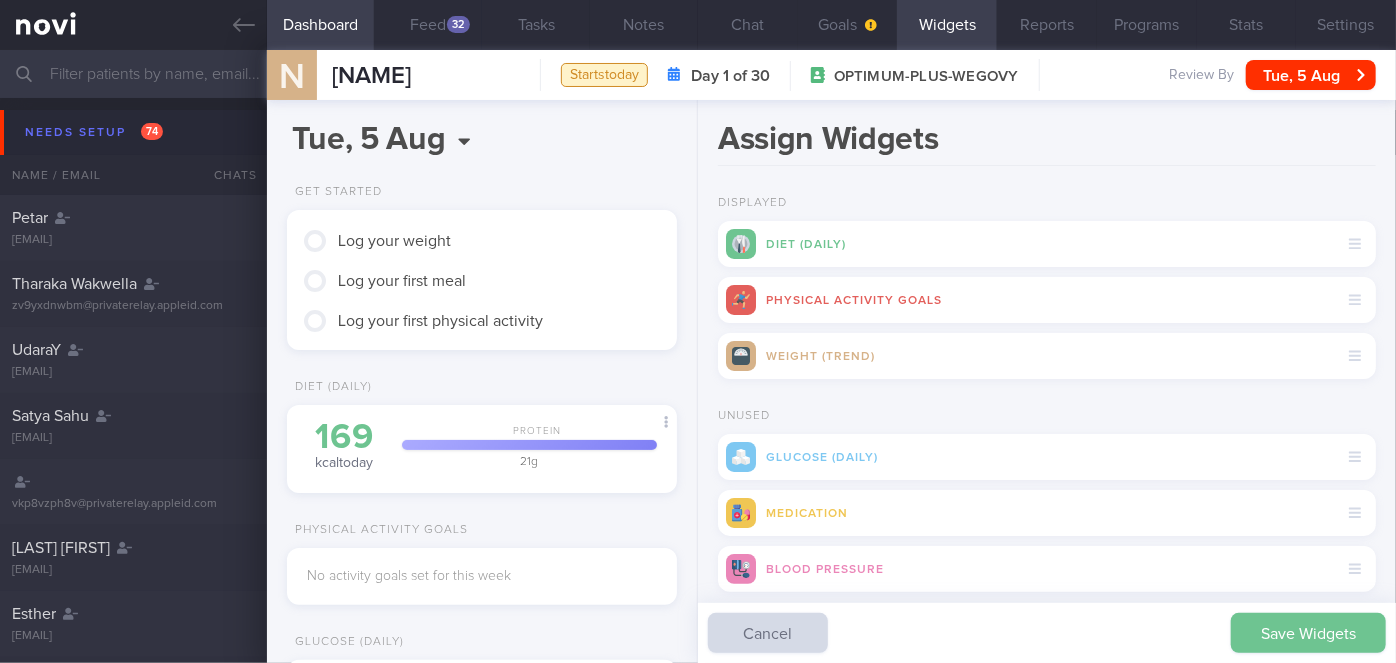 click on "Save Widgets" at bounding box center (1308, 633) 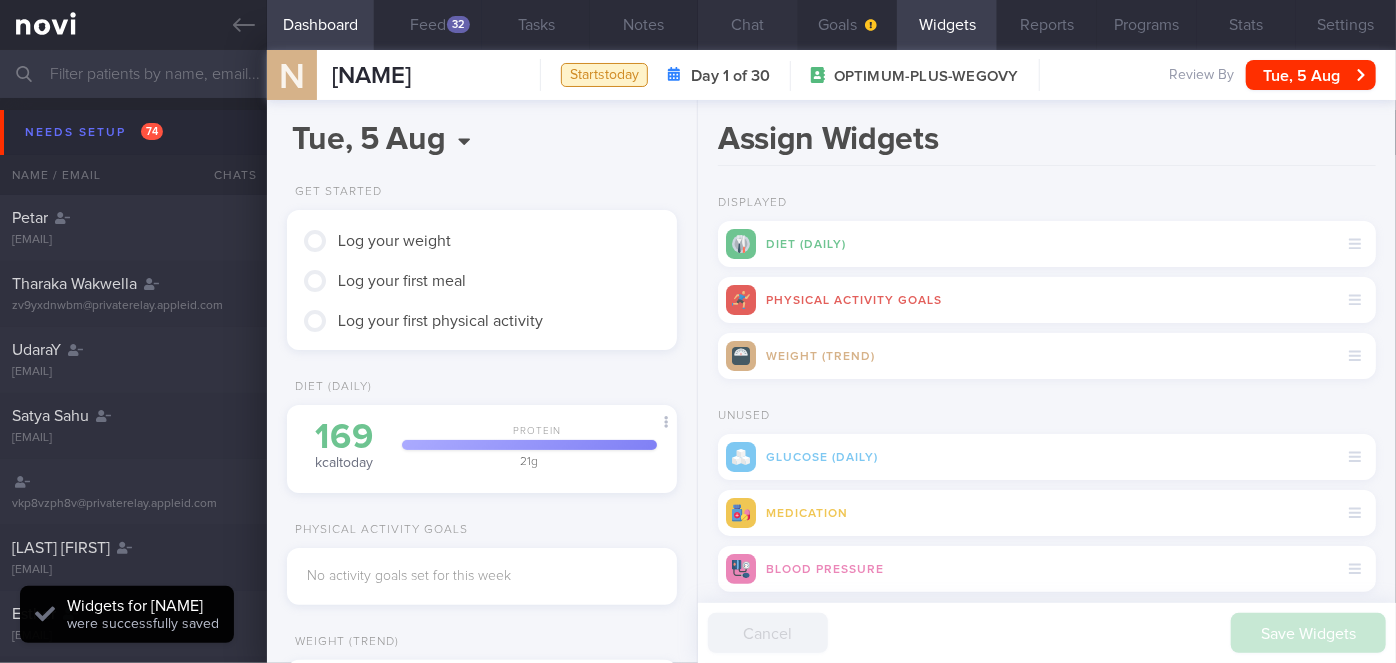click on "Chat" at bounding box center [748, 25] 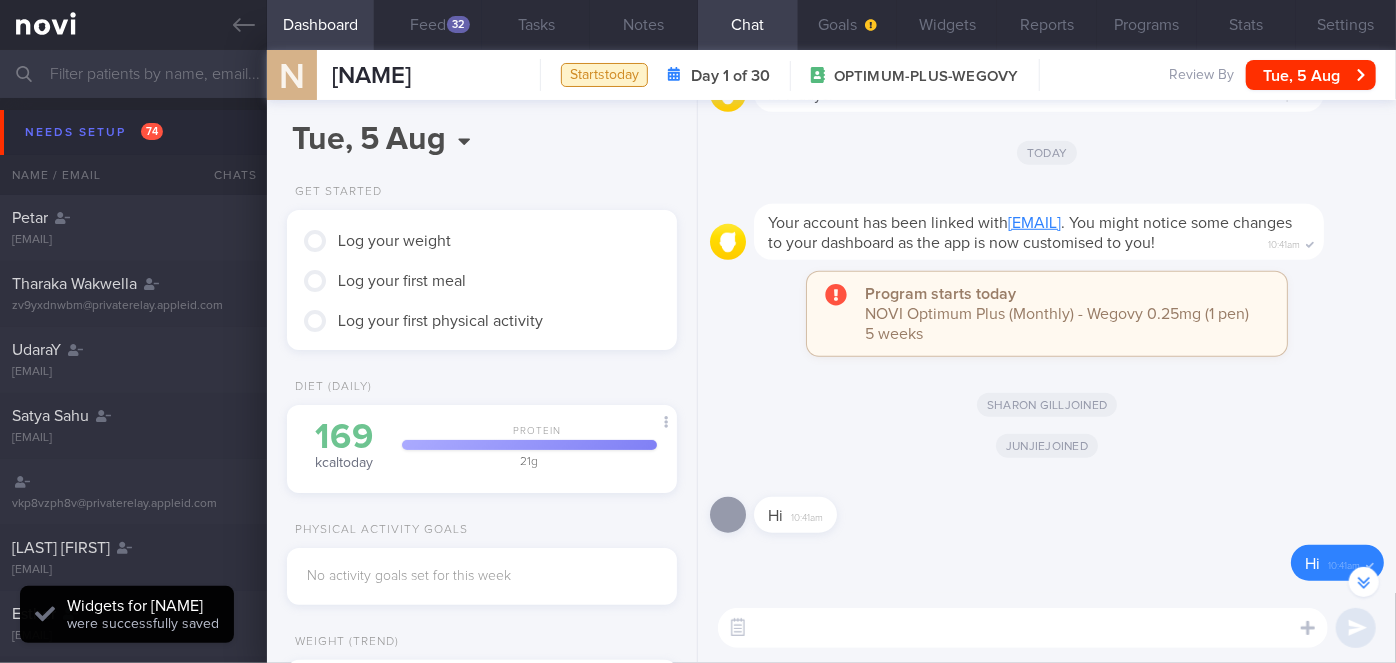 scroll, scrollTop: -90, scrollLeft: 0, axis: vertical 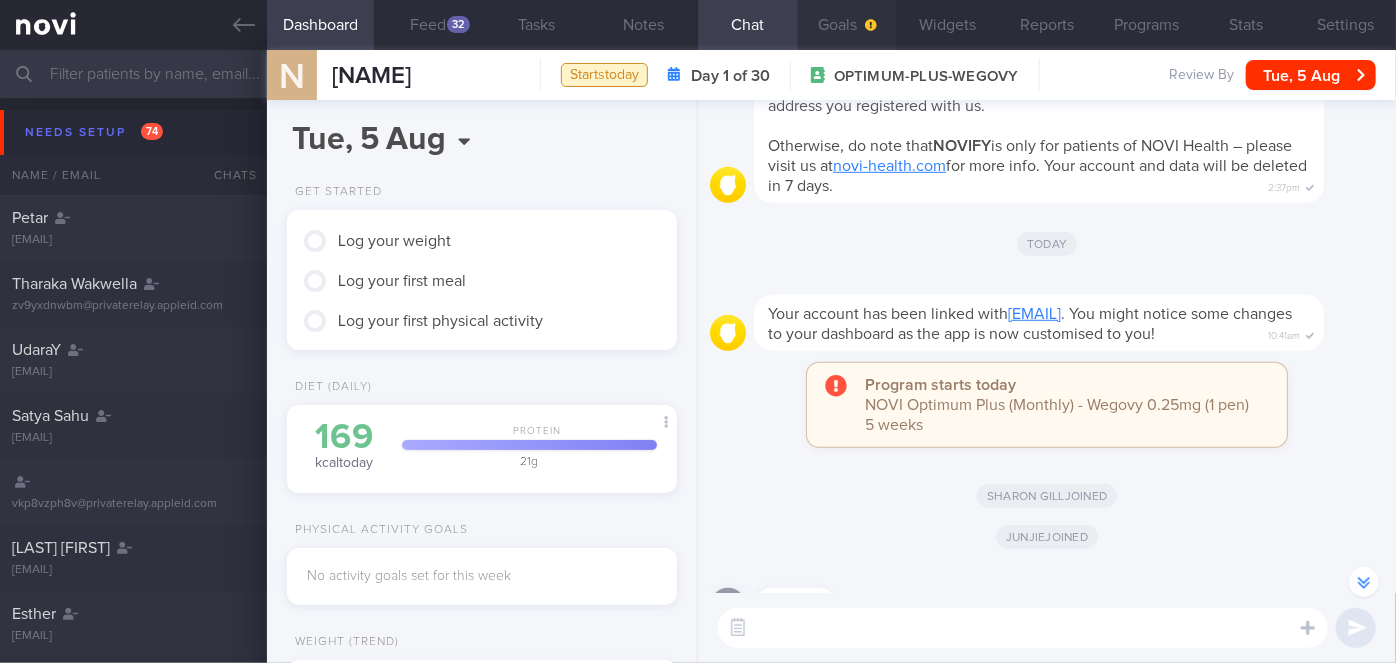 click on "Goals" at bounding box center [848, 25] 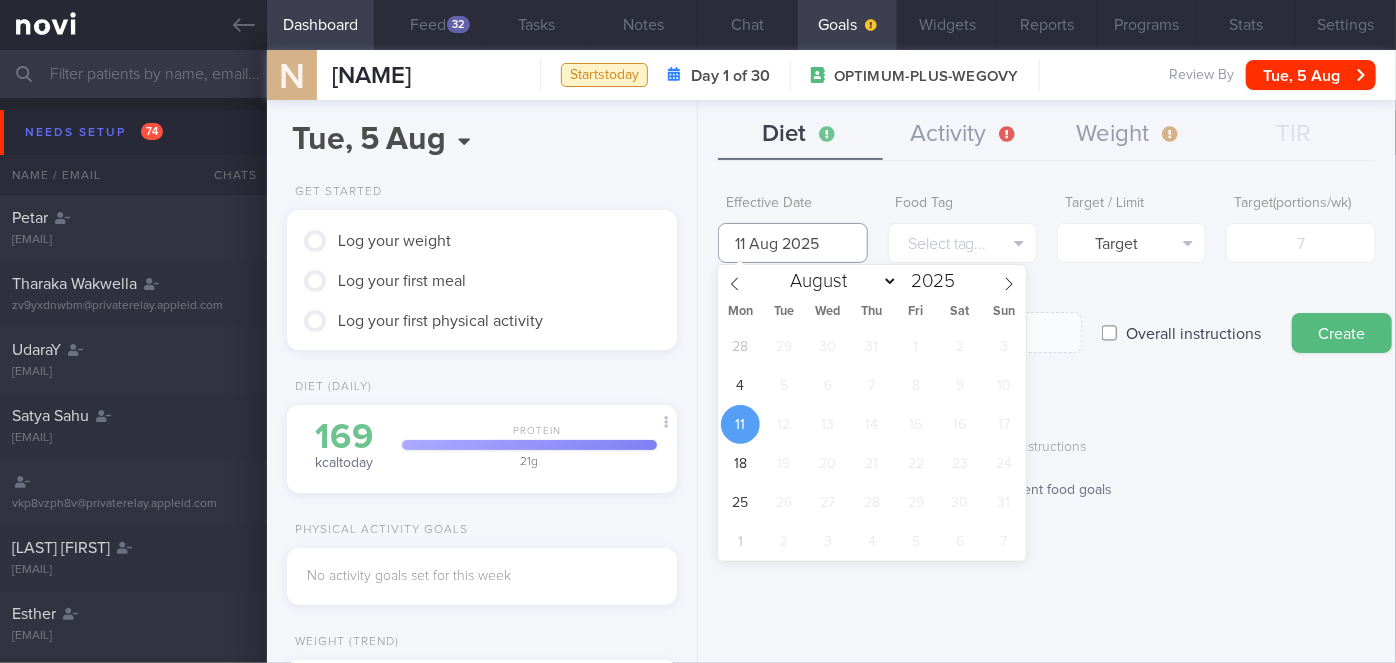 click on "11 Aug 2025" at bounding box center (792, 243) 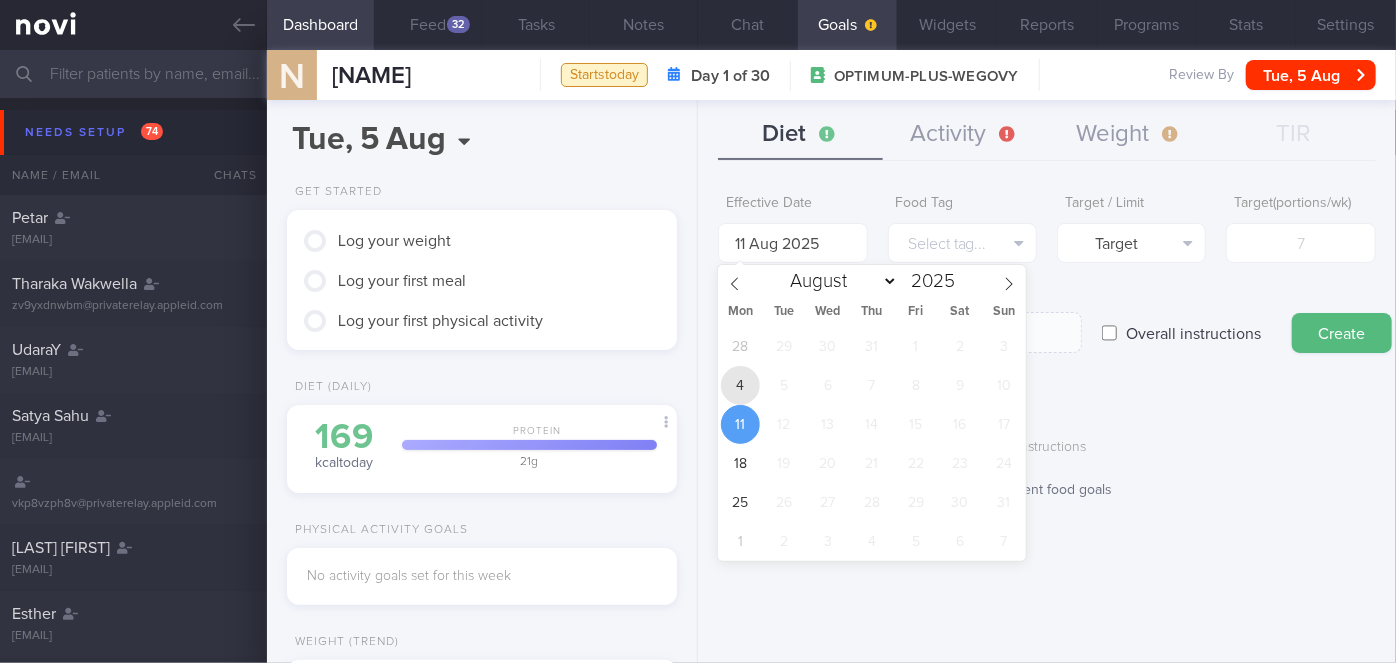 click on "4" at bounding box center [740, 385] 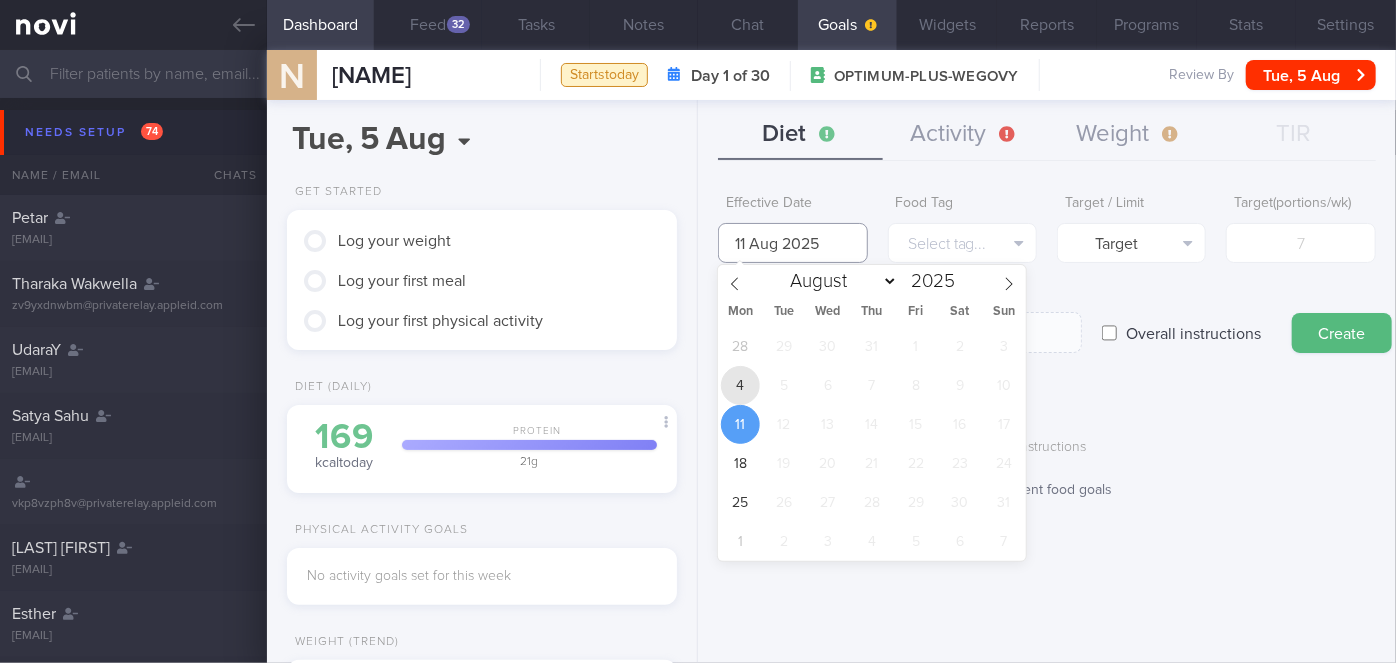 type on "4 Aug 2025" 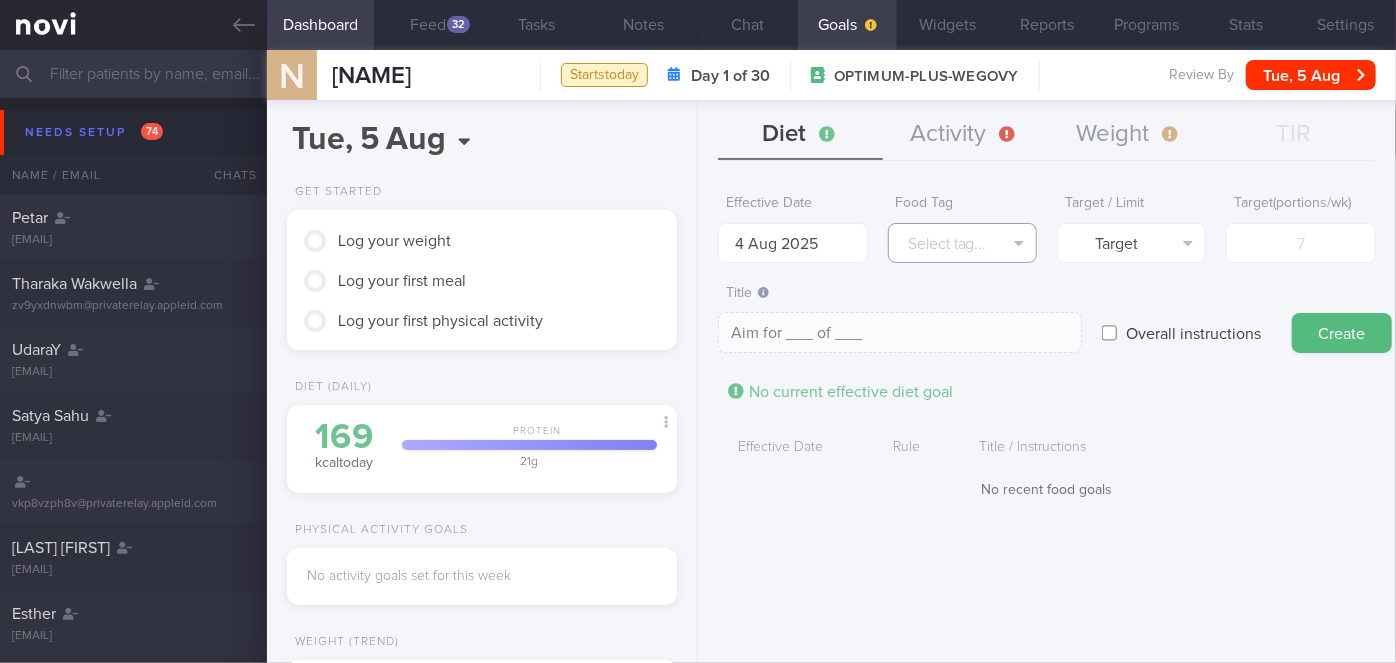 click on "Select tag..." at bounding box center [962, 243] 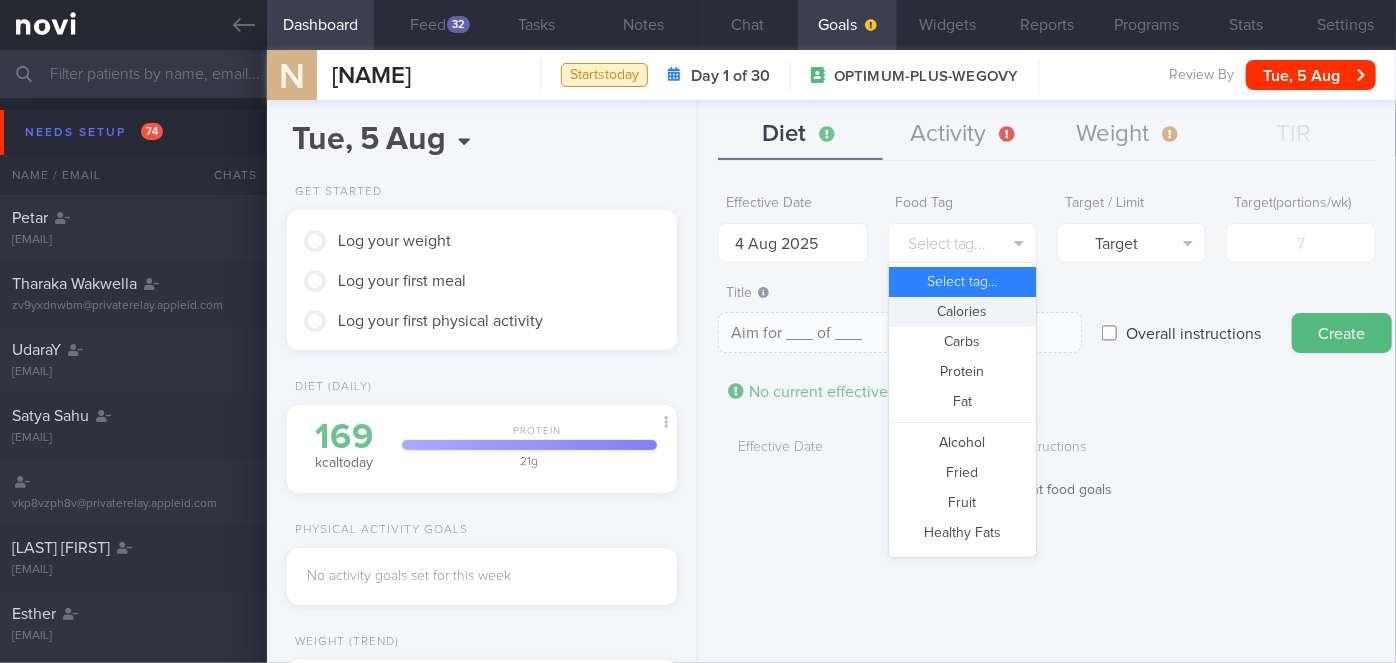click on "Calories" at bounding box center [962, 312] 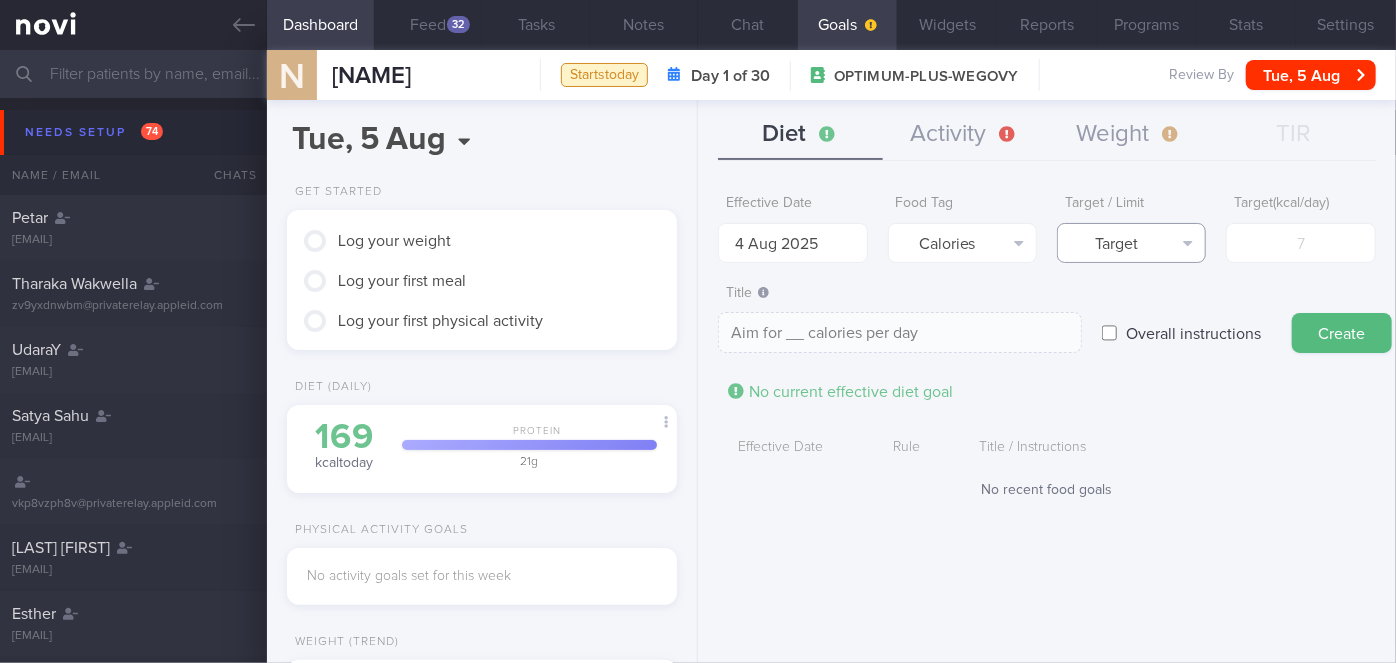 click on "Target" at bounding box center (1131, 243) 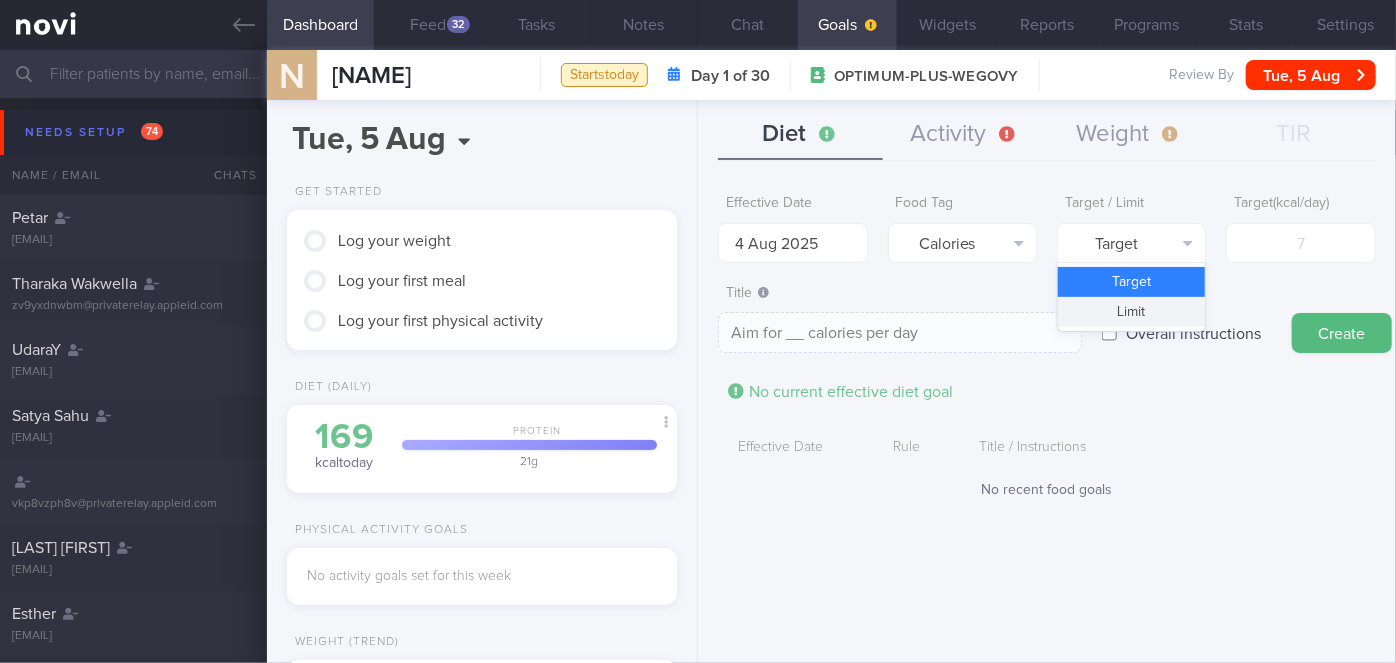 click on "Limit" at bounding box center (1131, 312) 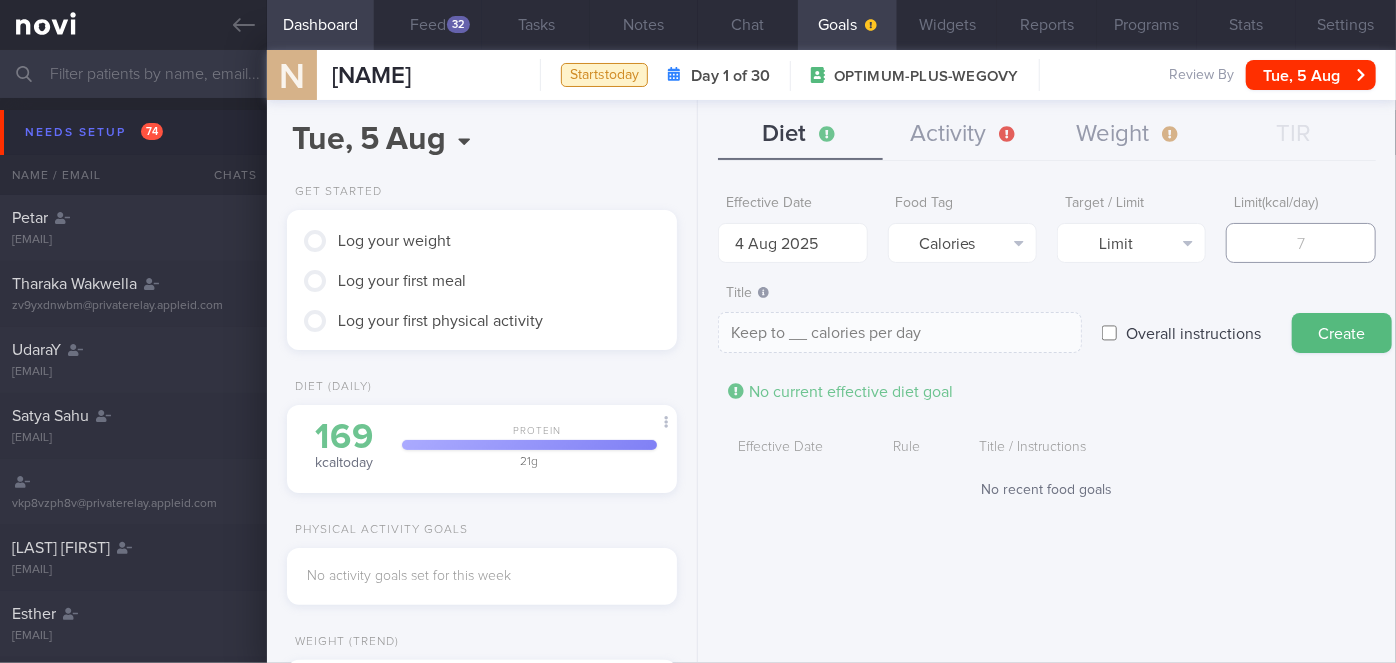 click at bounding box center [1300, 243] 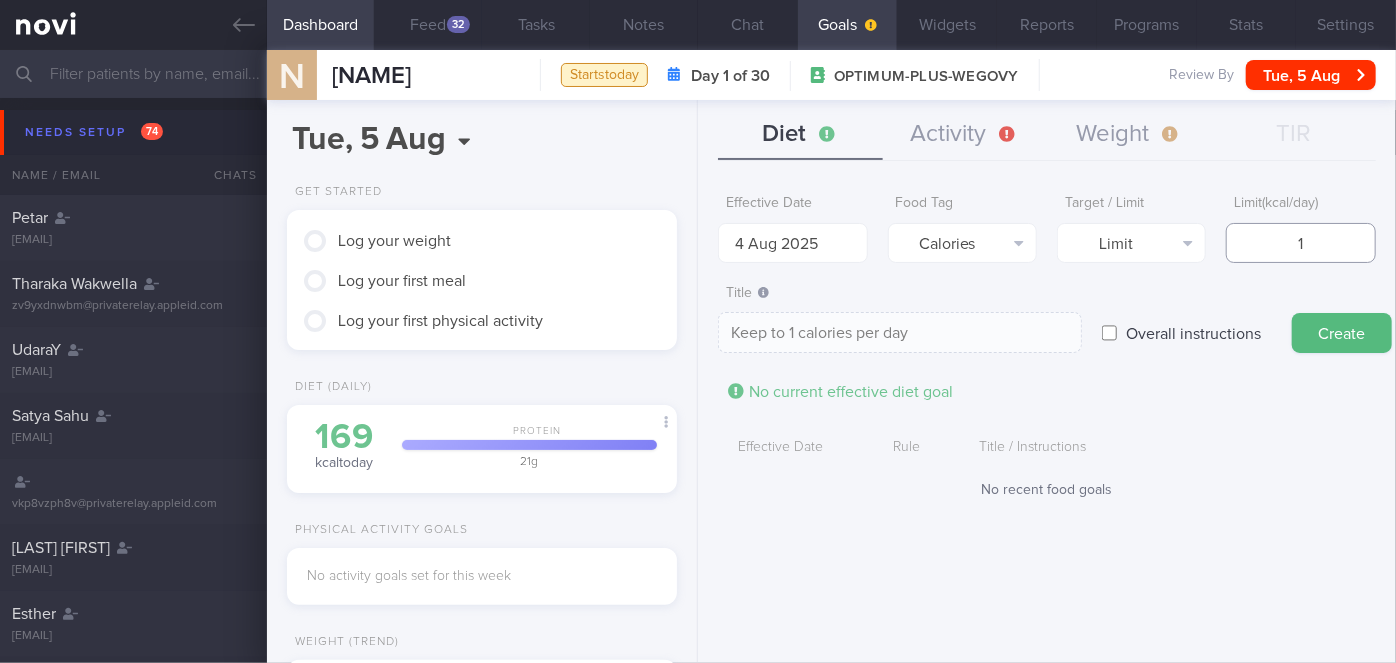 type on "12" 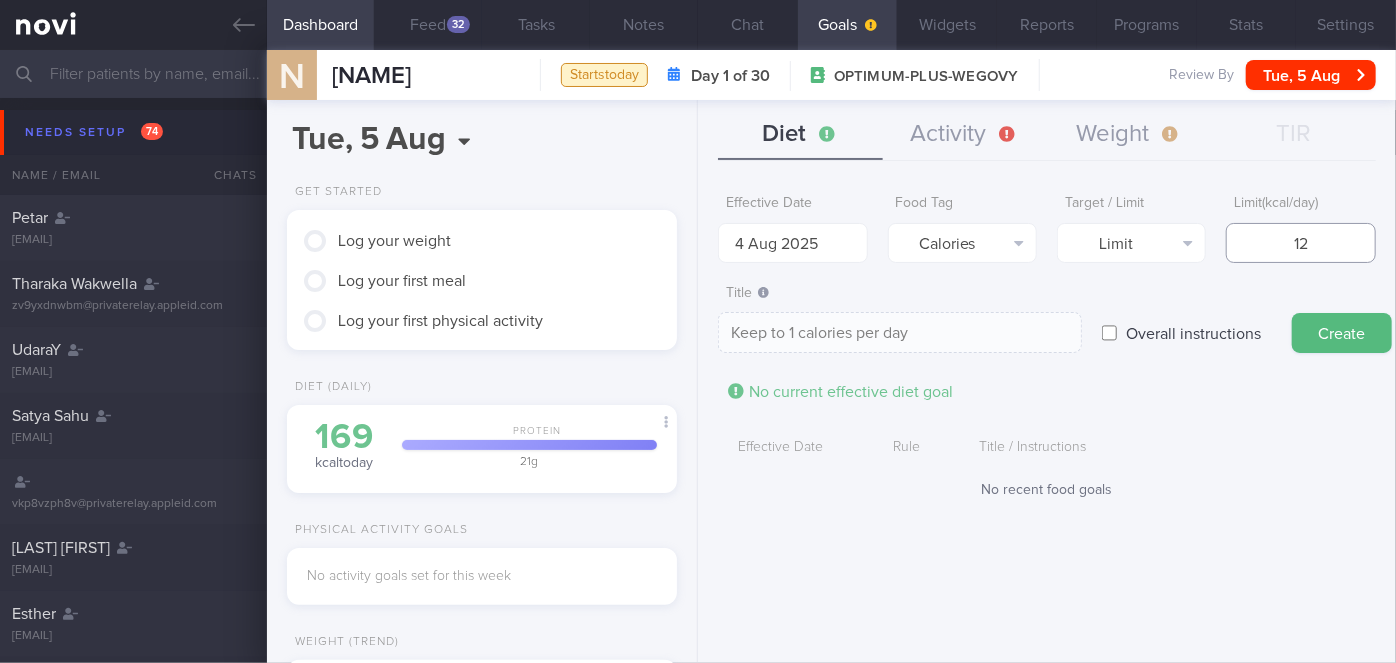 type on "Keep to 12 calories per day" 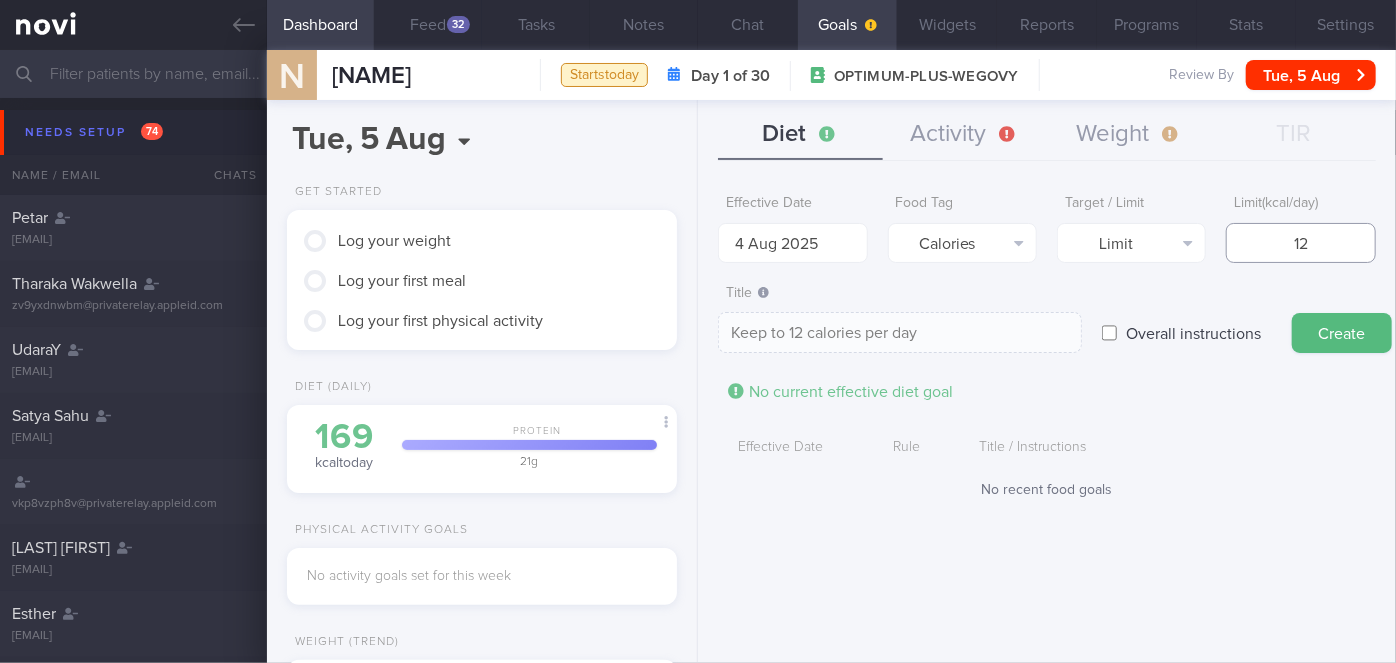 type on "120" 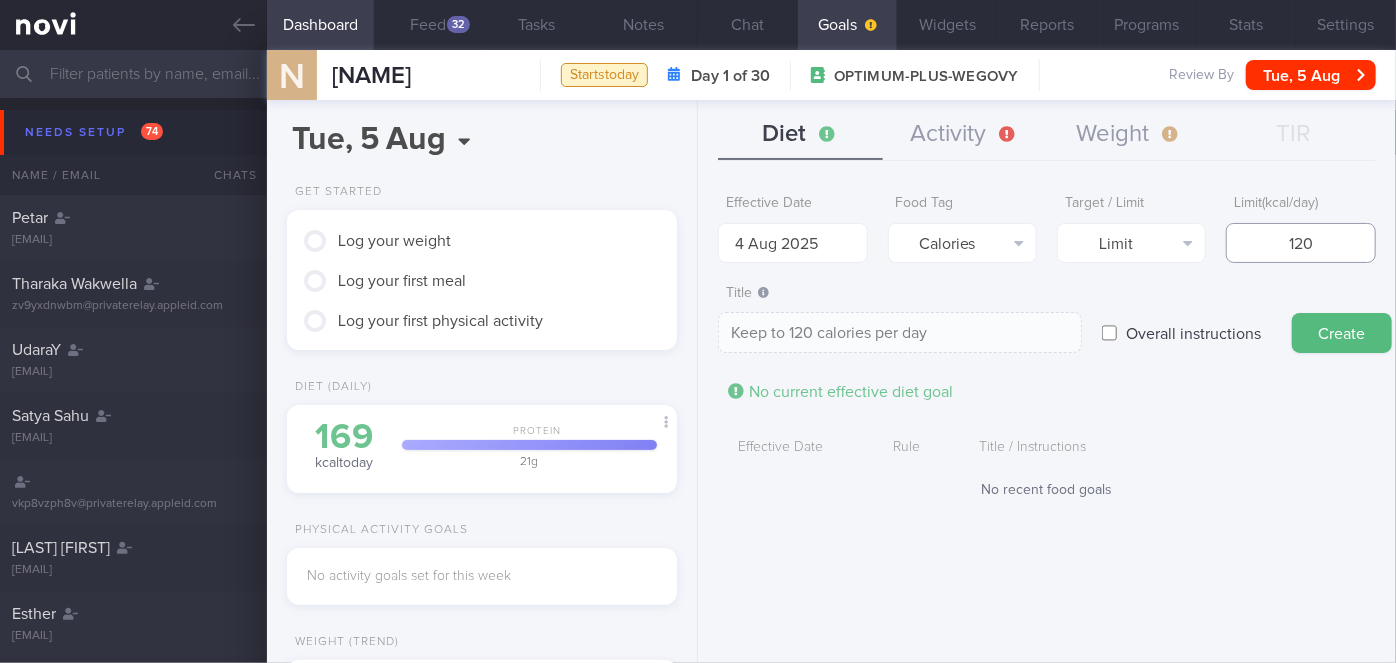 type on "1200" 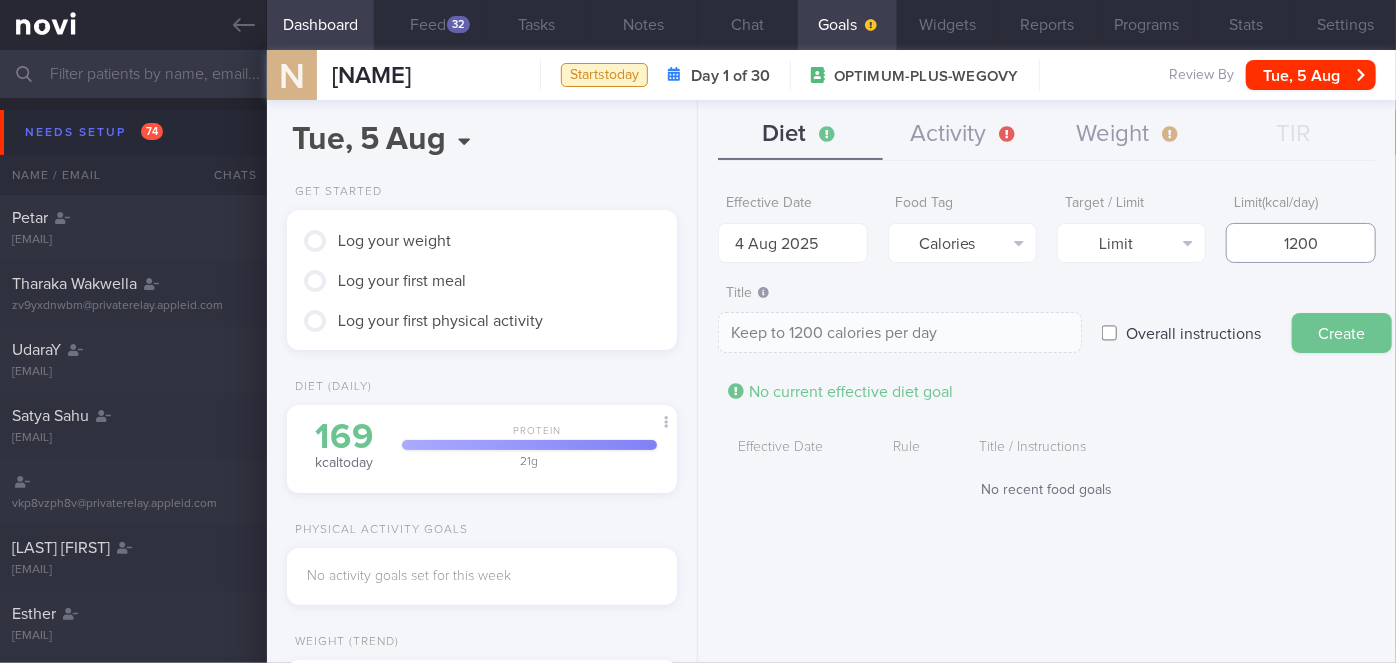 type on "1200" 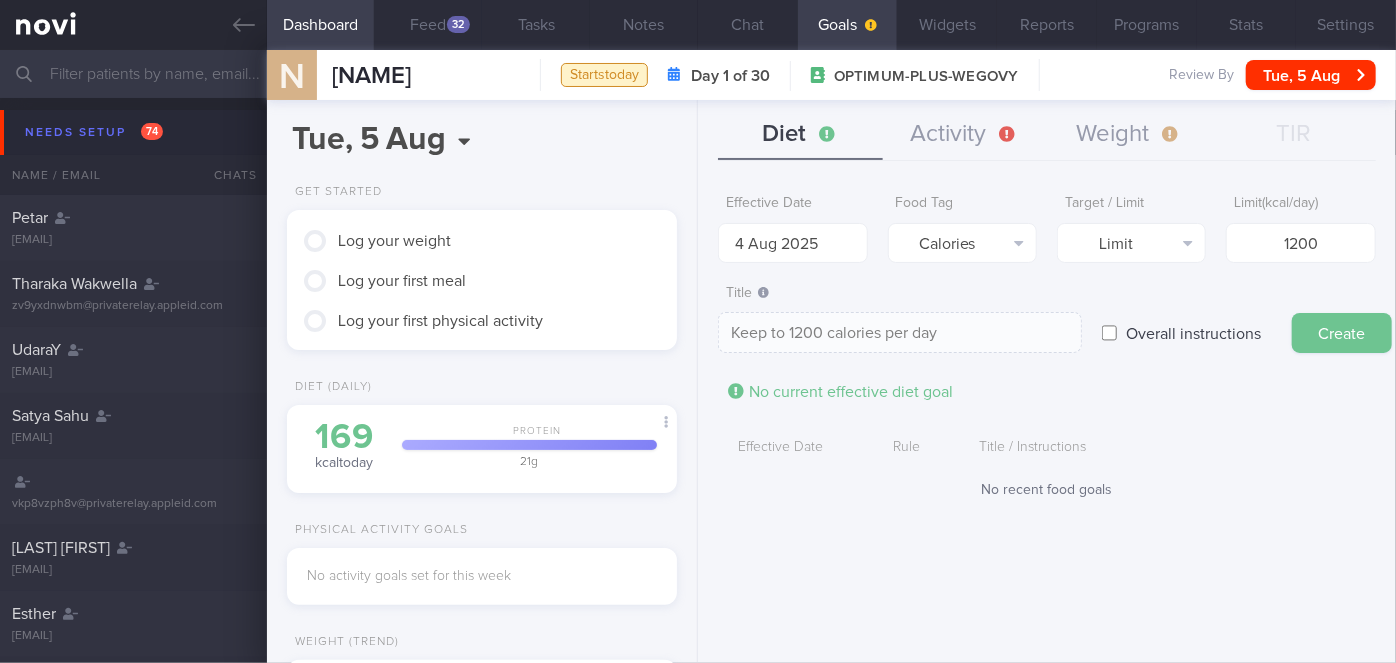 click on "Create" at bounding box center [1342, 333] 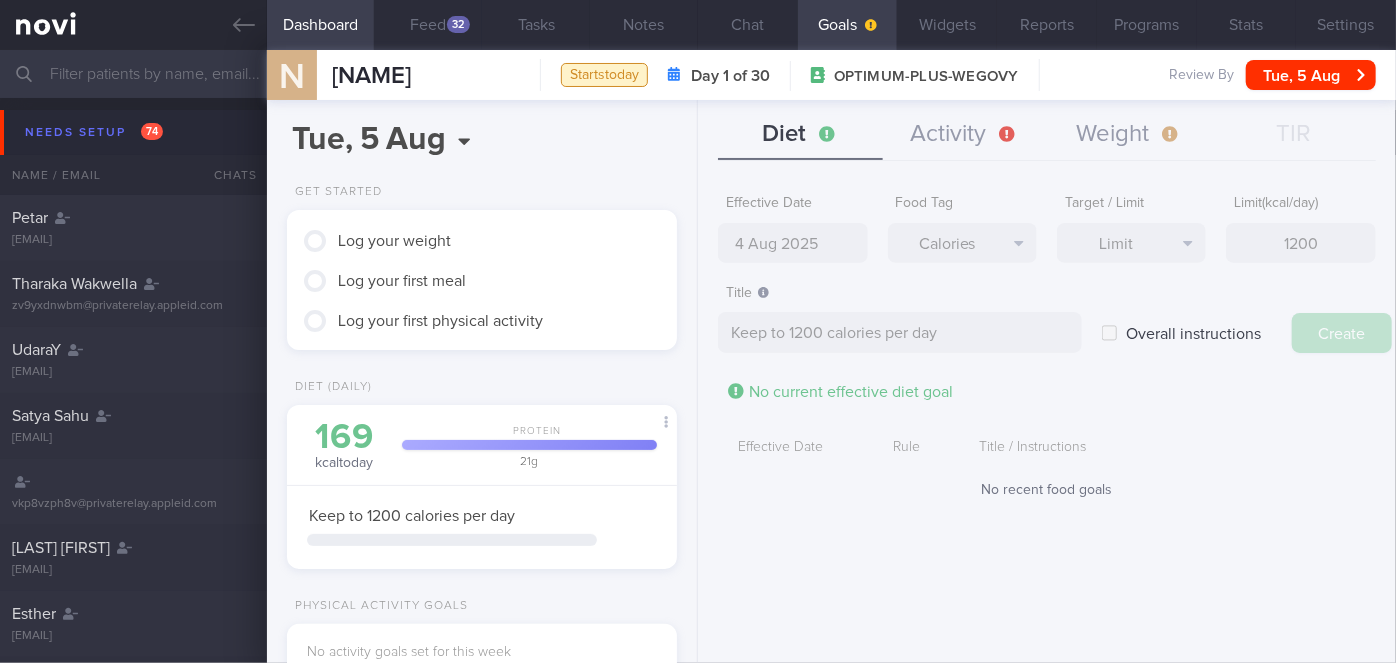type on "11 Aug 2025" 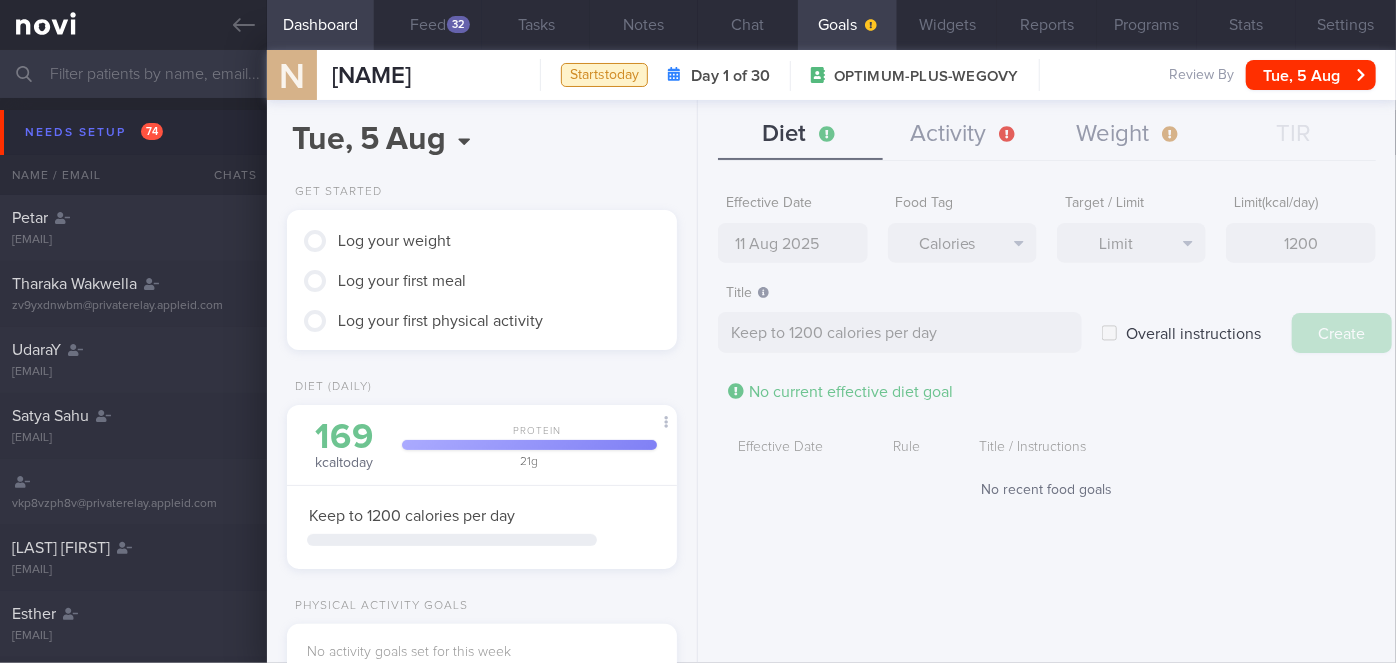 type 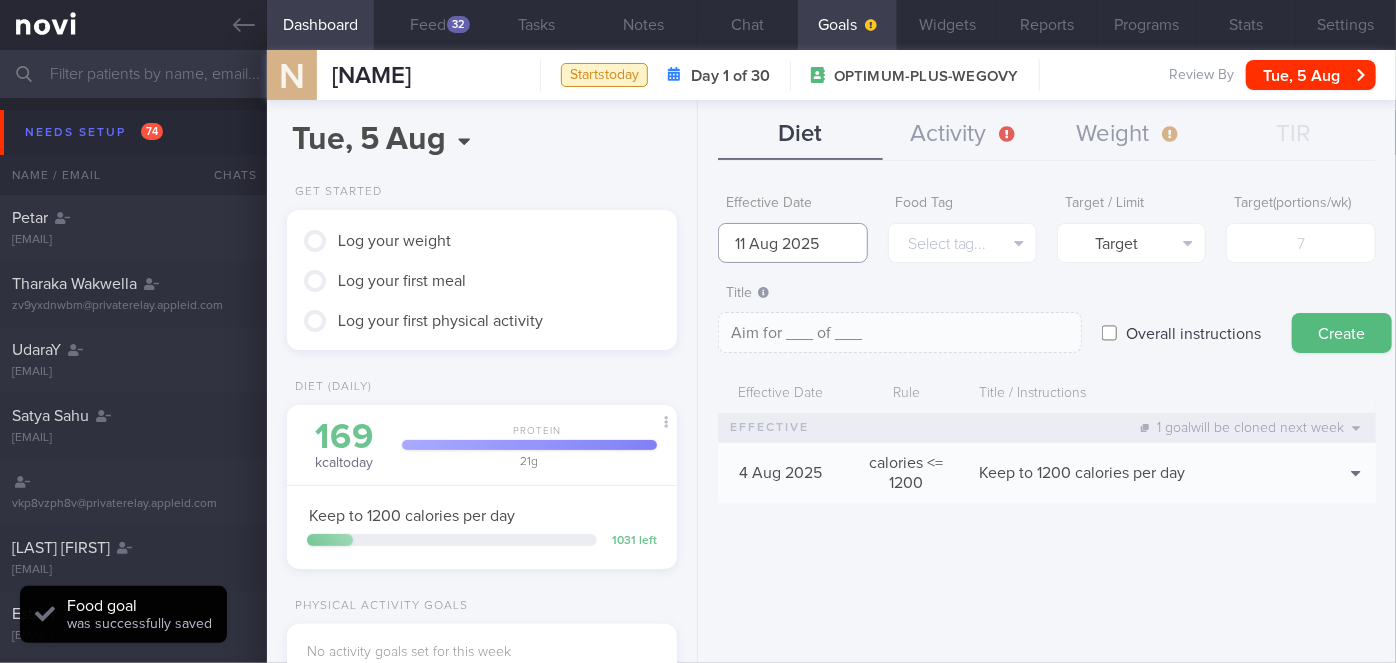 click on "11 Aug 2025" at bounding box center (792, 243) 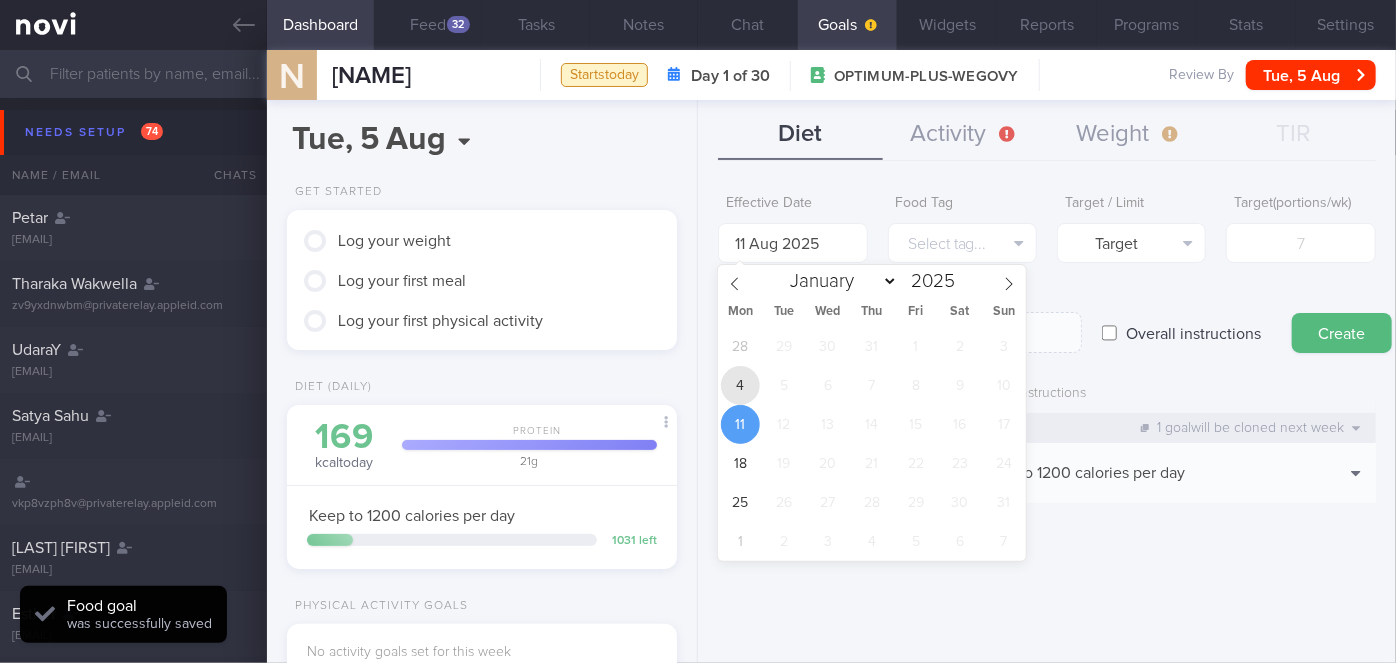 click on "4" at bounding box center [740, 385] 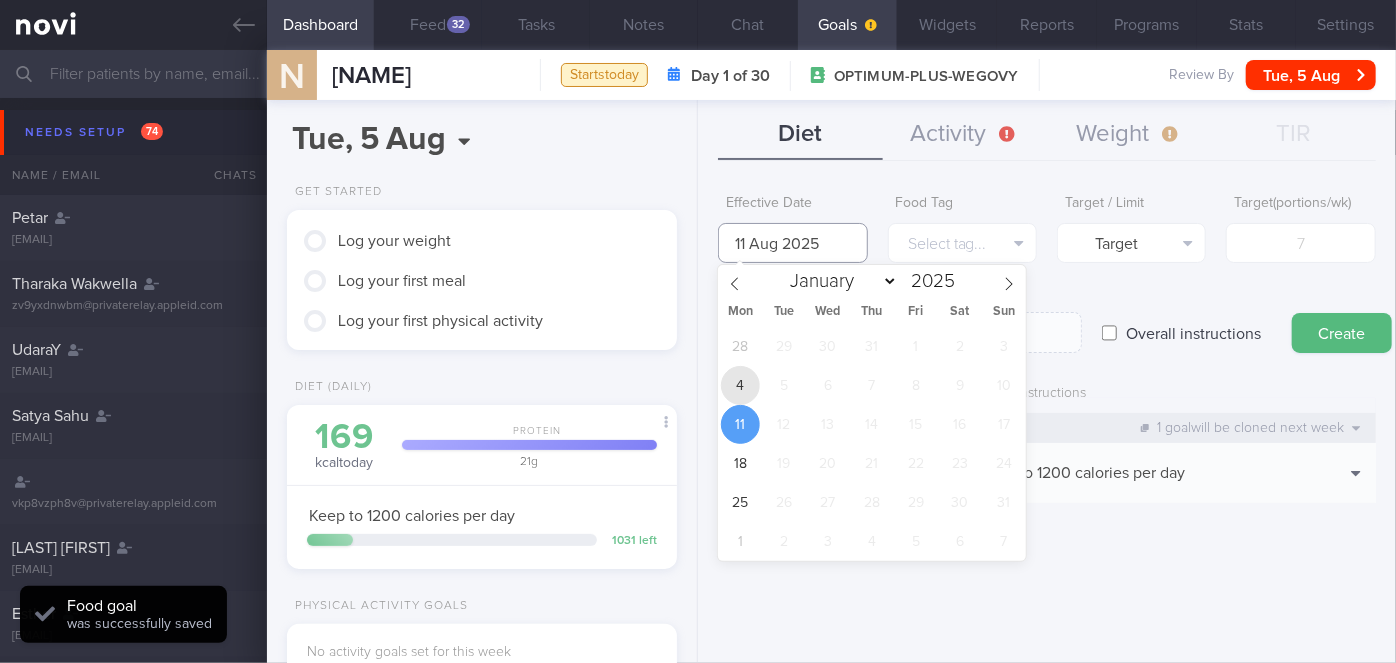 type on "4 Aug 2025" 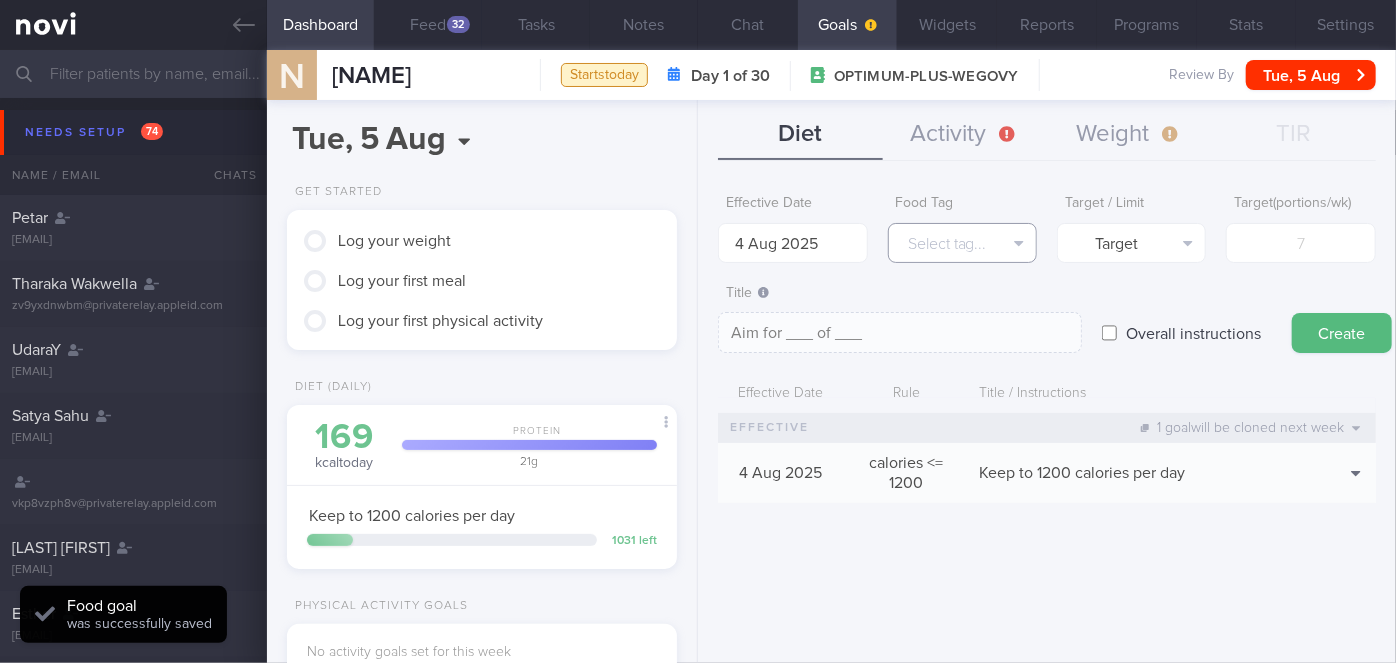 click on "Select tag..." at bounding box center [962, 243] 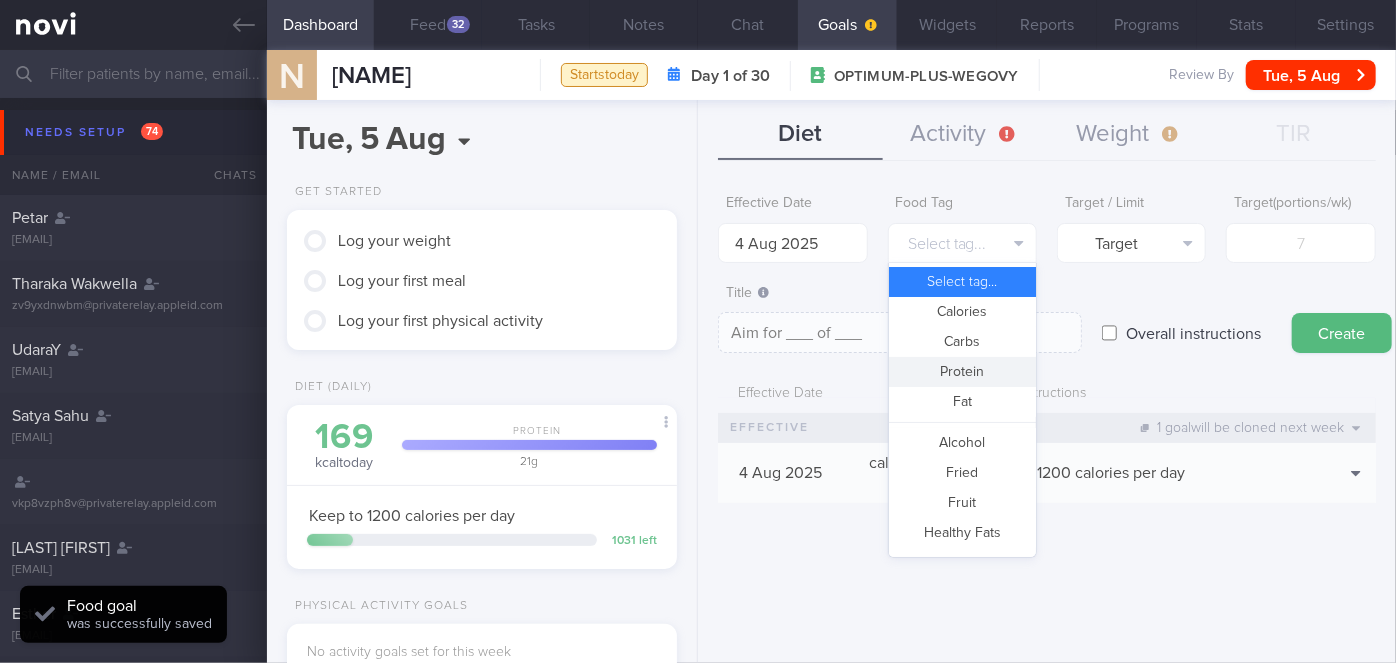 click on "Protein" at bounding box center [962, 372] 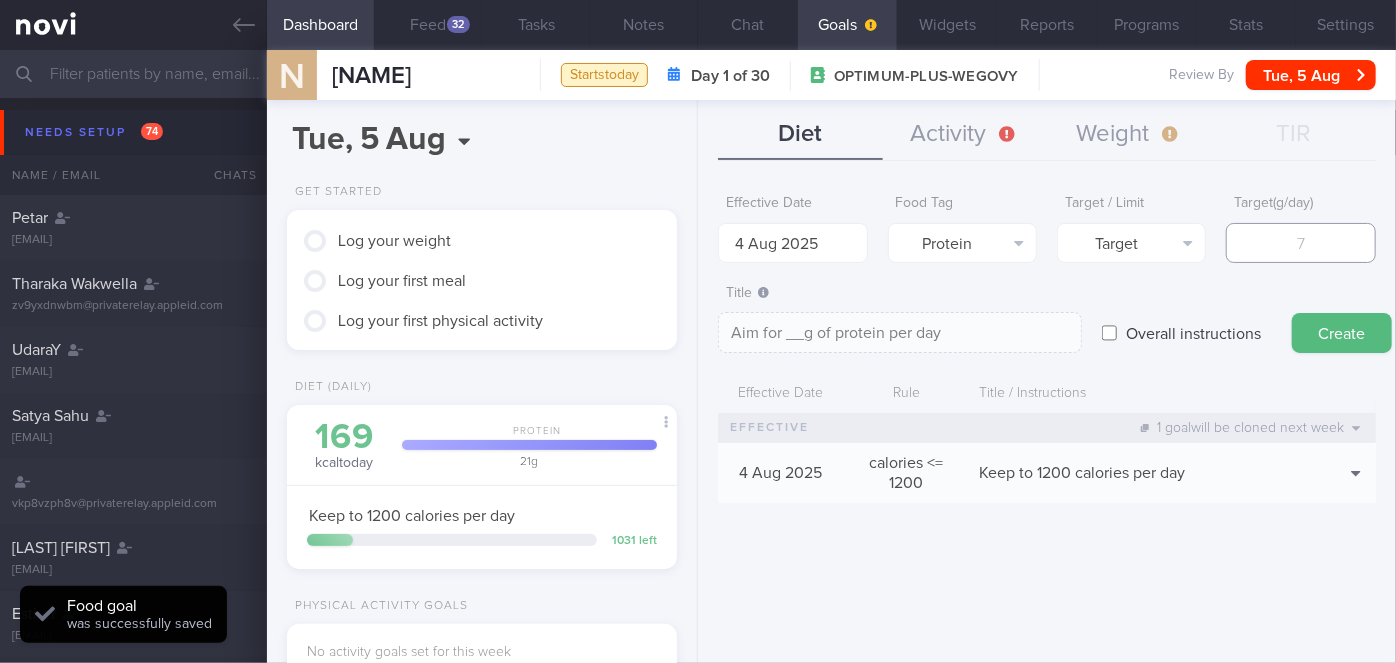 click at bounding box center (1300, 243) 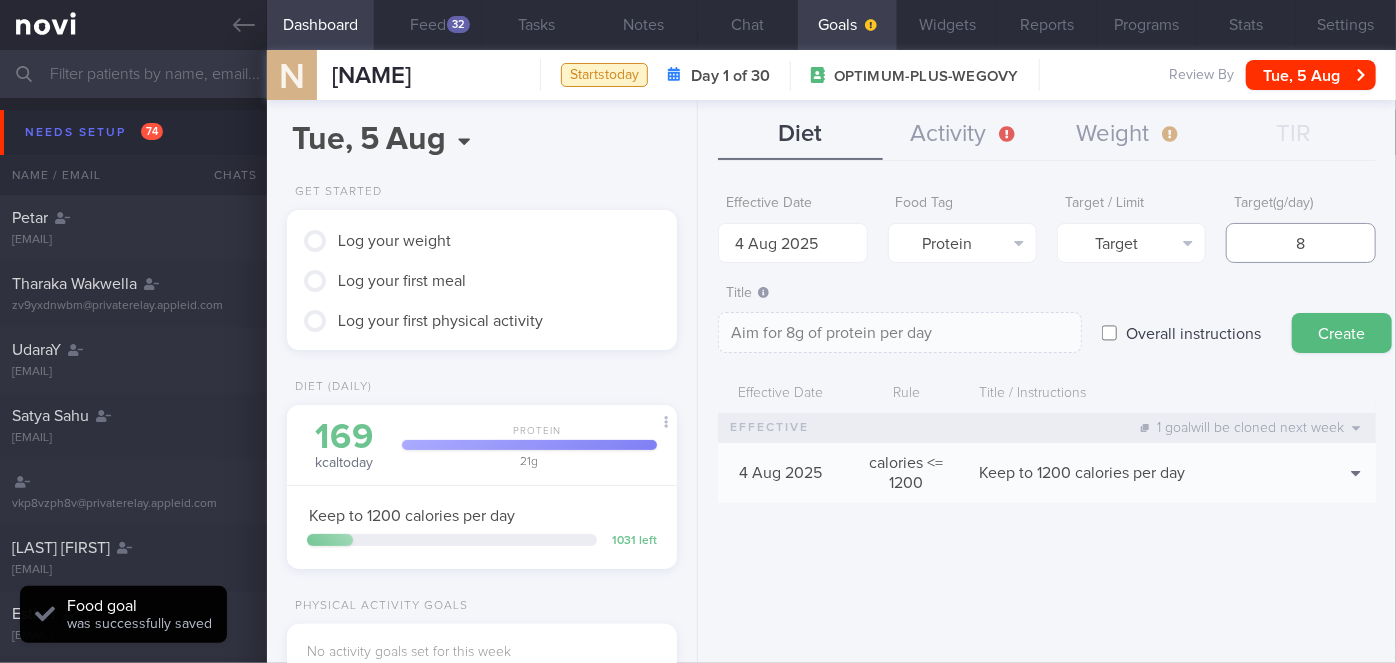 type on "86" 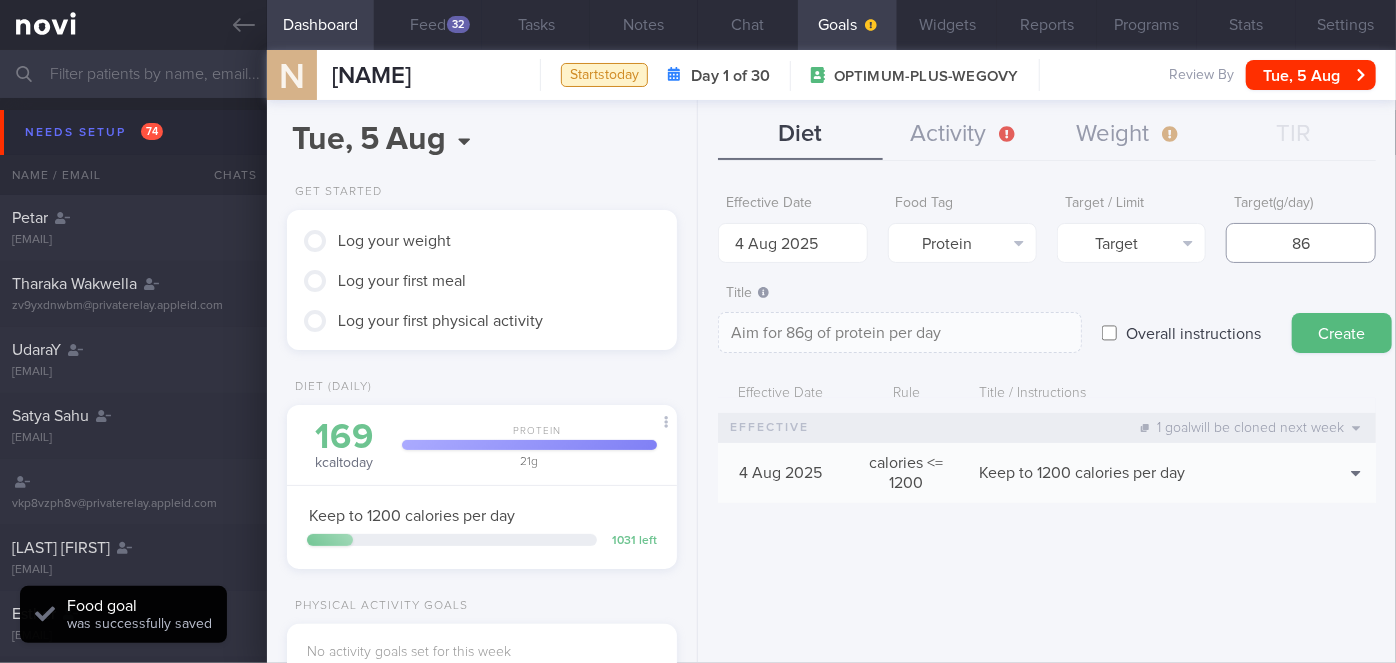 type on "86" 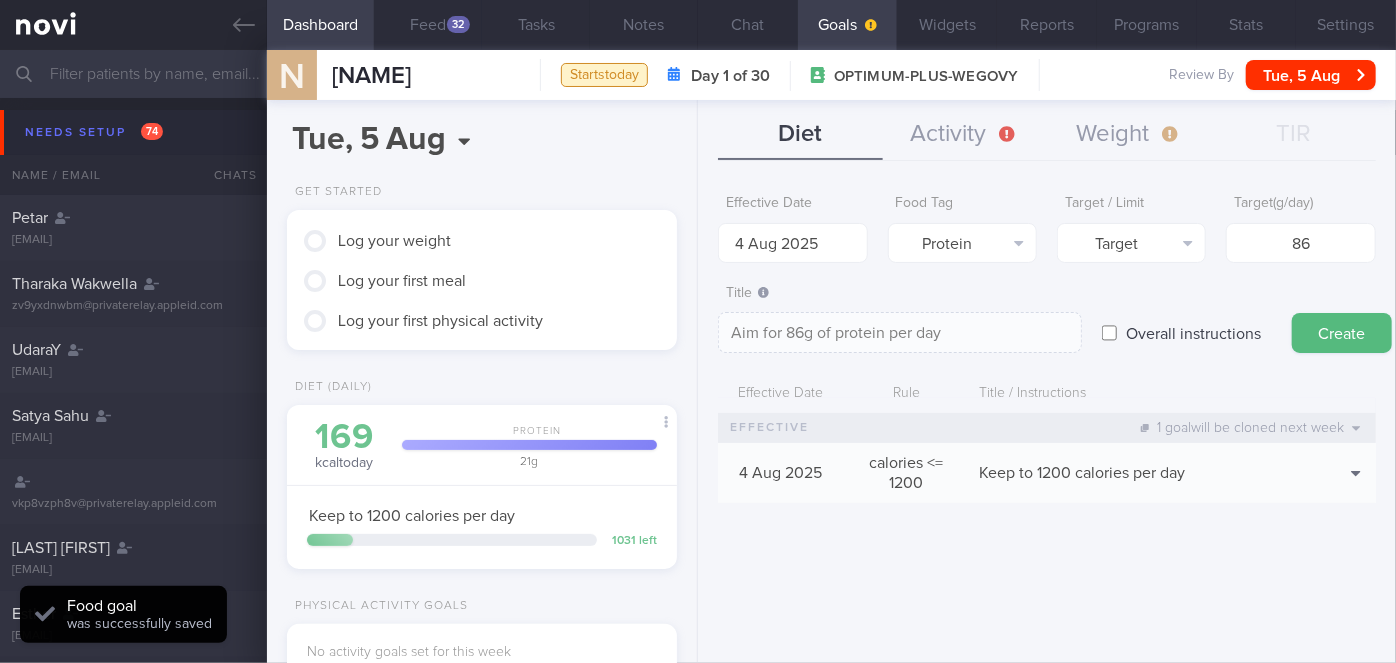 click on "Create" at bounding box center (1342, 333) 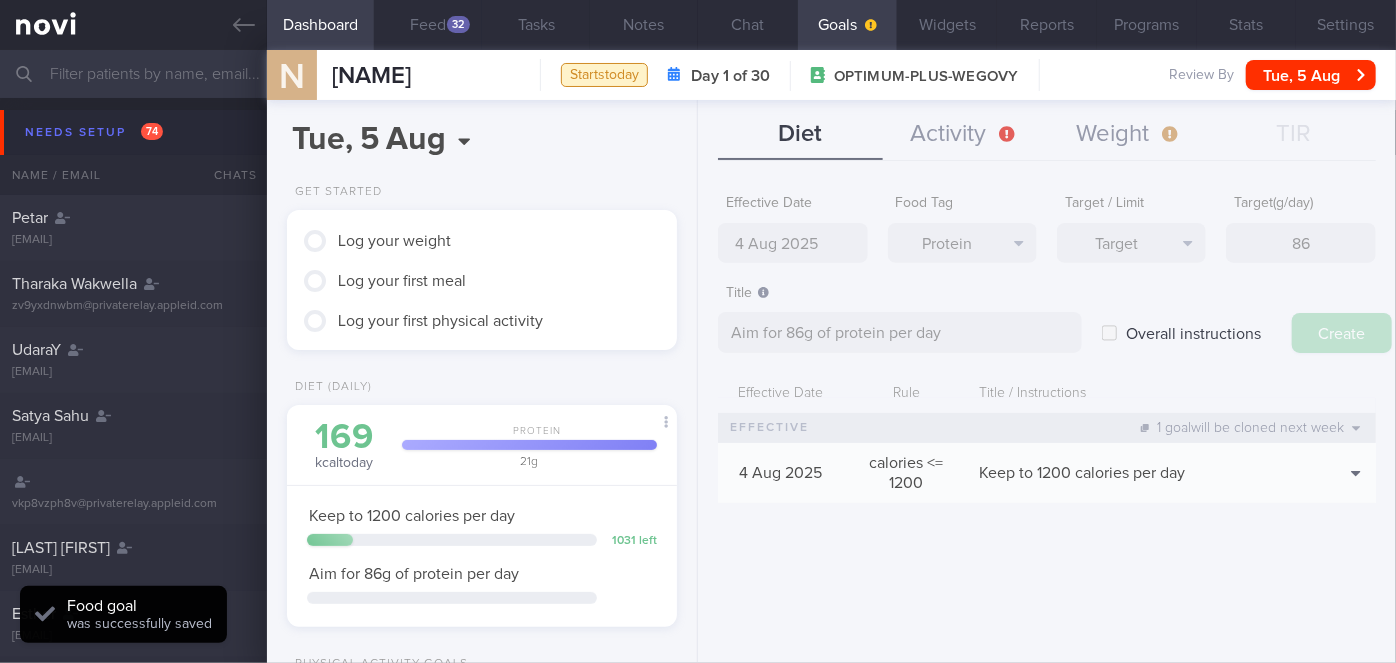 type on "11 Aug 2025" 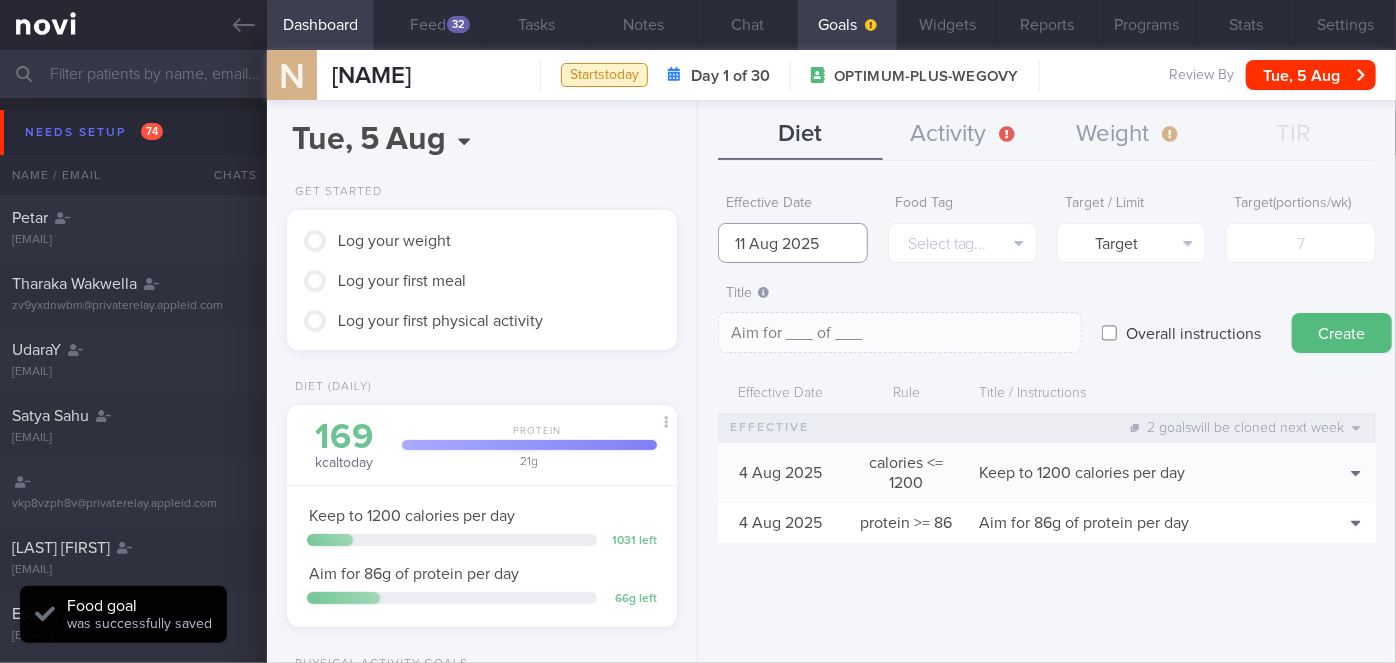 click on "11 Aug 2025" at bounding box center (792, 243) 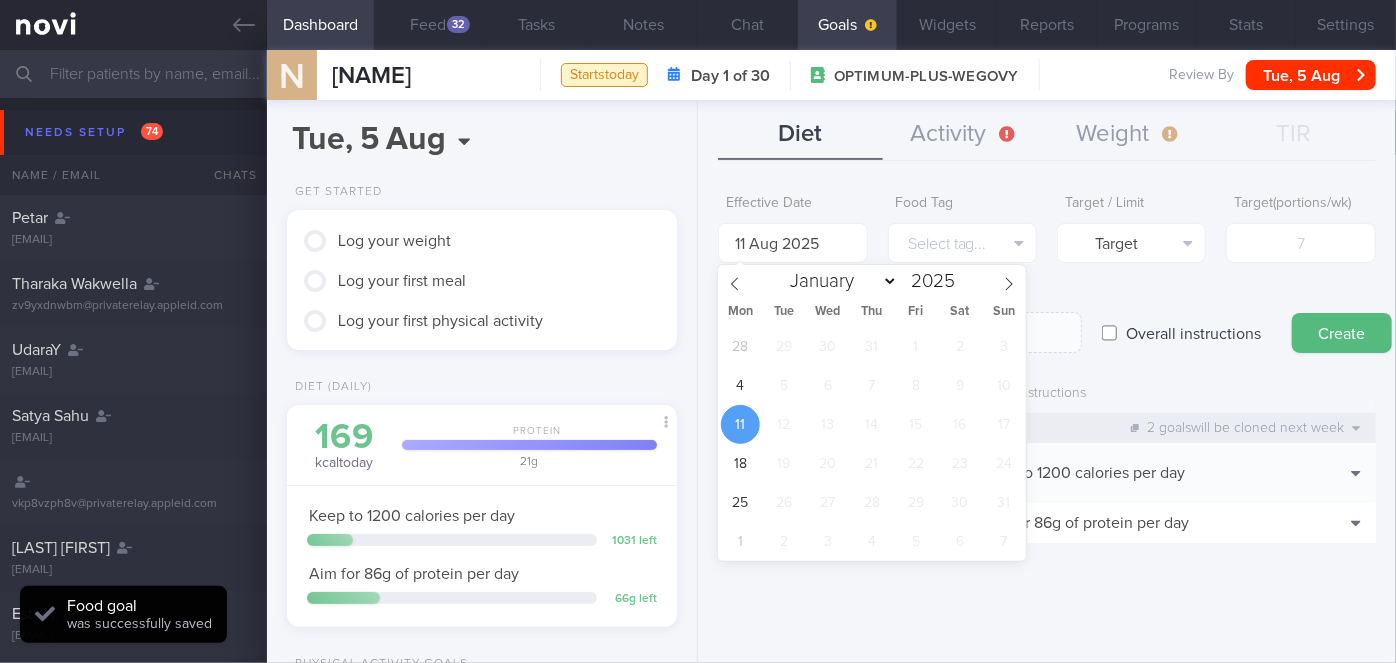 click on "28 29 30 31 1 2 3 4 5 6 7 8 9 10 11 12 13 14 15 16 17 18 19 20 21 22 23 24 25 26 27 28 29 30 31 1 2 3 4 5 6 7" at bounding box center [872, 444] 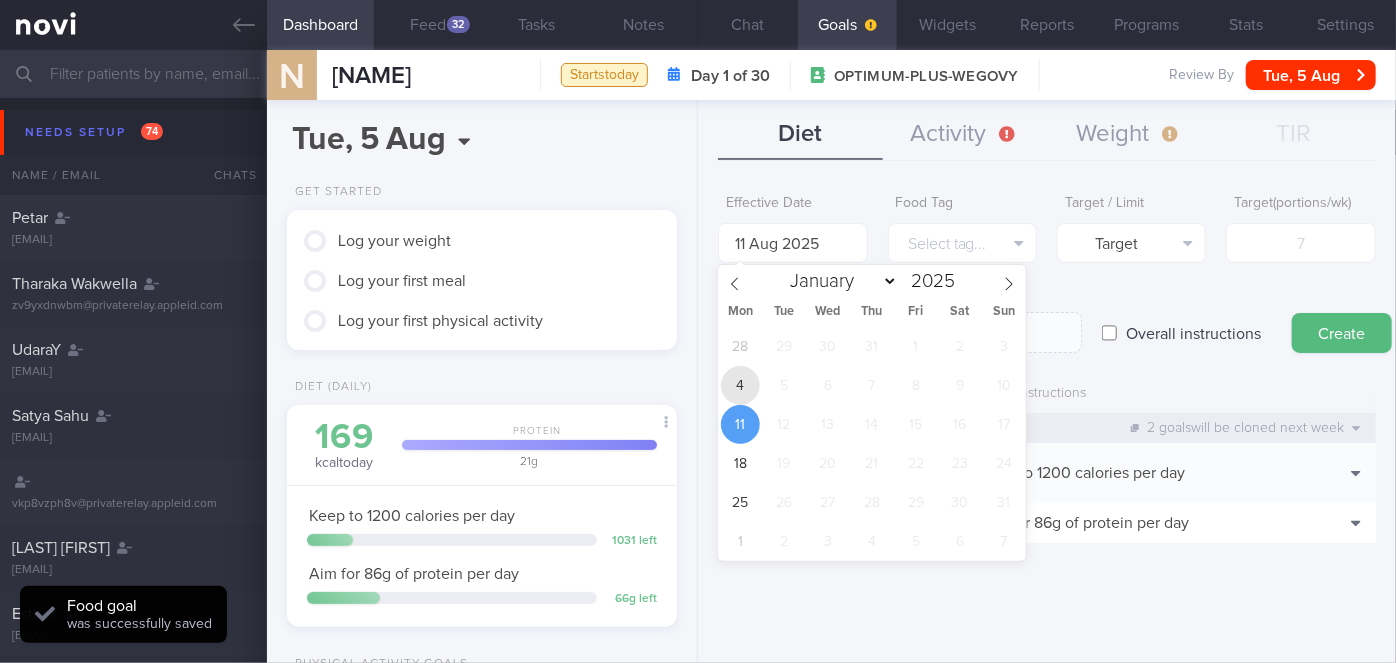 click on "4" at bounding box center (740, 385) 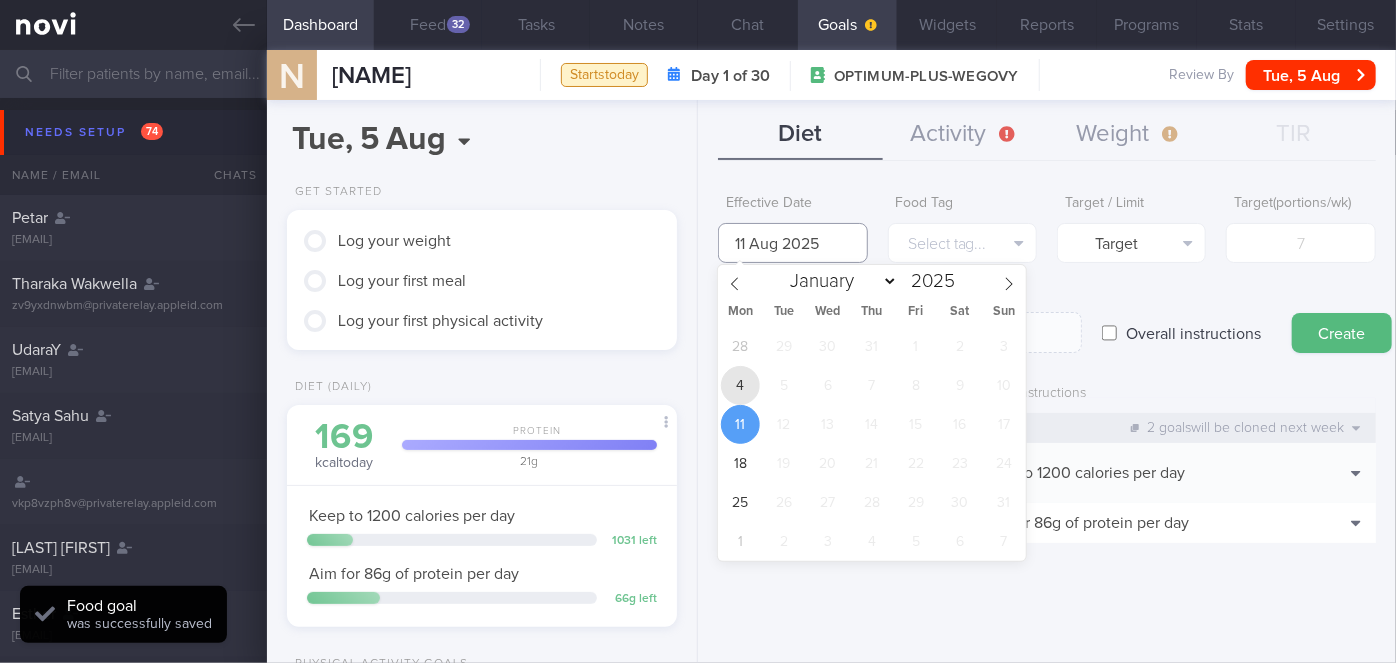 type on "4 Aug 2025" 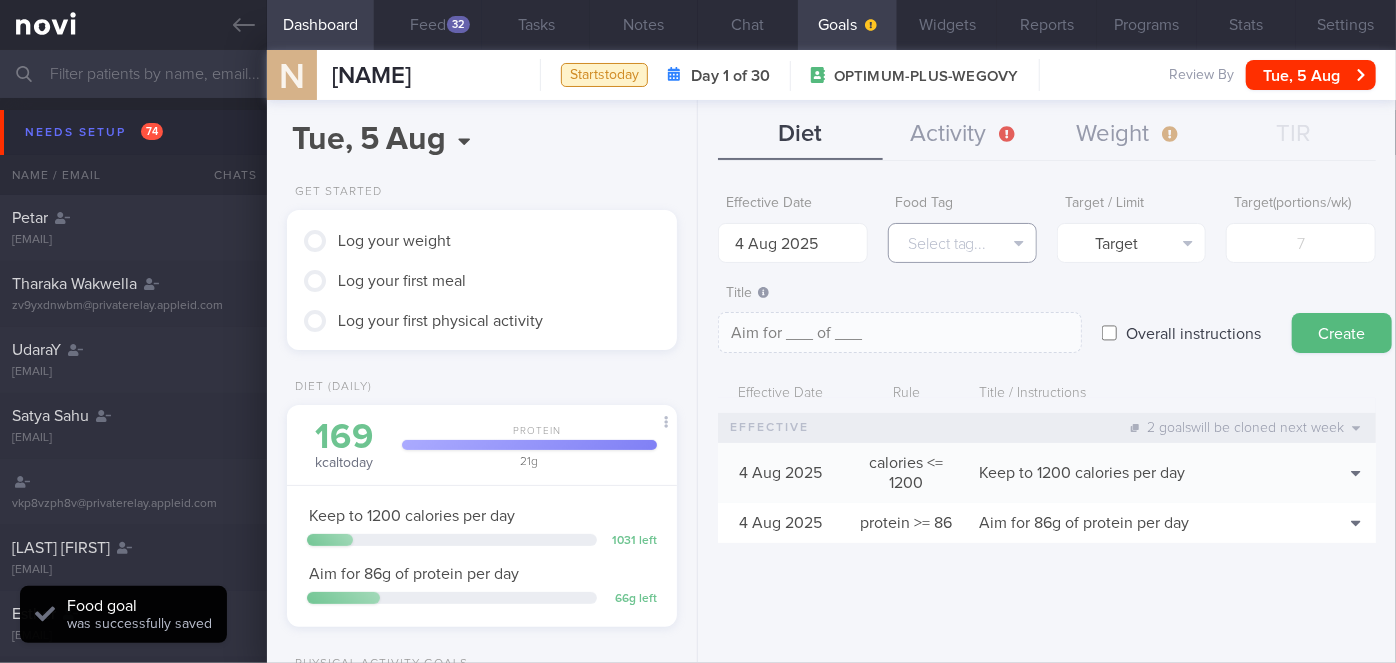click on "Select tag..." at bounding box center (962, 243) 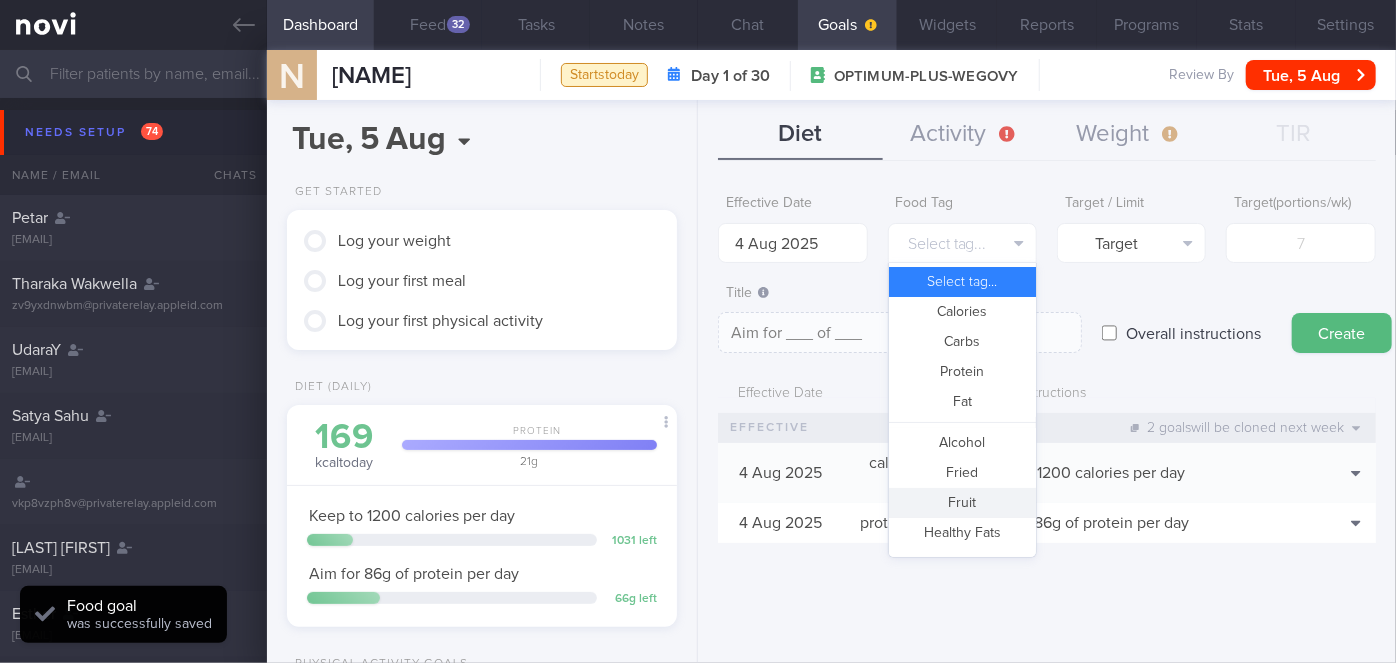 click on "Fruit" at bounding box center [962, 503] 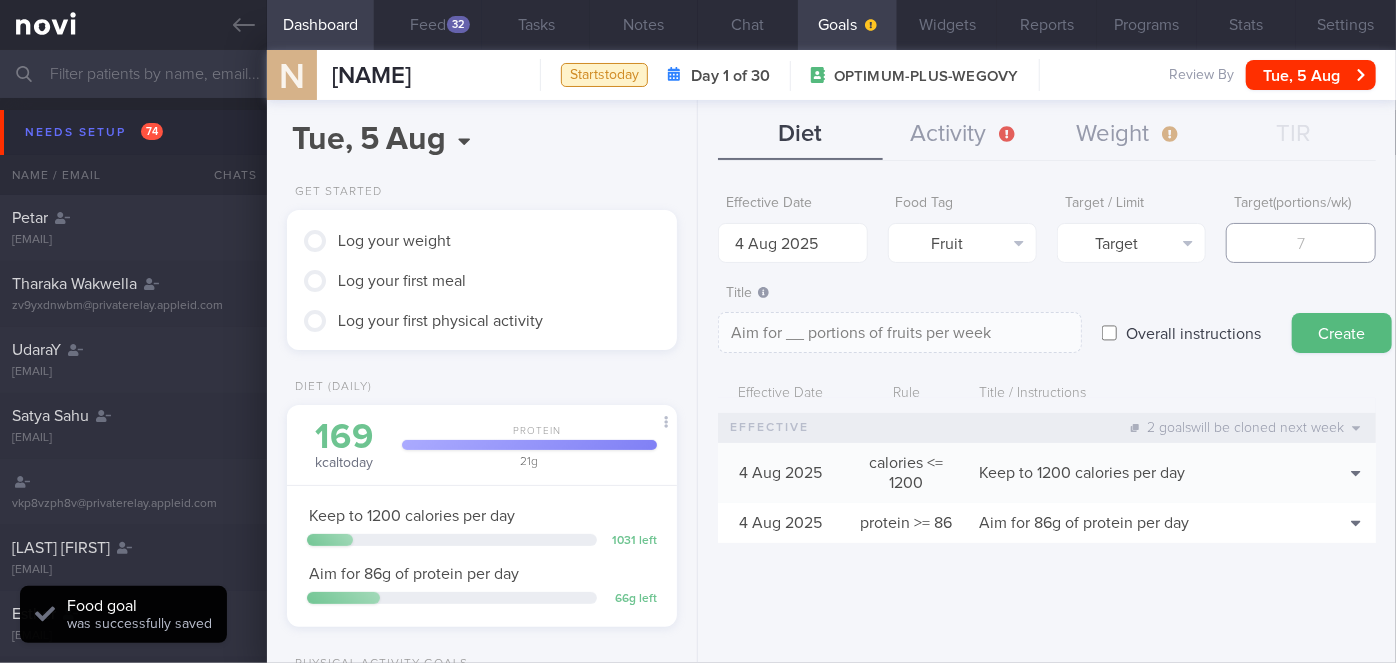 click at bounding box center (1300, 243) 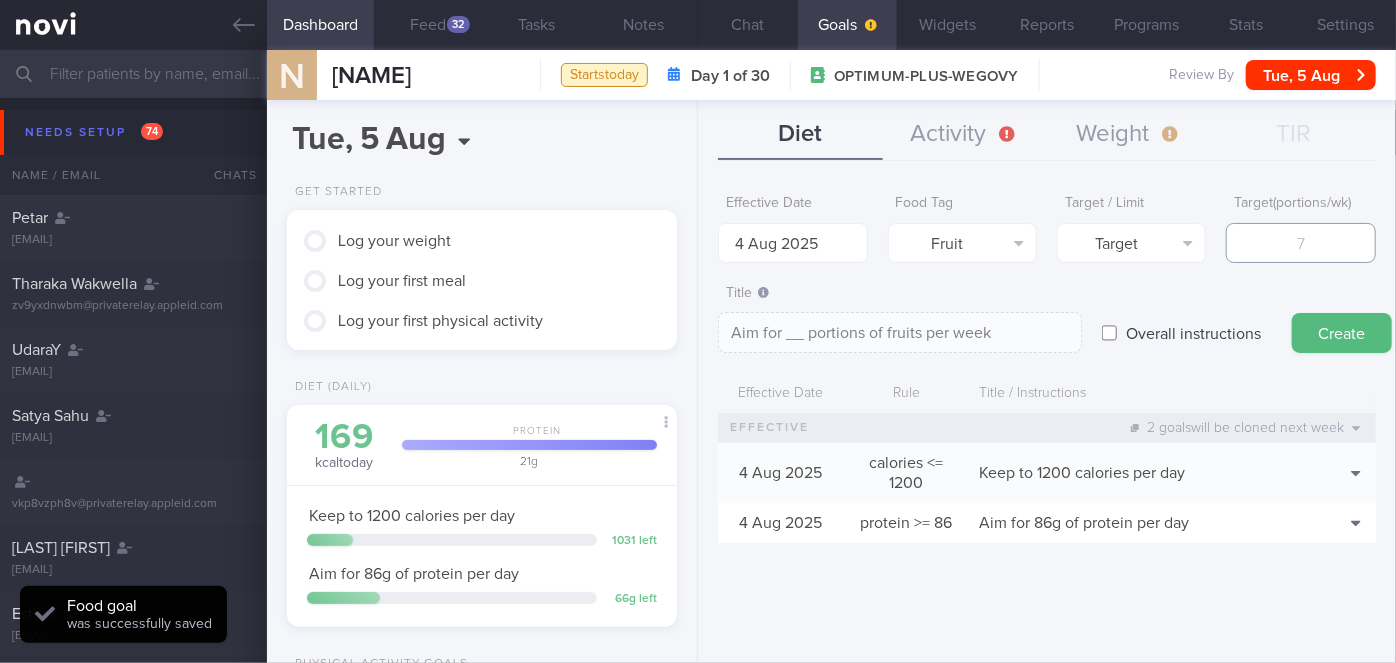 type on "1" 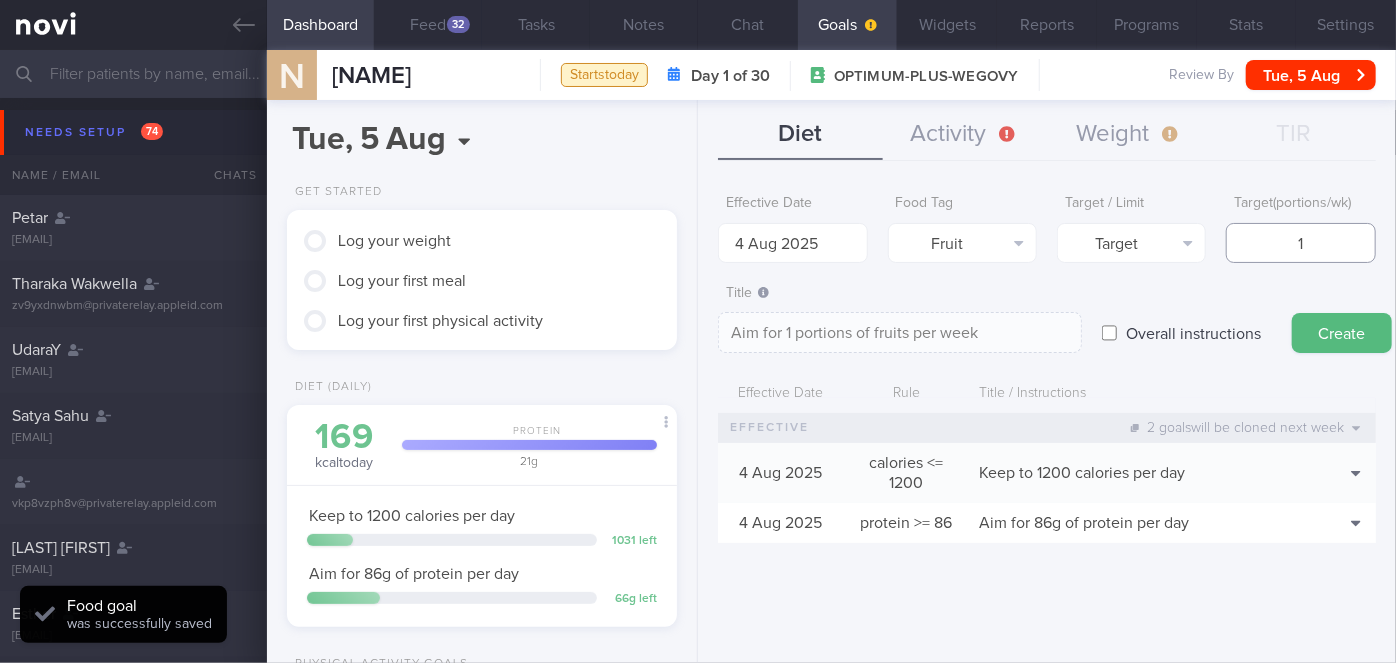 type on "14" 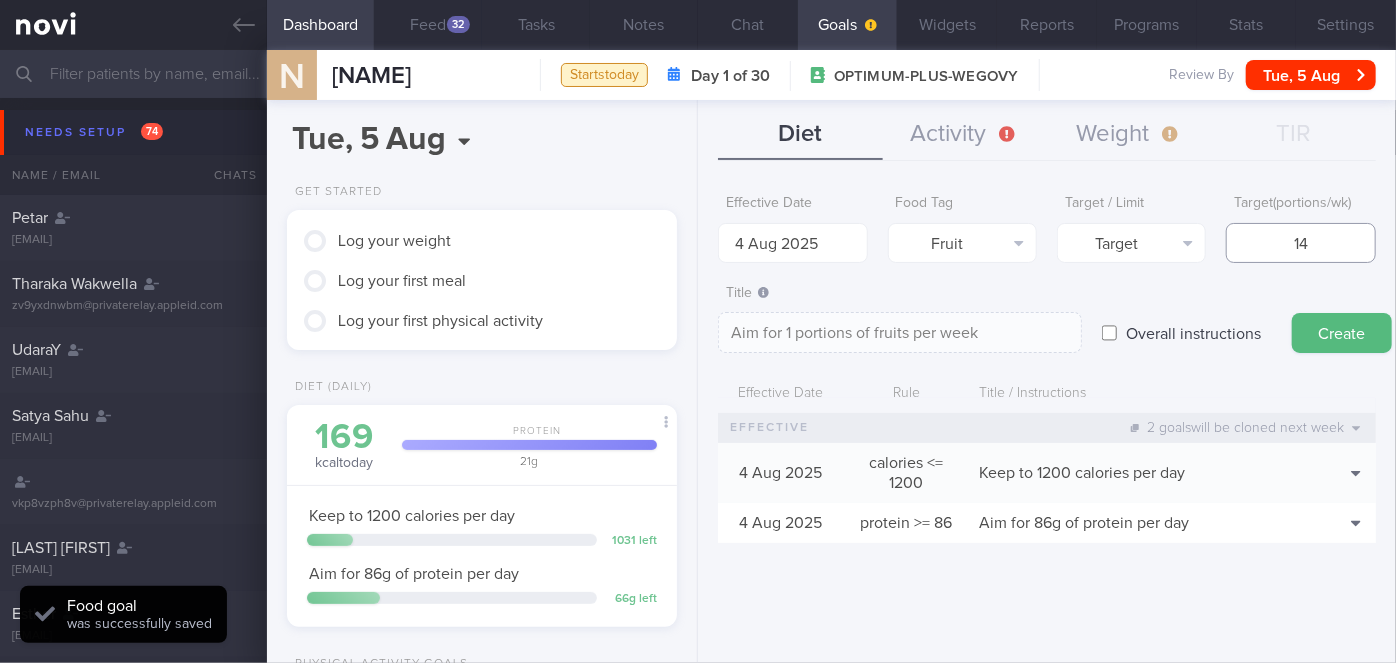 type on "Aim for 14 portions of fruits per week" 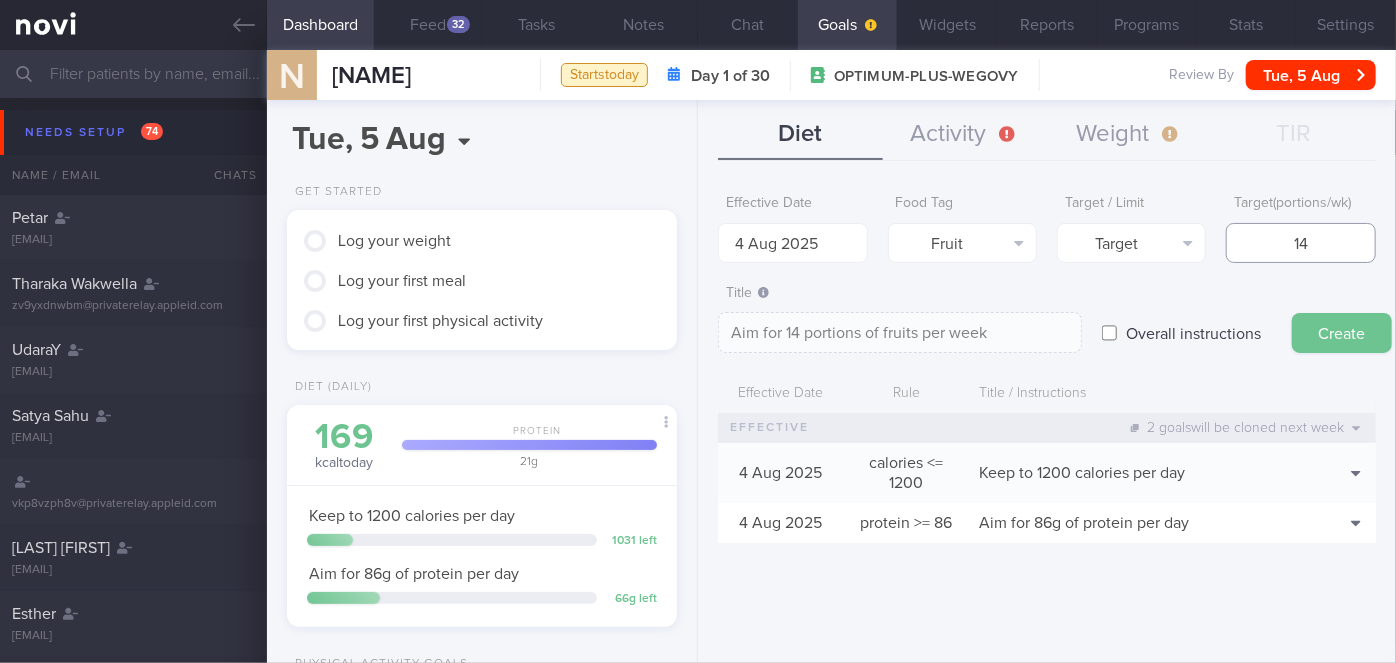 type on "14" 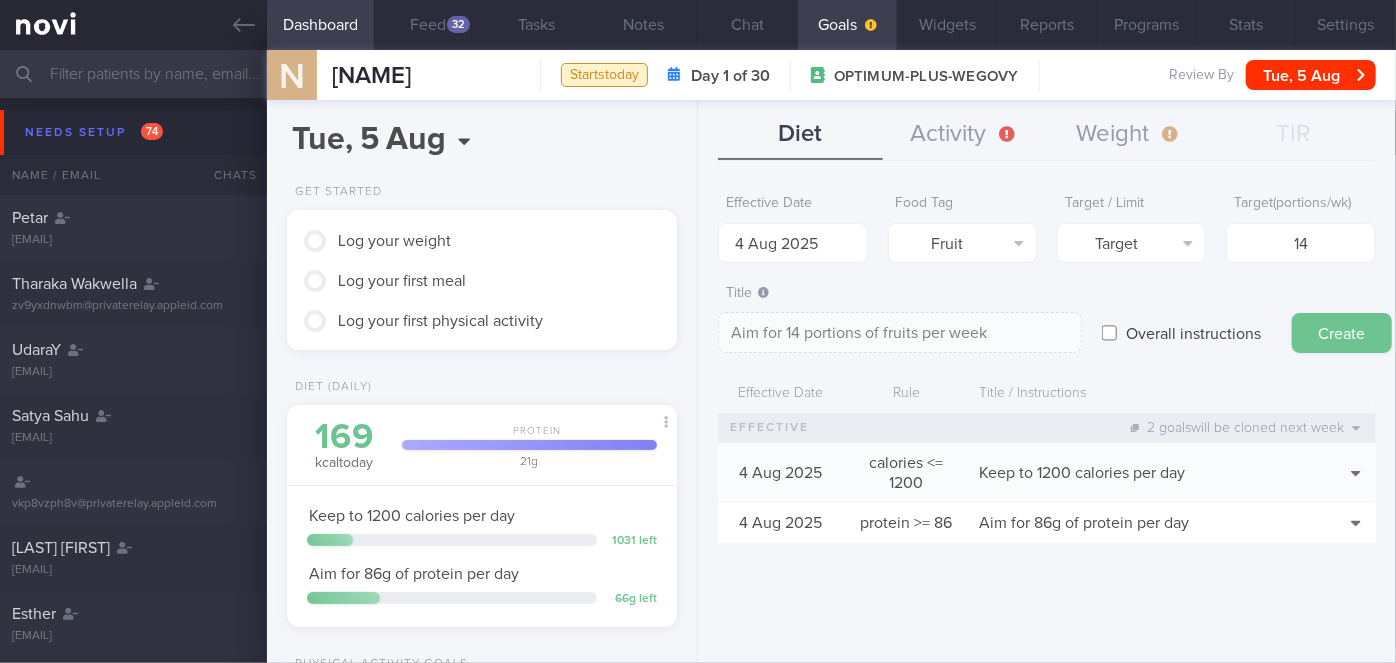 click on "Create" at bounding box center [1342, 333] 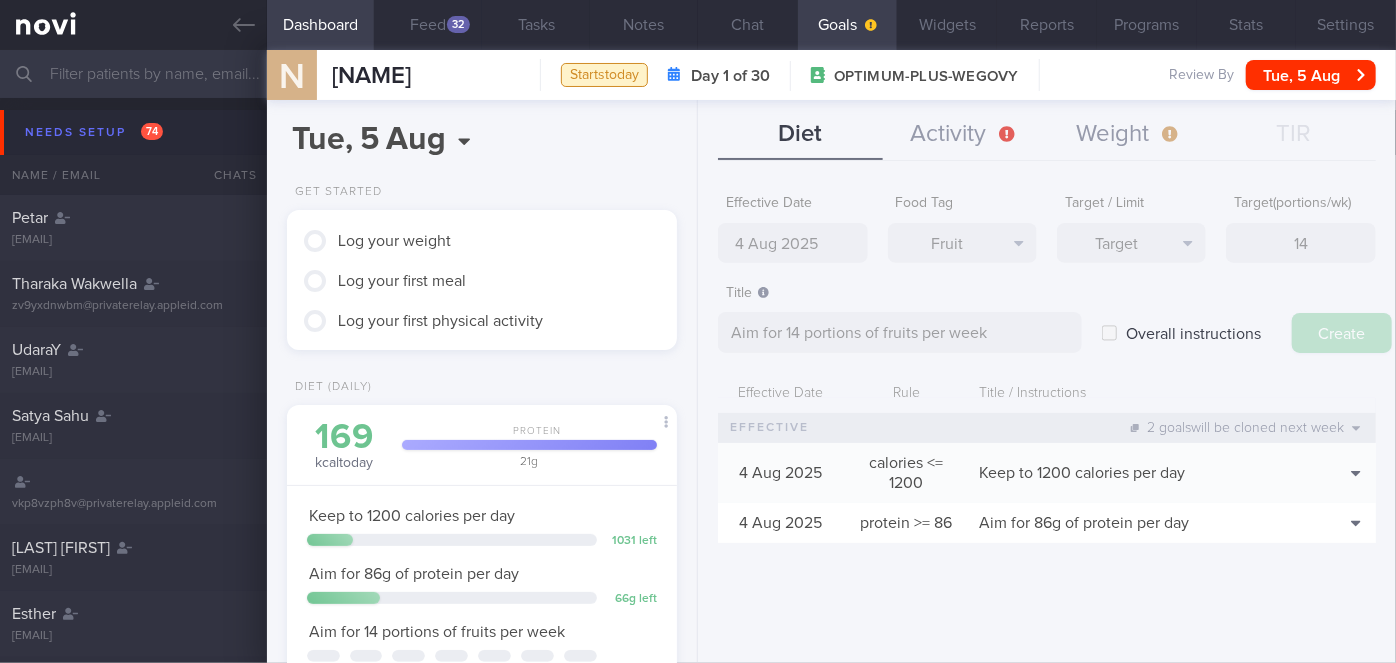 type on "11 Aug 2025" 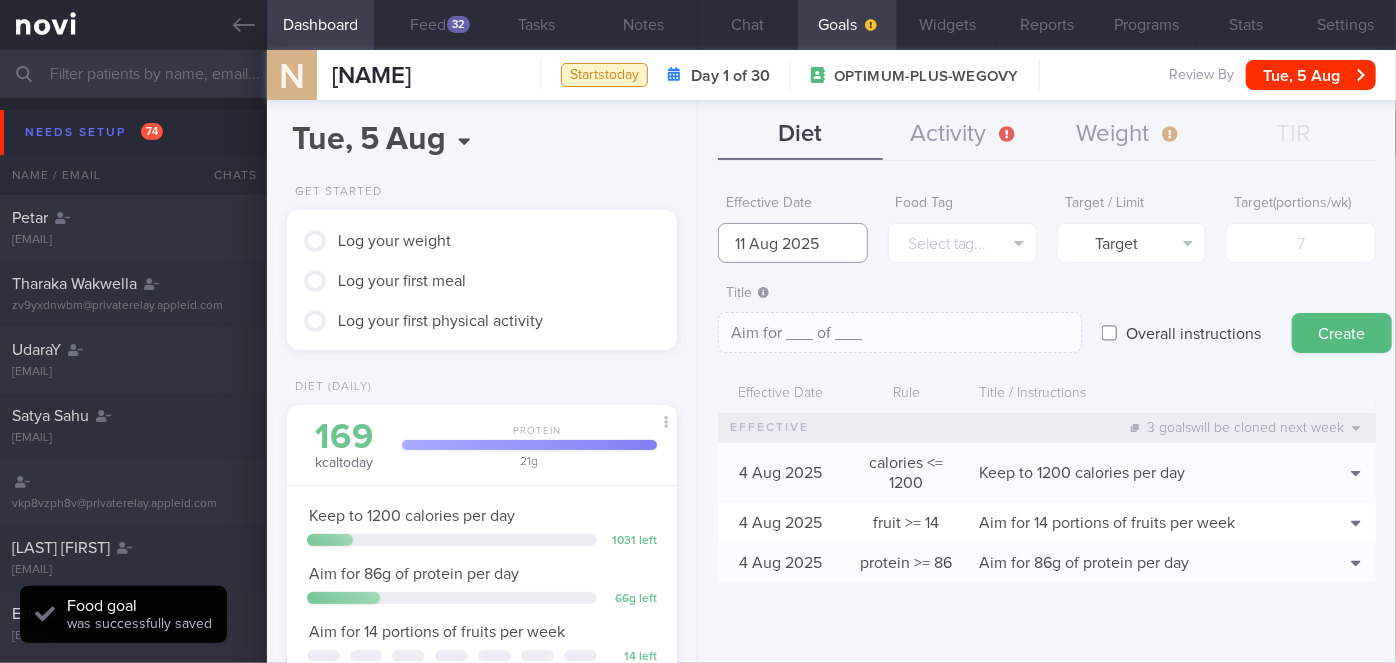 click on "11 Aug 2025" at bounding box center (792, 243) 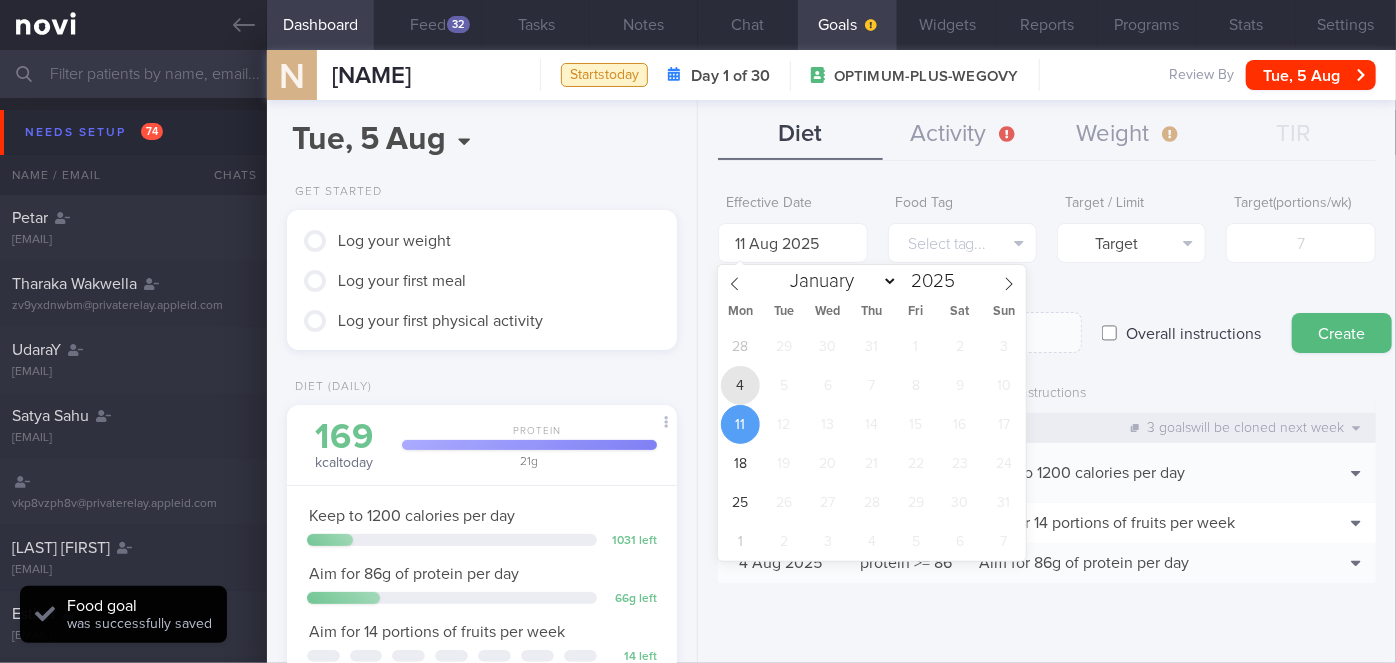 click on "4" at bounding box center (740, 385) 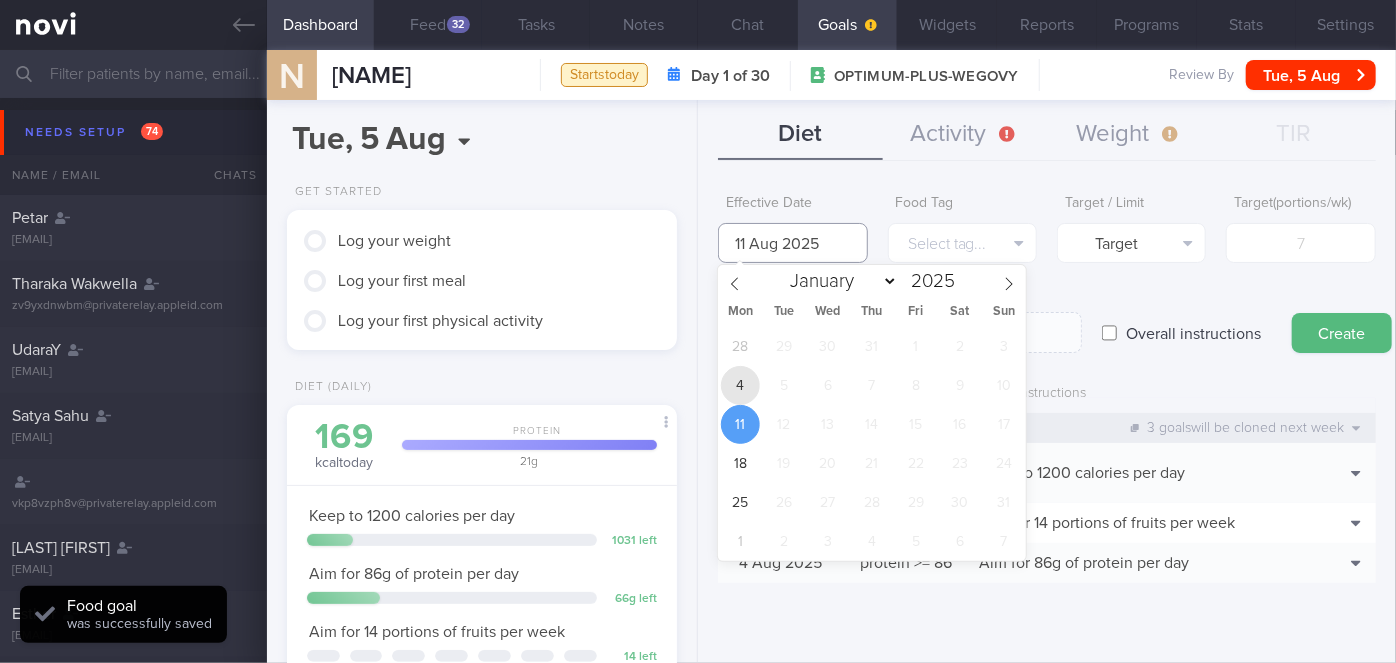 type on "4 Aug 2025" 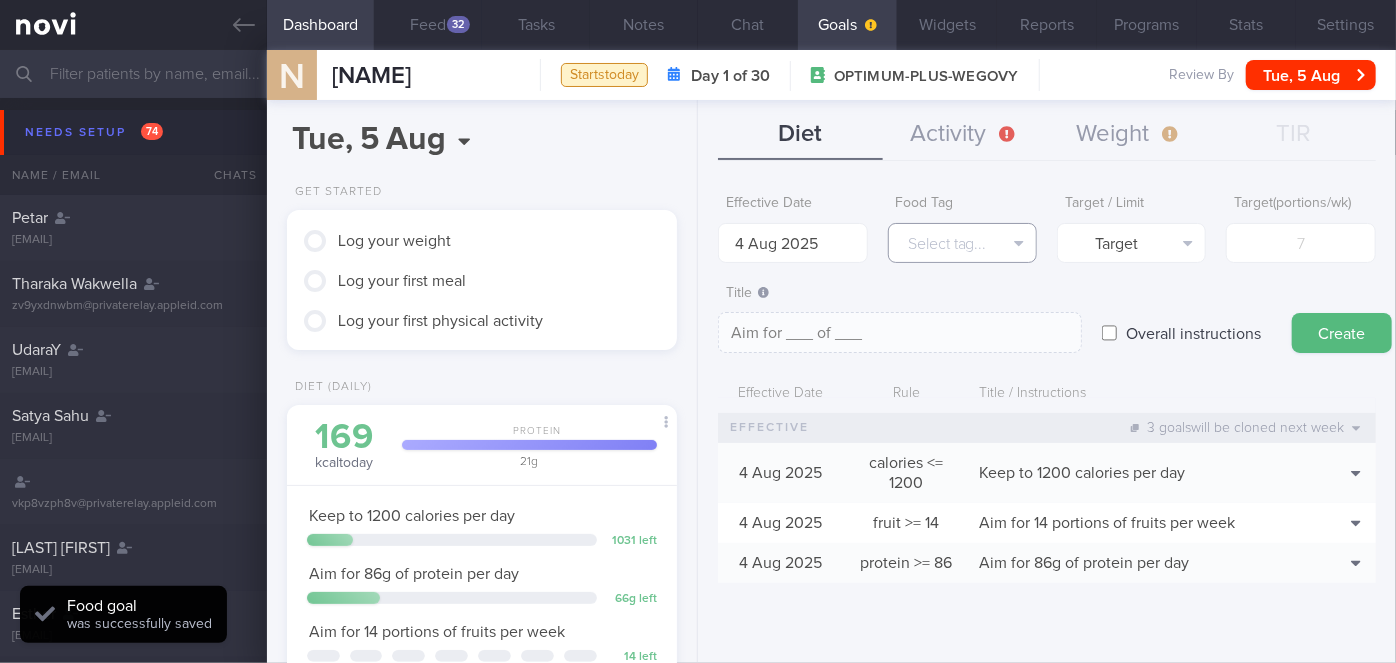 click on "Select tag..." at bounding box center [962, 243] 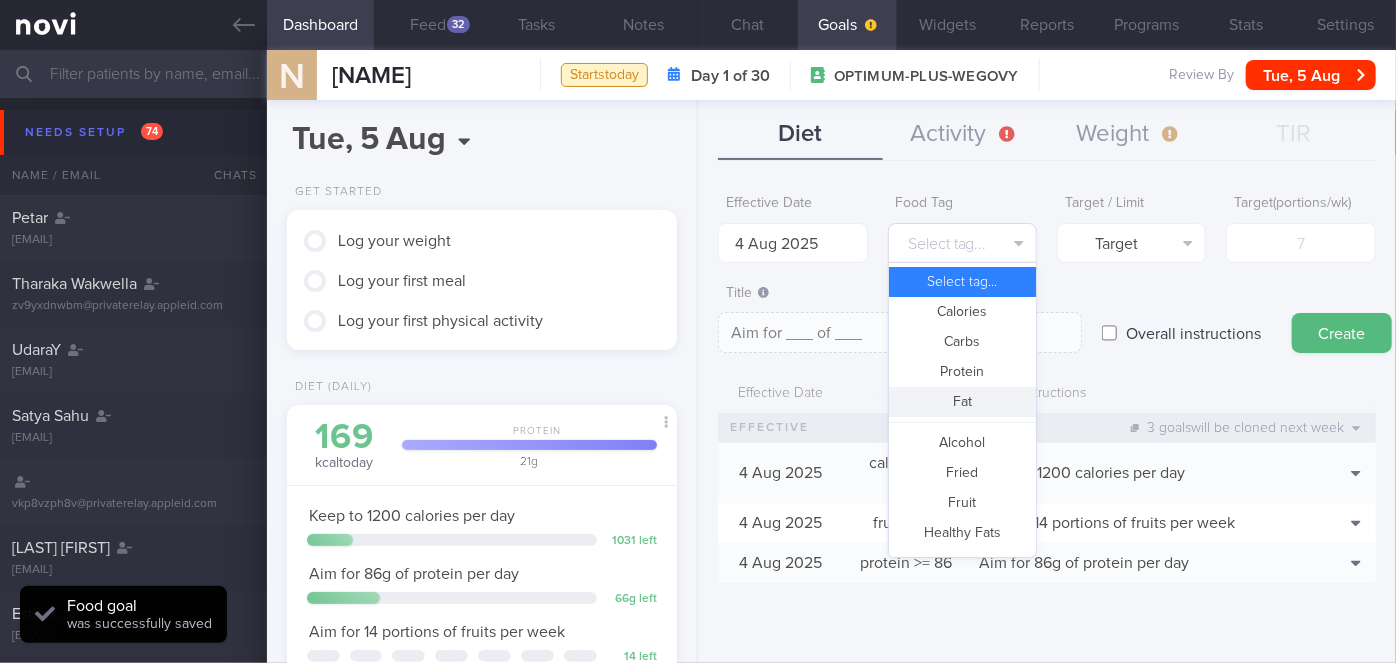 scroll, scrollTop: 545, scrollLeft: 0, axis: vertical 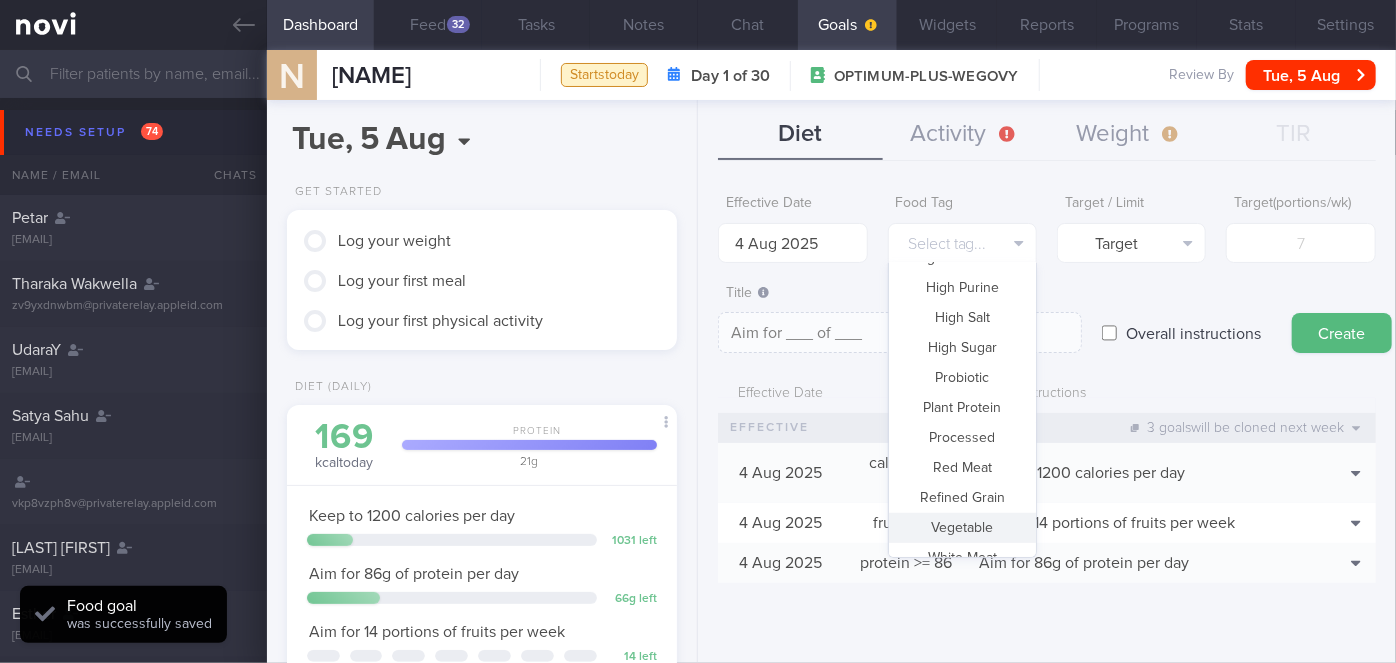 click on "Vegetable" at bounding box center [962, 528] 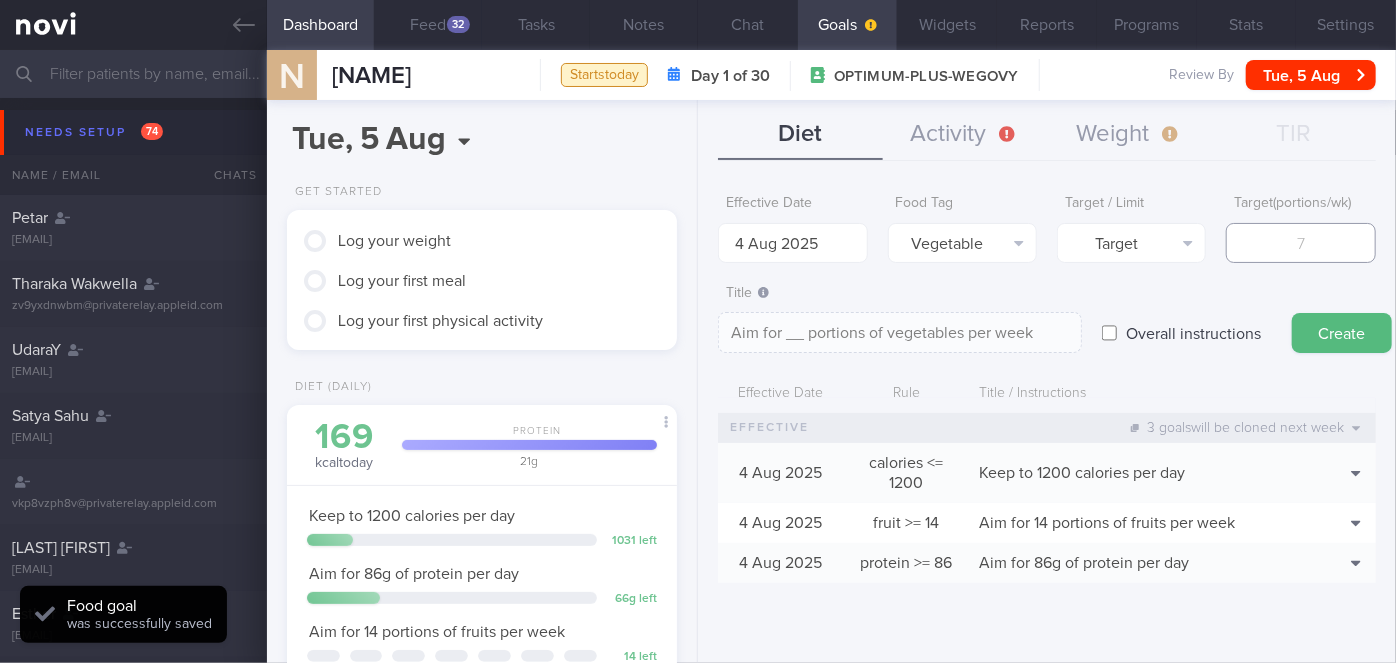 click at bounding box center (1300, 243) 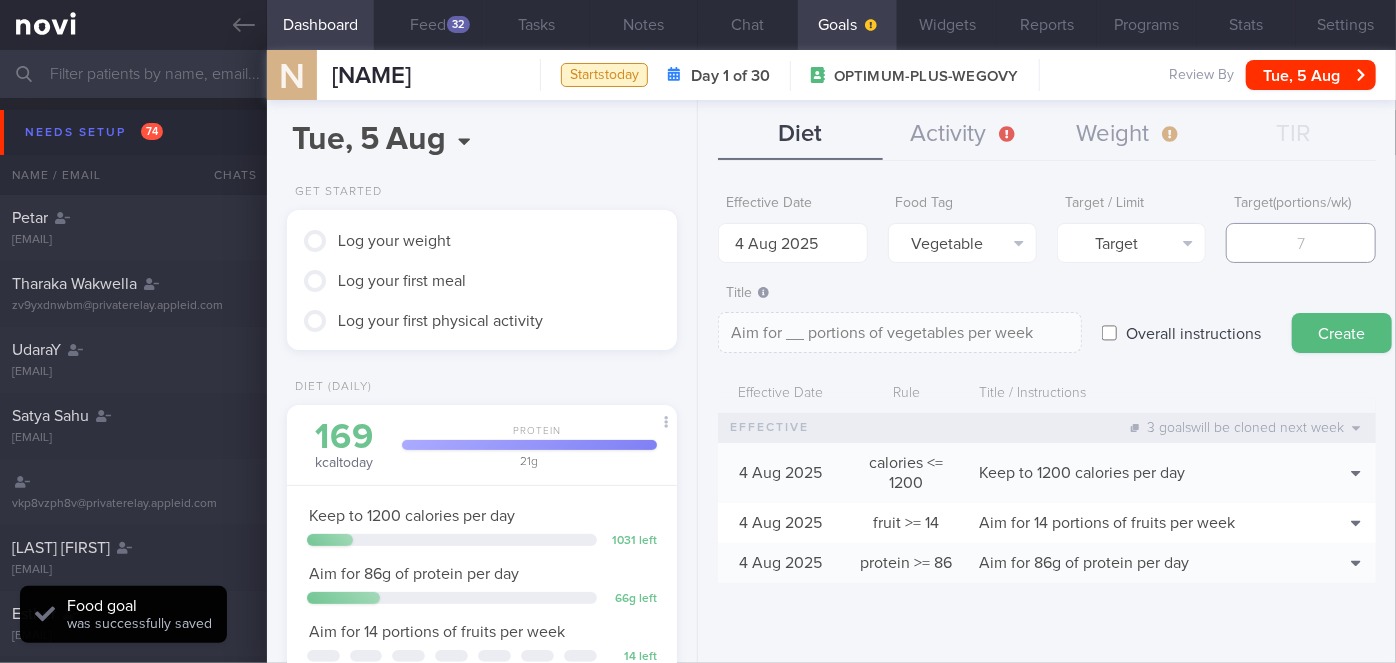 type on "1" 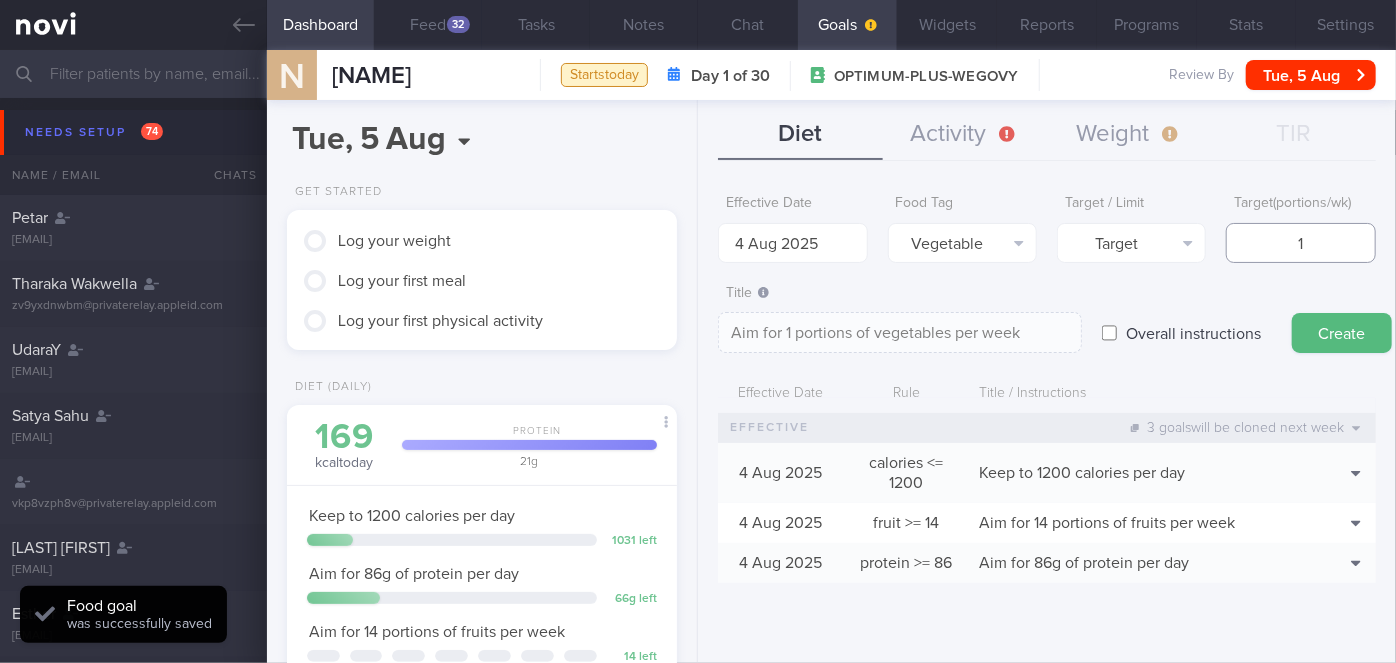 type on "14" 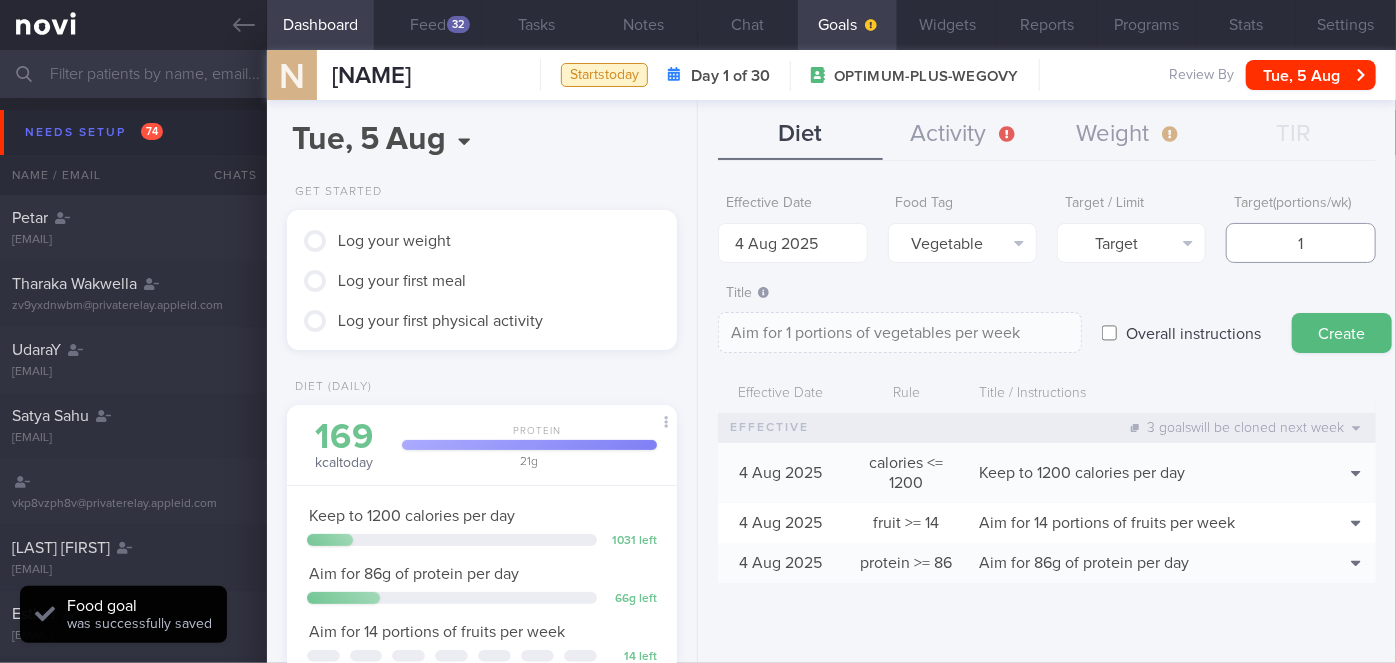 type on "Aim for 14 portions of vegetables per week" 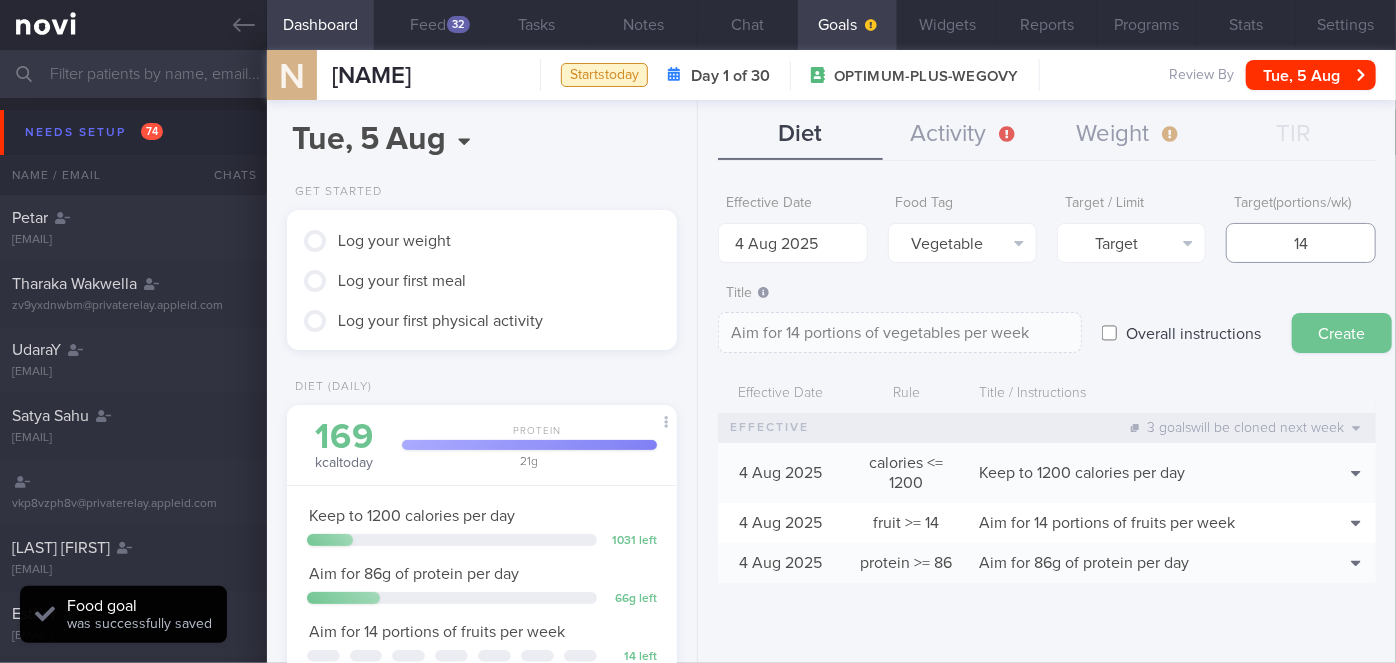 type on "14" 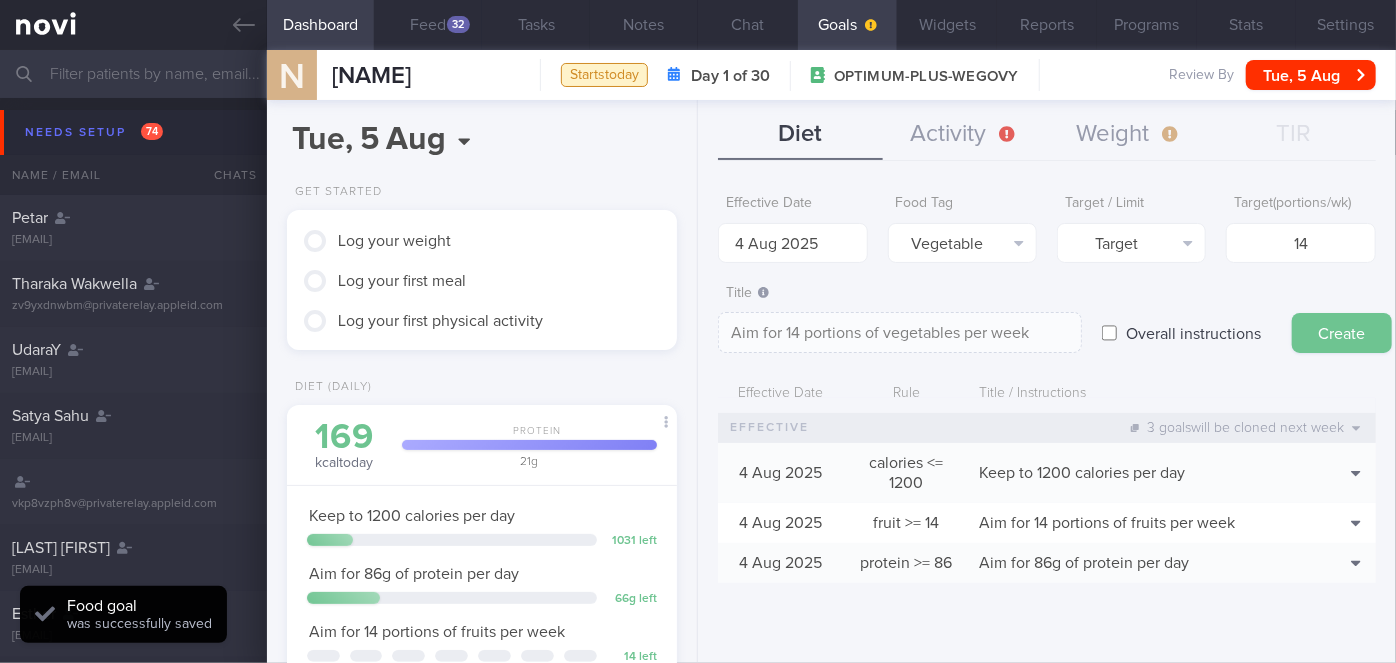 click on "Create" at bounding box center [1342, 333] 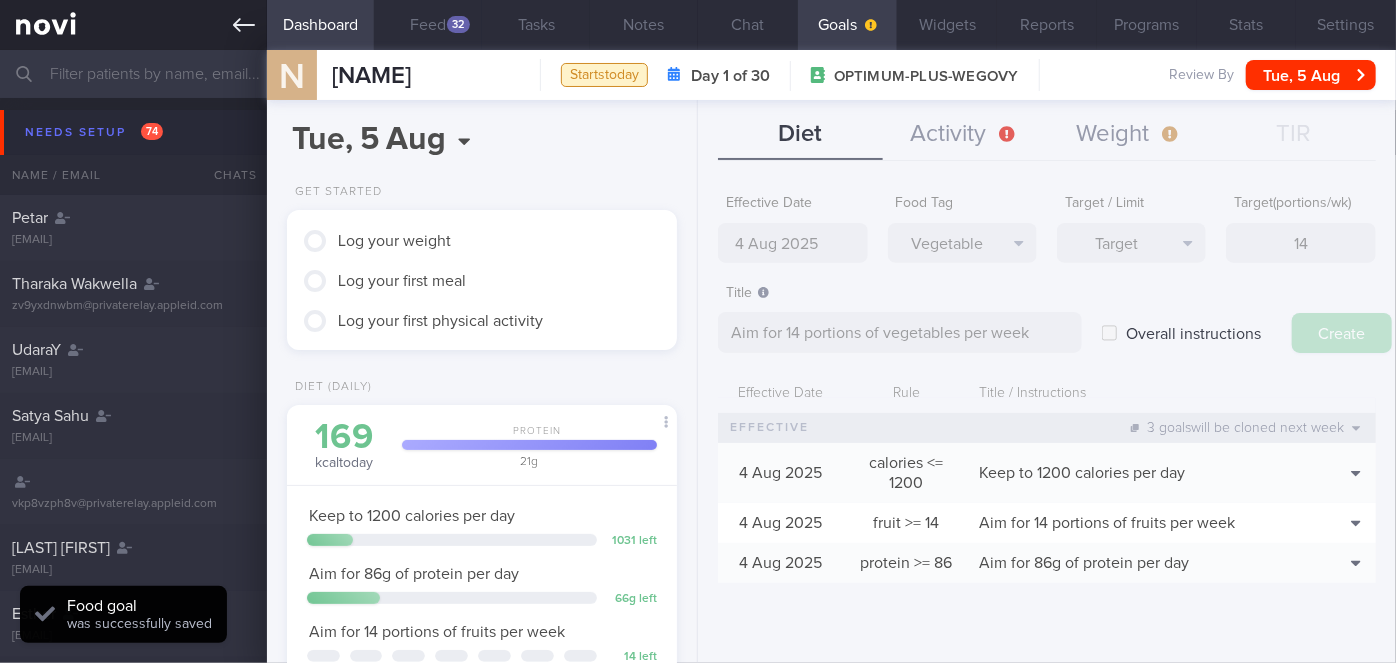 type on "11 Aug 2025" 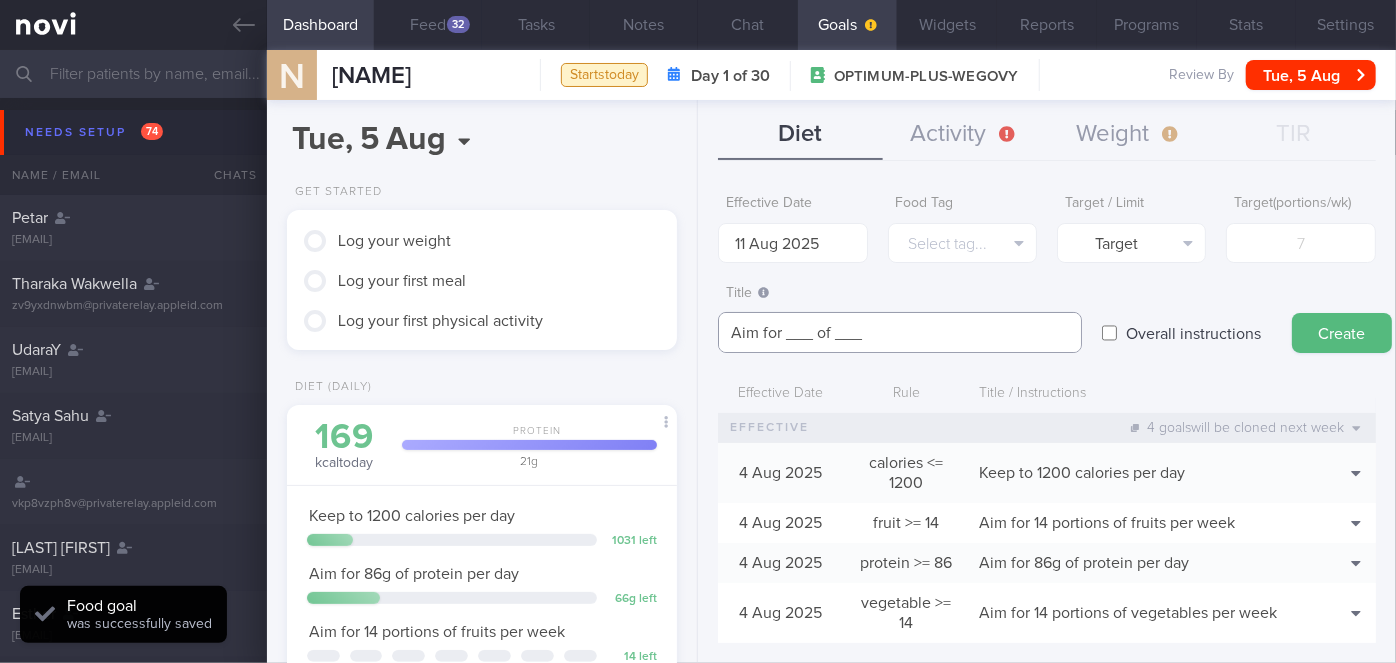 click on "Aim for ___ of ___" at bounding box center [900, 332] 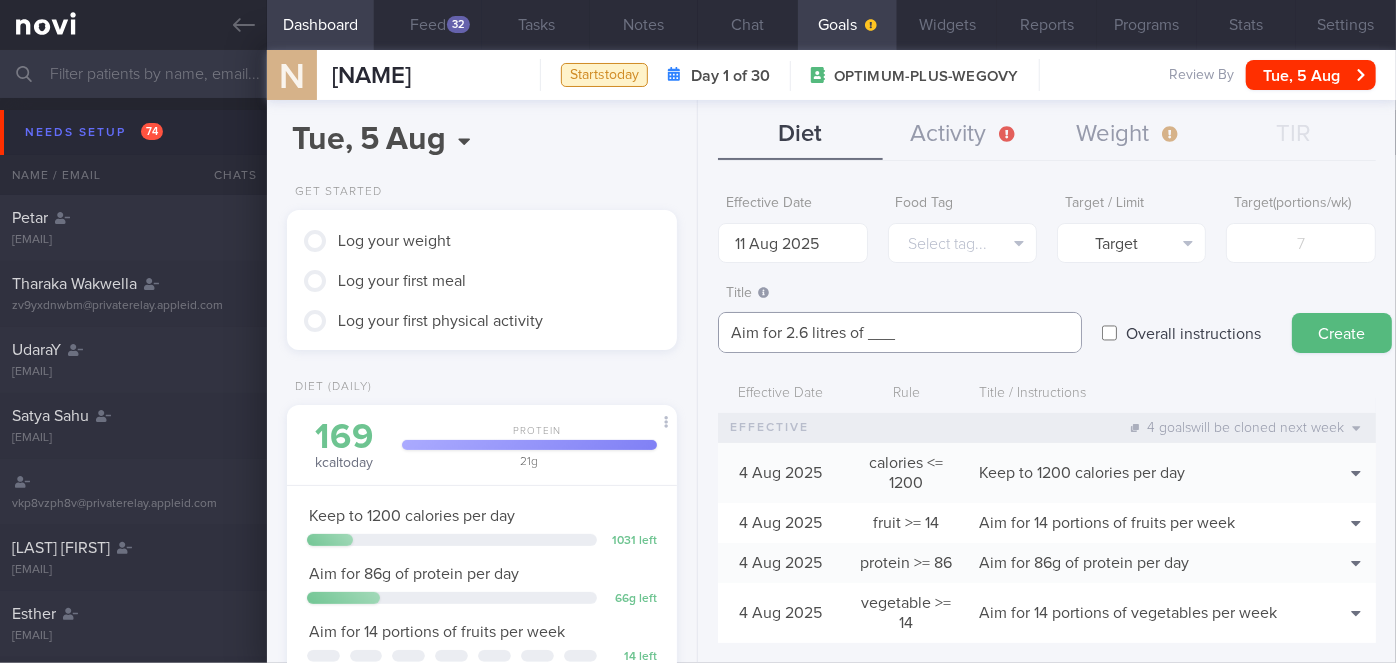 click on "Aim for 2.6 litres of ___" at bounding box center (900, 332) 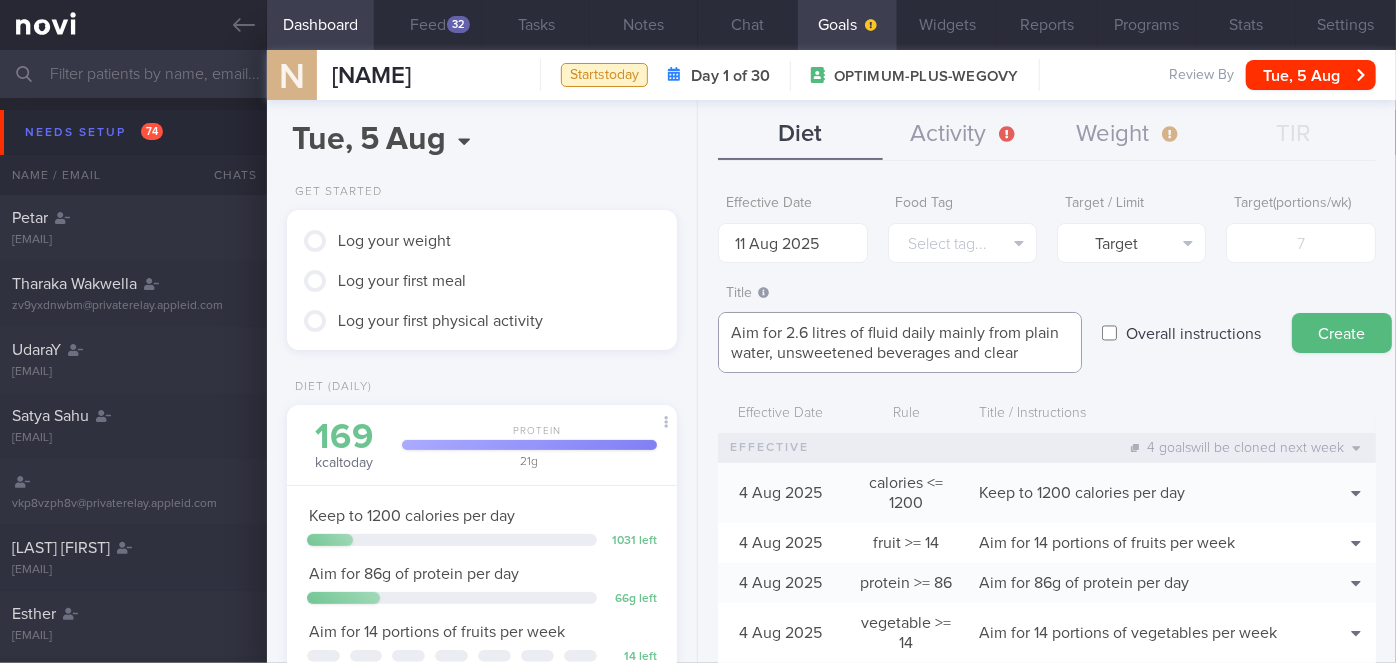 scroll, scrollTop: 8, scrollLeft: 0, axis: vertical 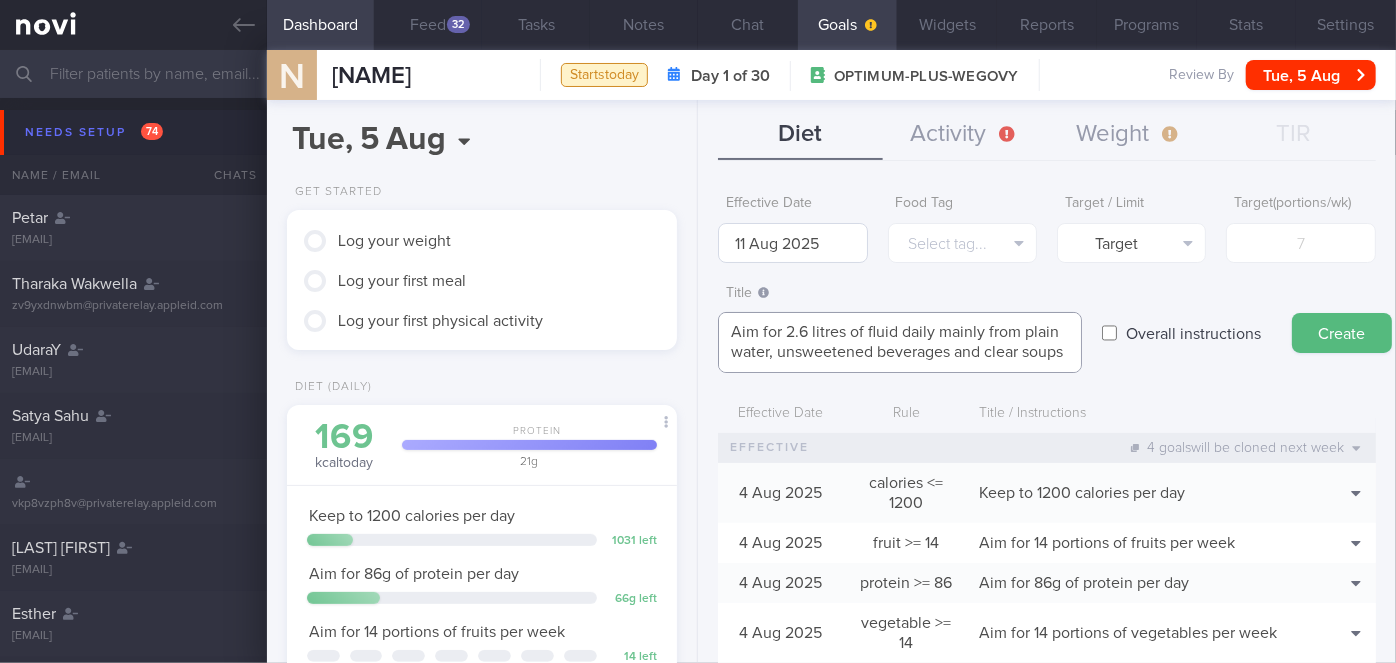 type on "Aim for 2.6 litres of fluid daily mainly from plain water, unsweetened beverages and clear soups" 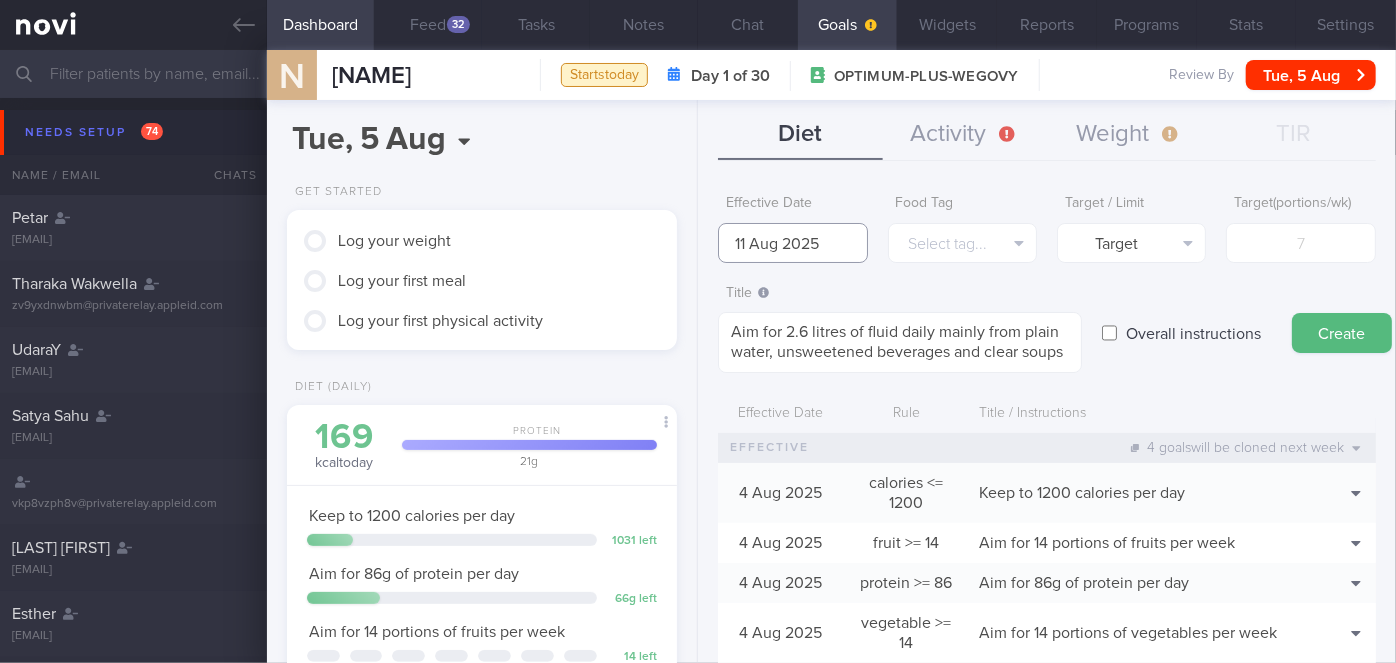 click on "11 Aug 2025" at bounding box center (792, 243) 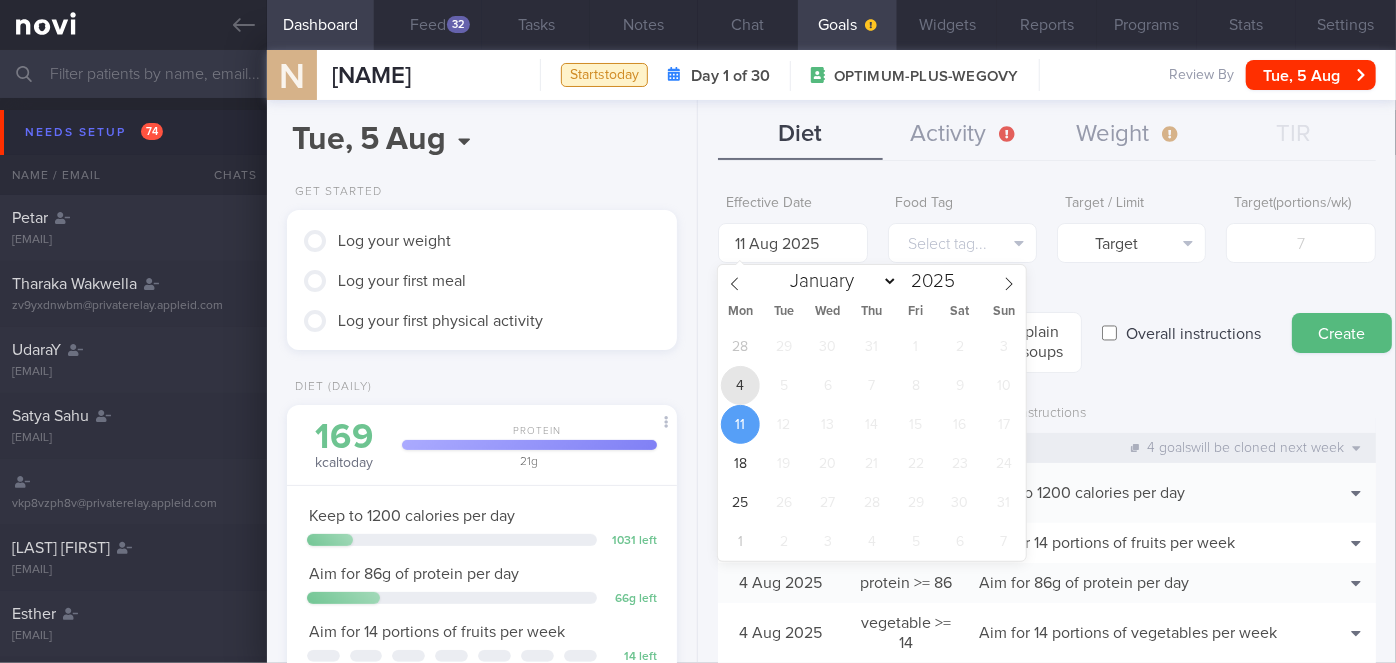 click on "4" at bounding box center [740, 385] 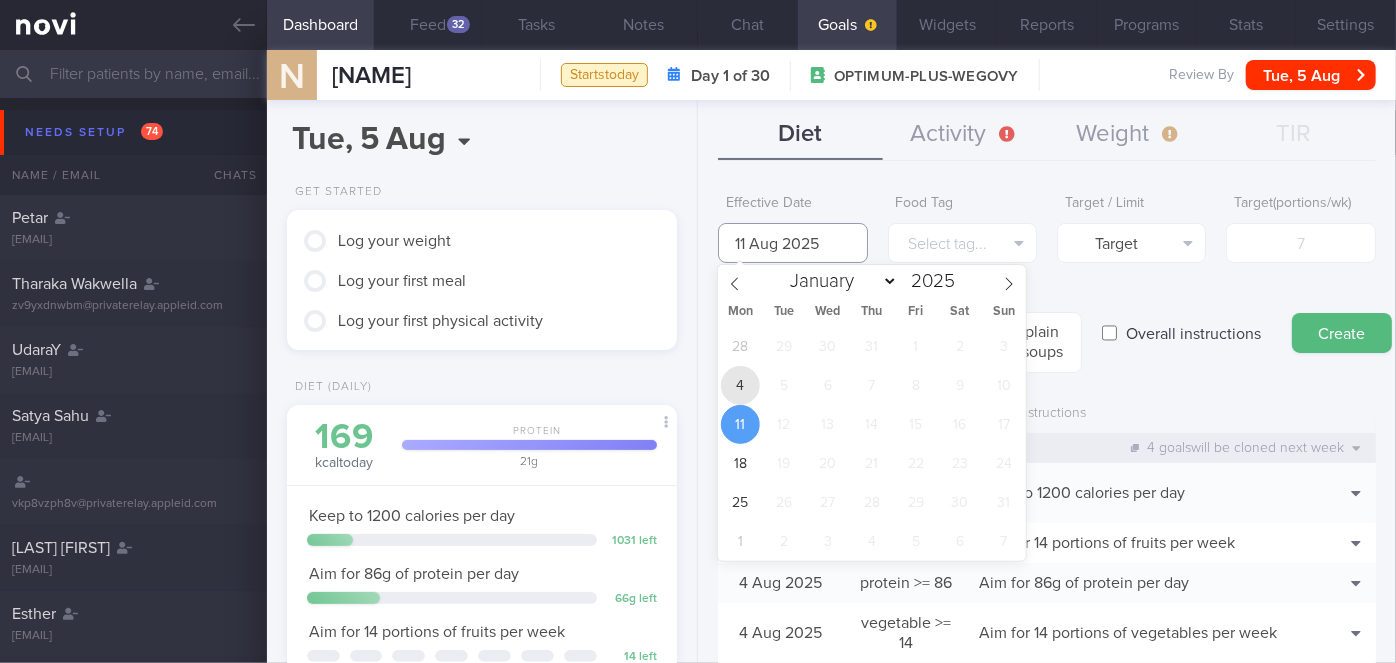 type on "4 Aug 2025" 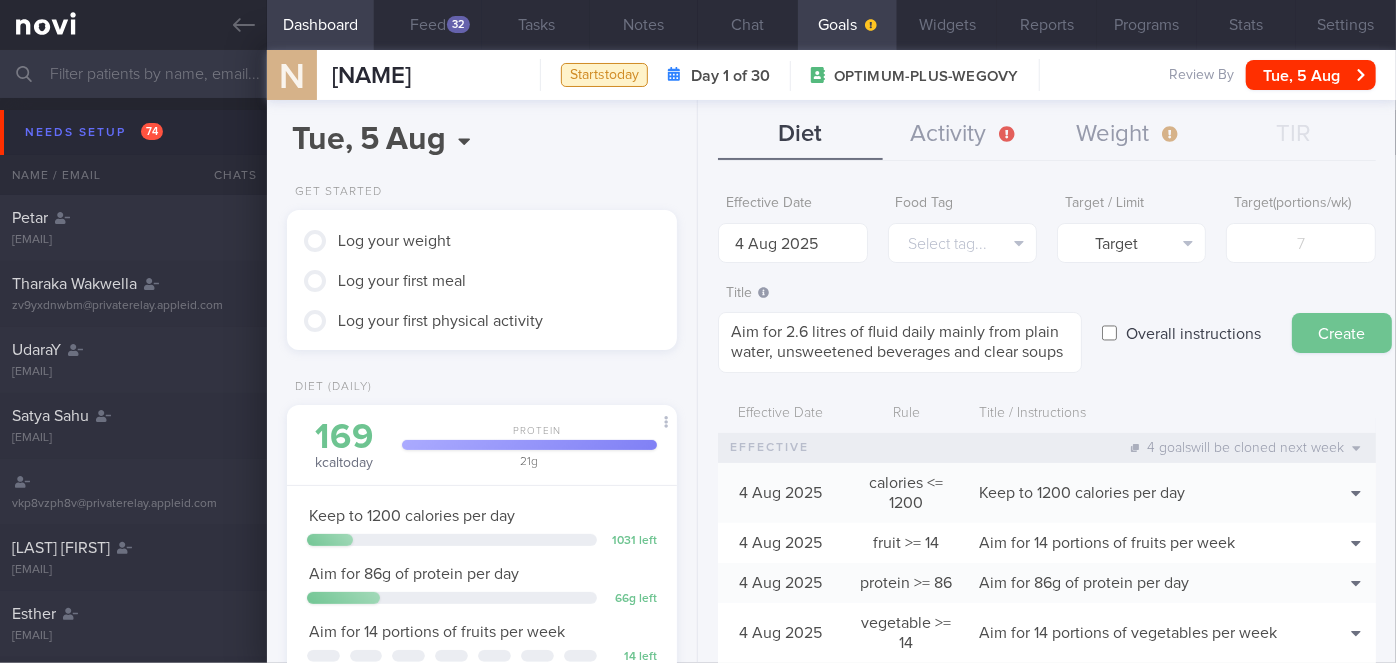 drag, startPoint x: 1166, startPoint y: 328, endPoint x: 1357, endPoint y: 326, distance: 191.01047 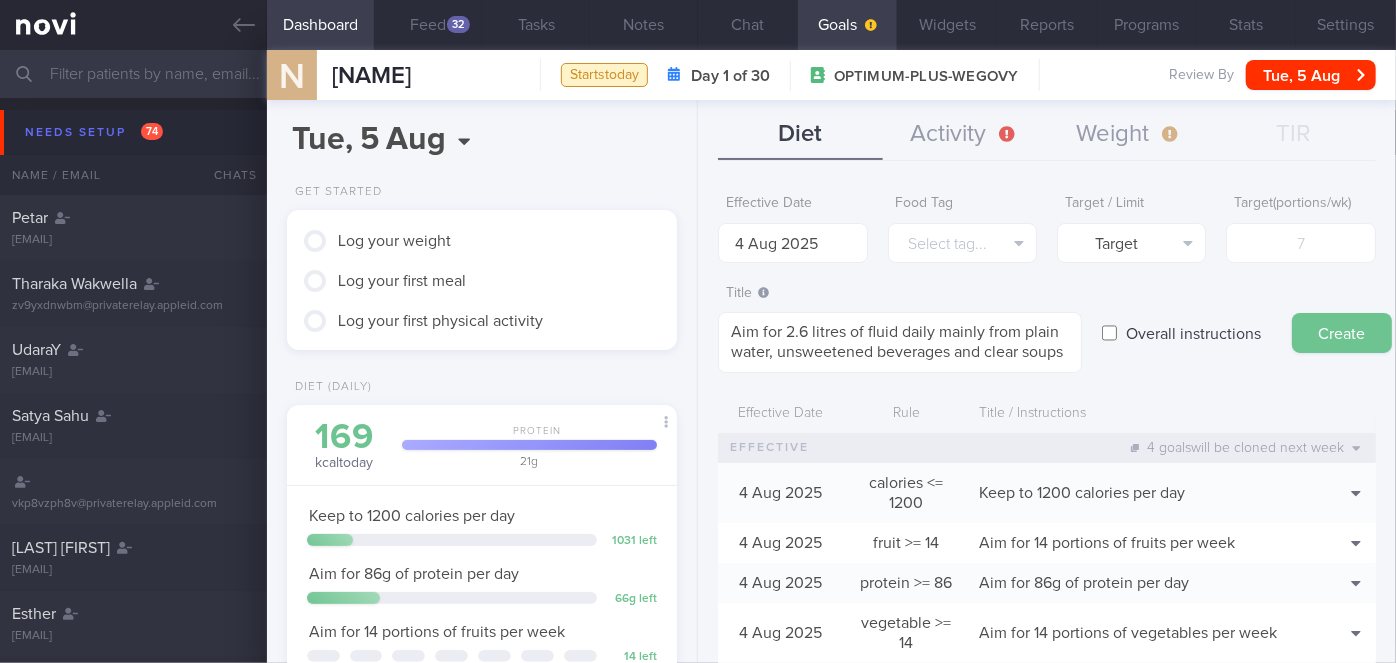 click on "Overall instructions" at bounding box center [1193, 333] 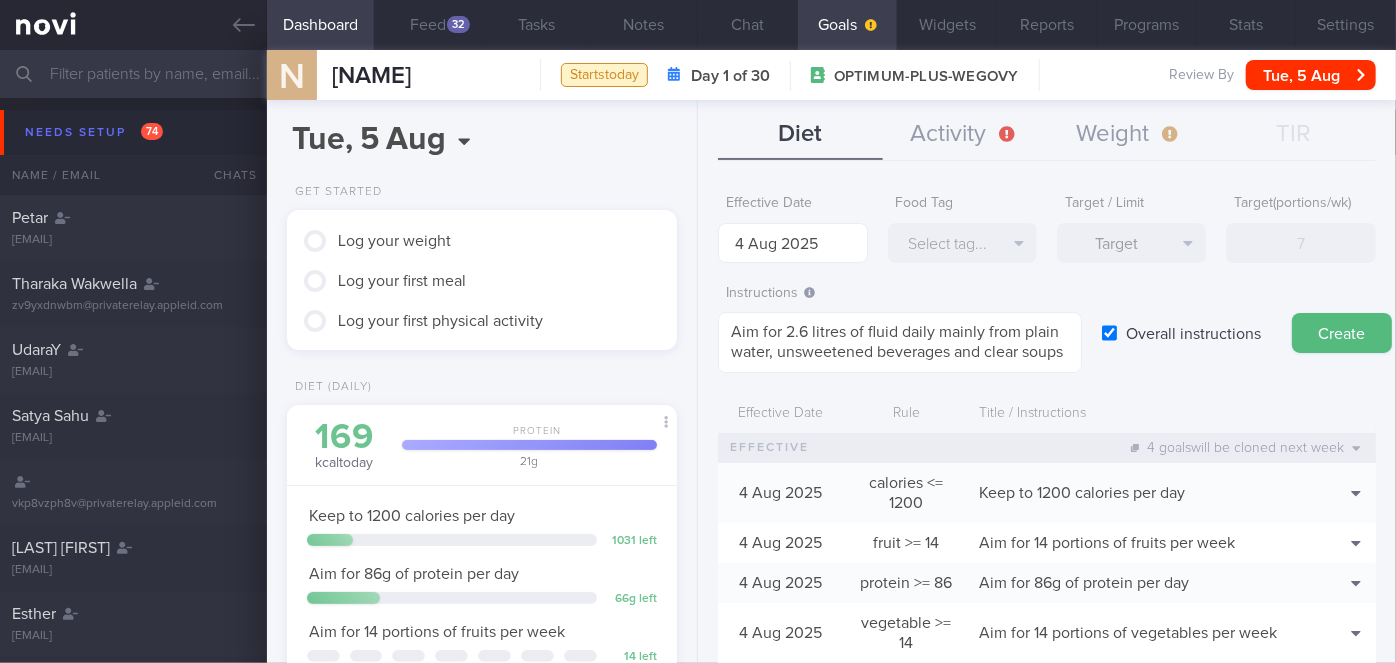 drag, startPoint x: 1367, startPoint y: 326, endPoint x: 1258, endPoint y: 316, distance: 109.457756 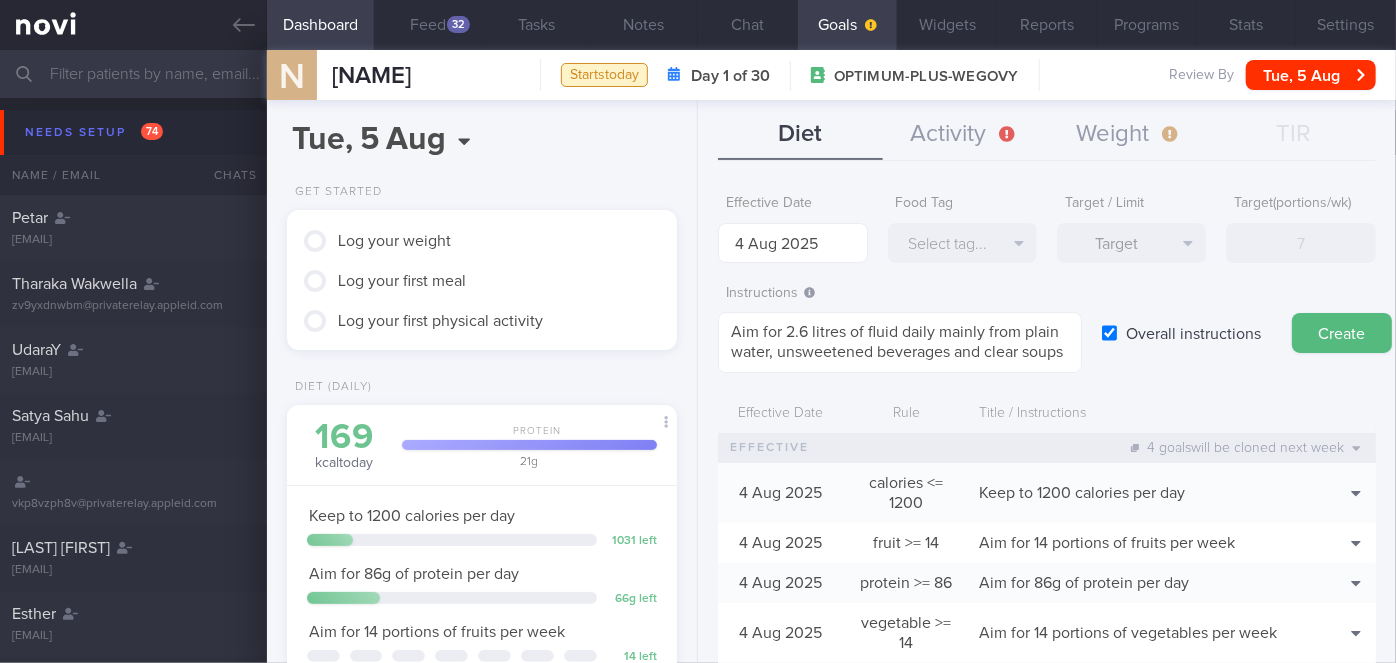 click on "Create" at bounding box center [1342, 333] 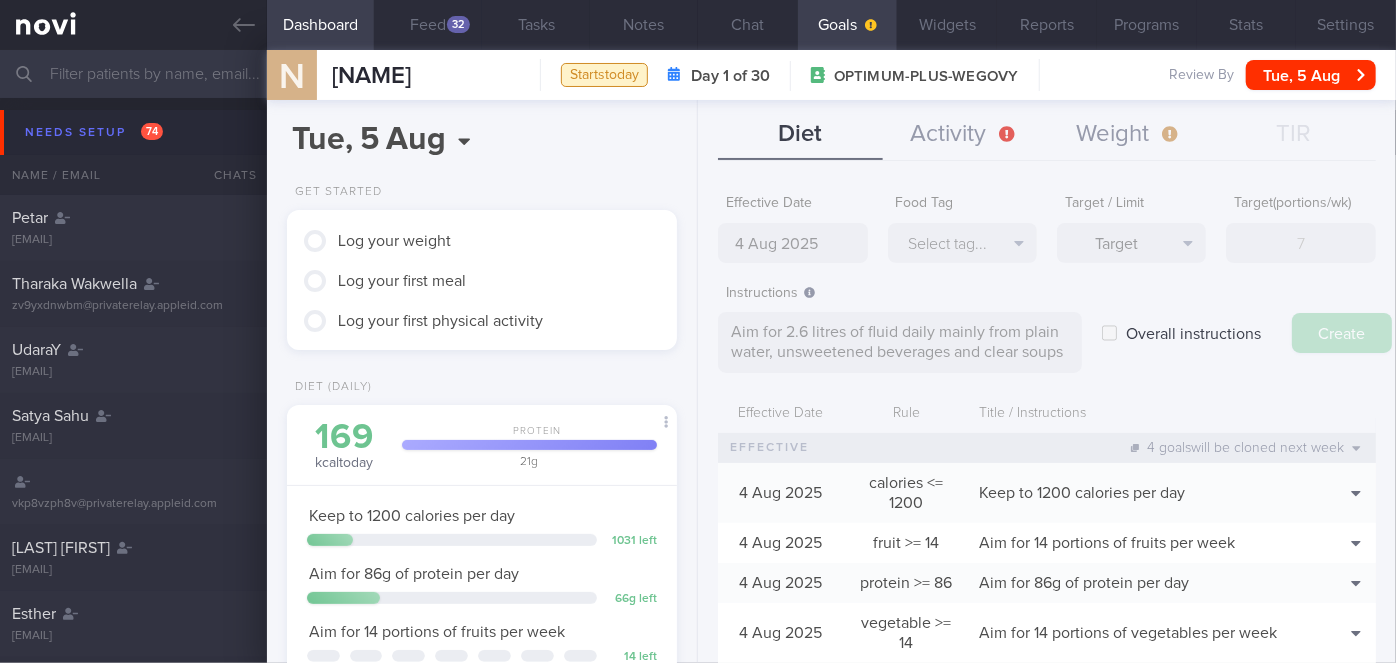 type on "11 Aug 2025" 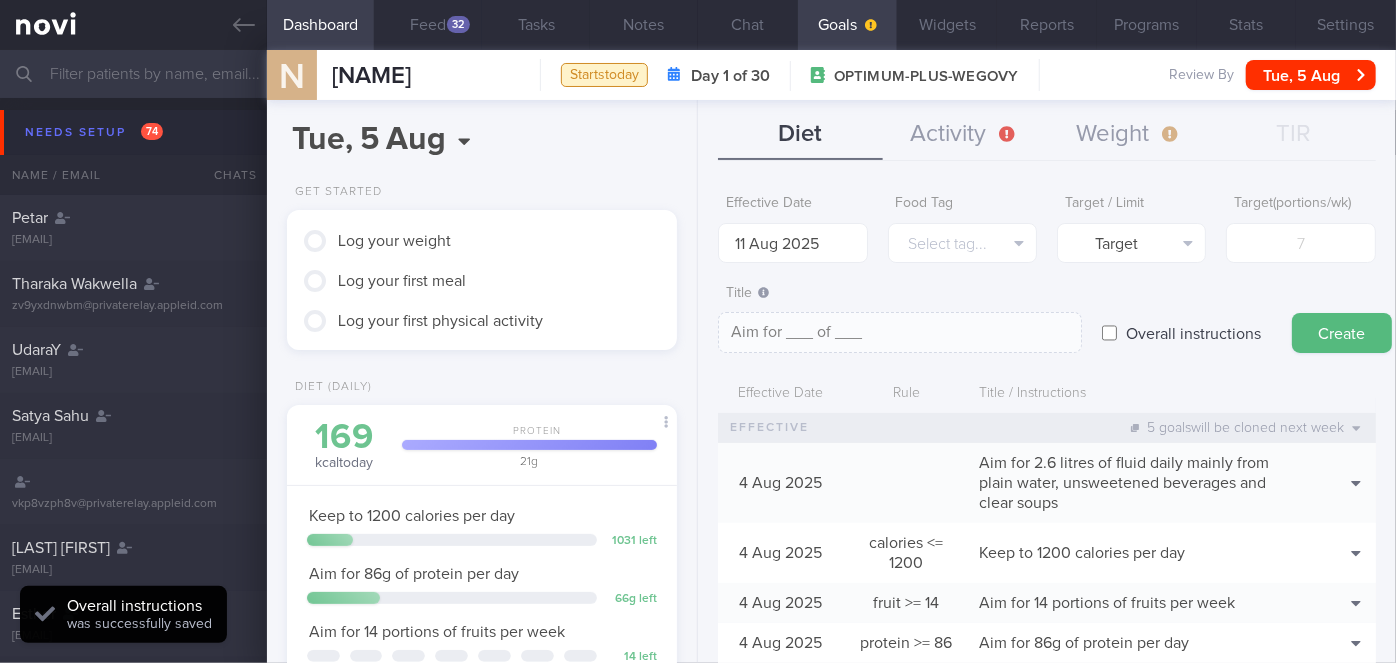 scroll, scrollTop: 0, scrollLeft: 0, axis: both 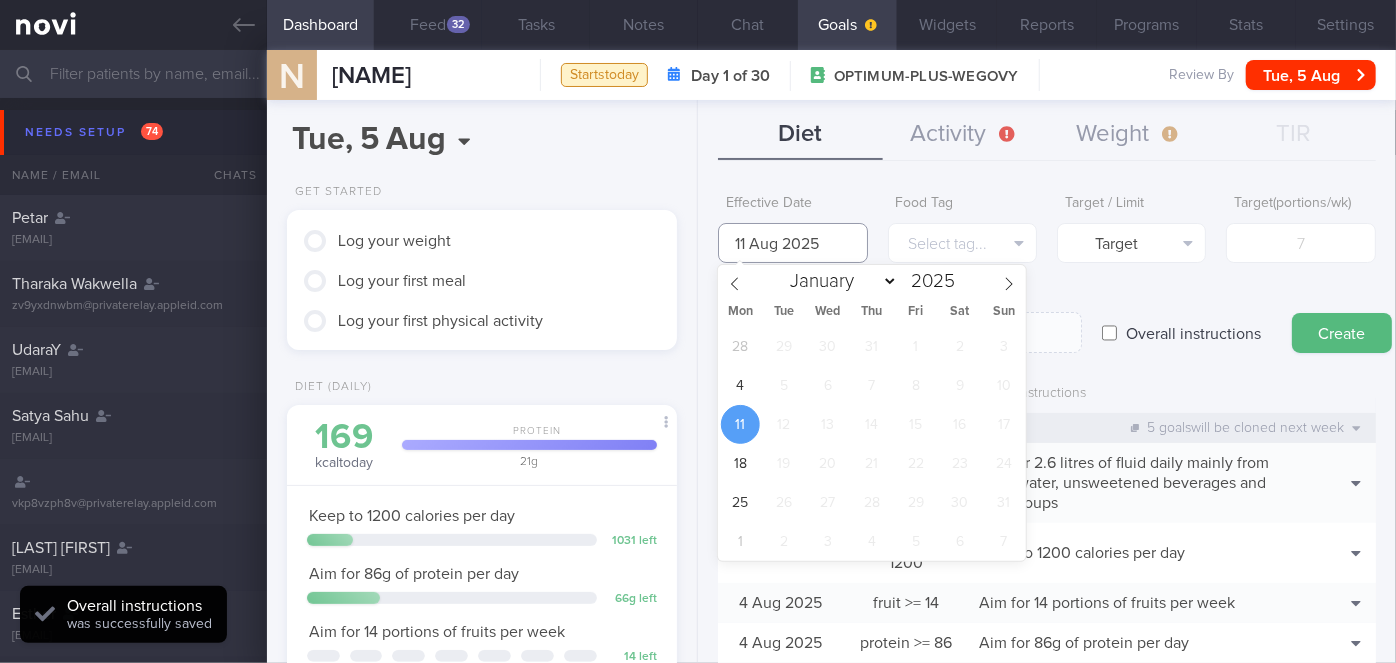 click on "You are offline!  Some functionality will be unavailable
Patients
New Users
Coaches
Assigned patients
Assigned patients
All active patients
Archived patients
Needs setup
74
Name / Email
Chats" at bounding box center [698, 331] 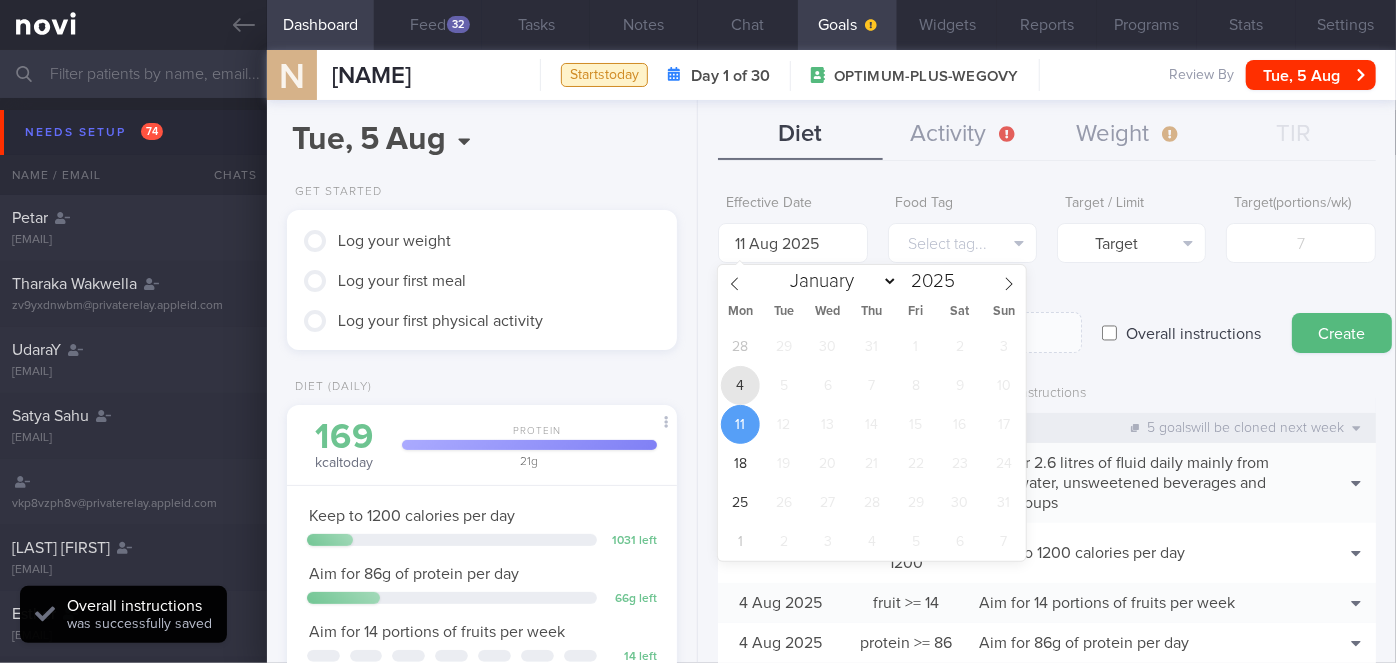 click on "4" at bounding box center (740, 385) 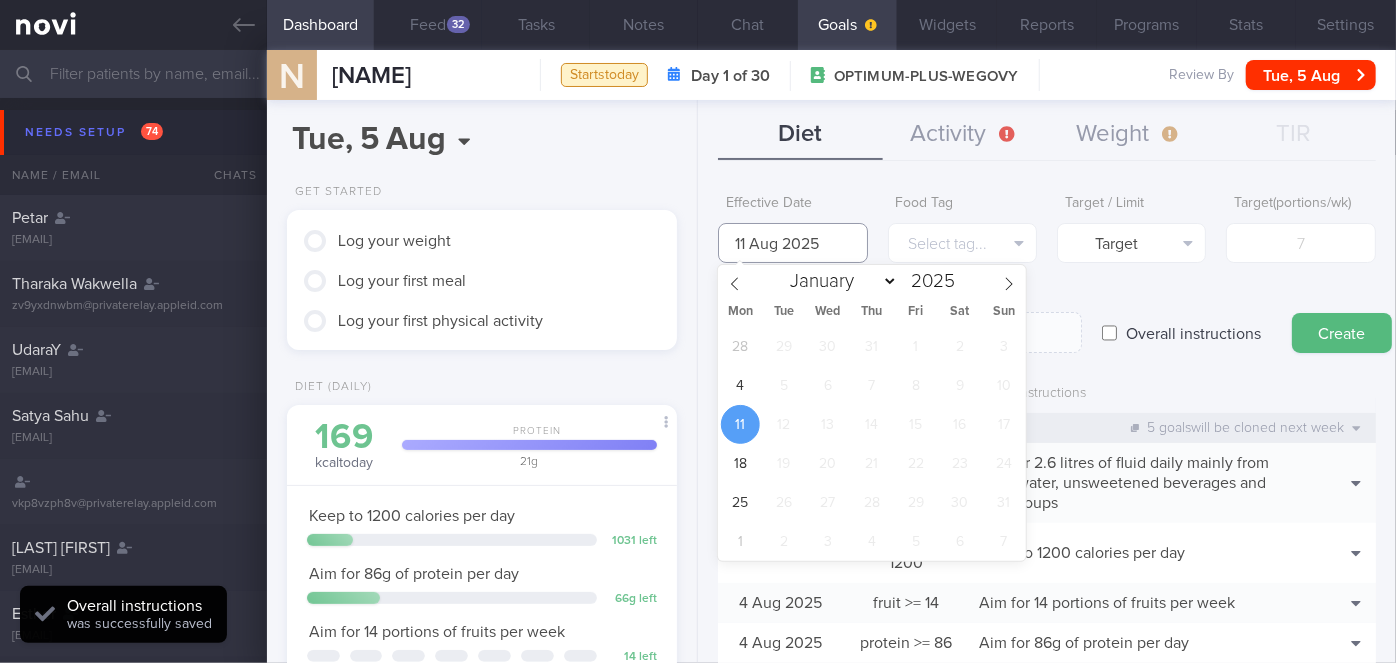 type on "4 Aug 2025" 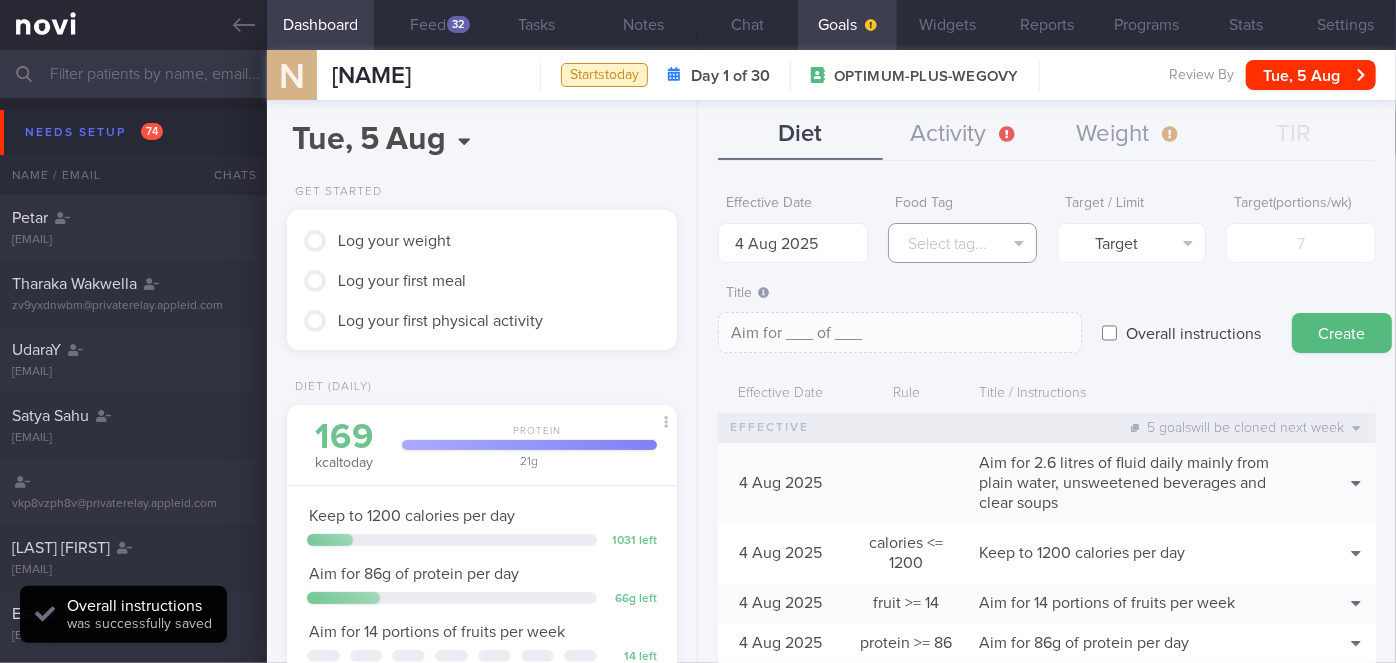 click on "Select tag..." at bounding box center [962, 243] 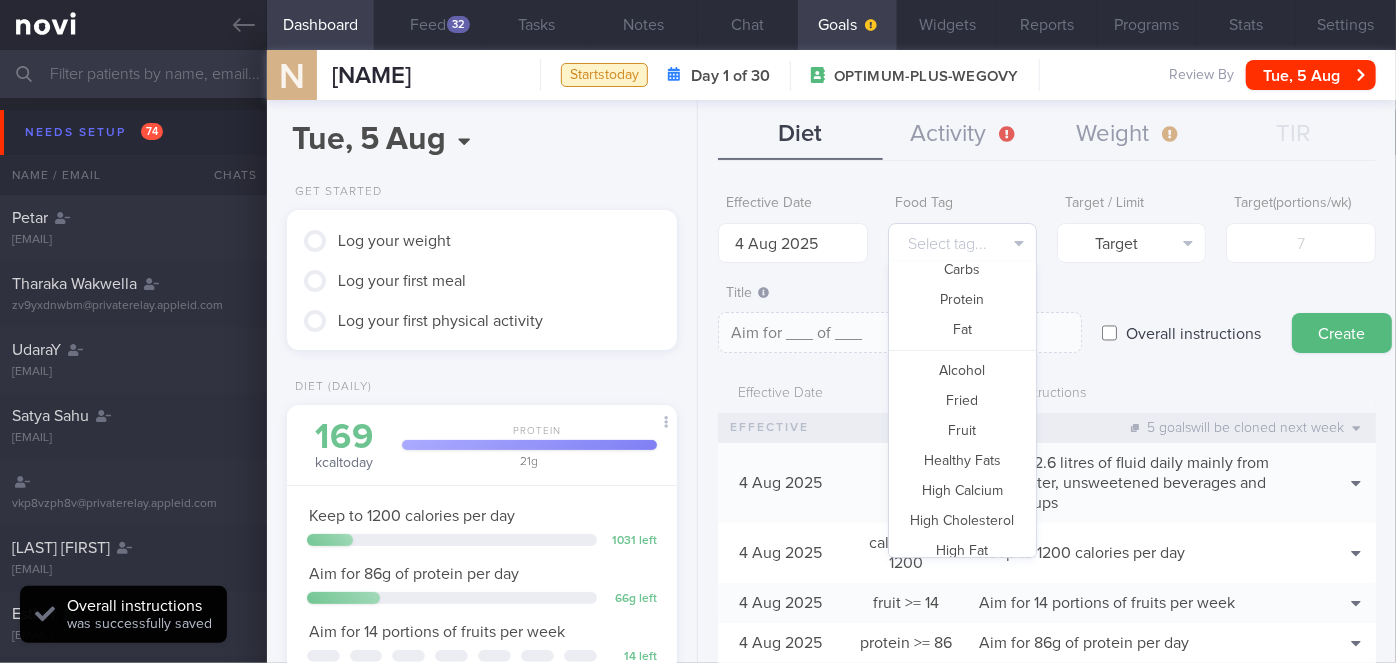 scroll, scrollTop: 0, scrollLeft: 0, axis: both 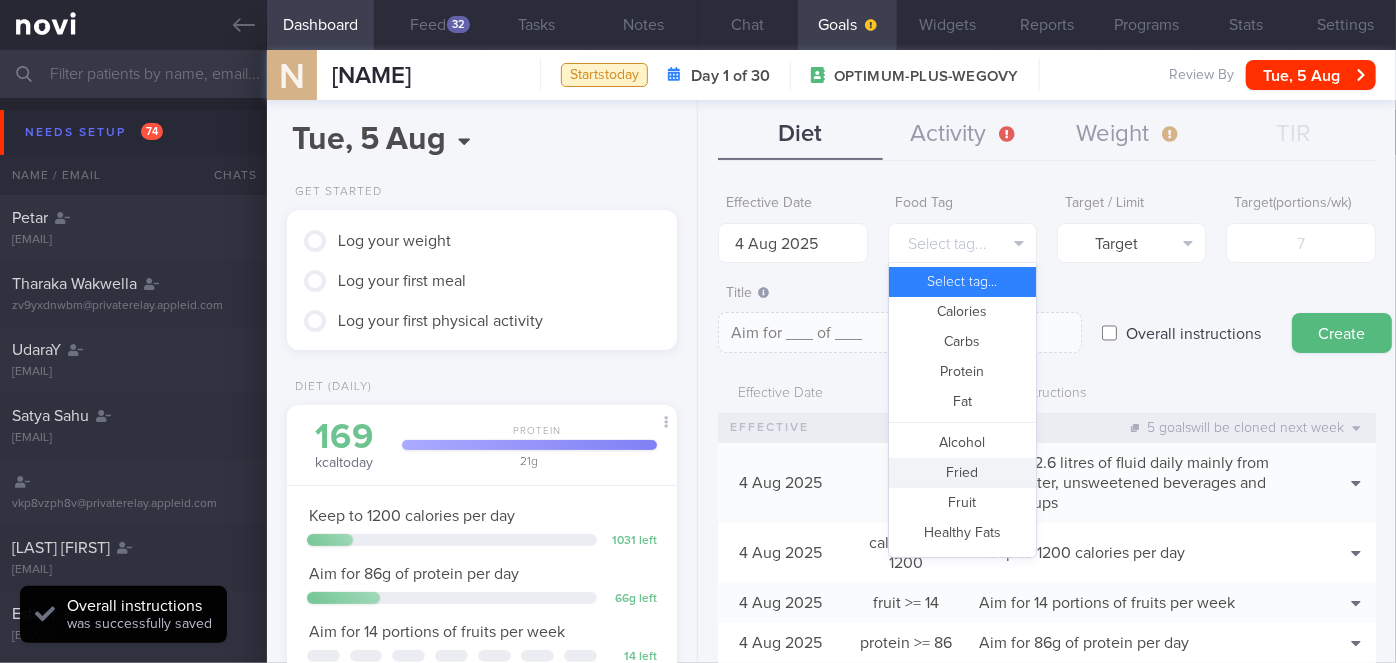 click on "Fried" at bounding box center (962, 473) 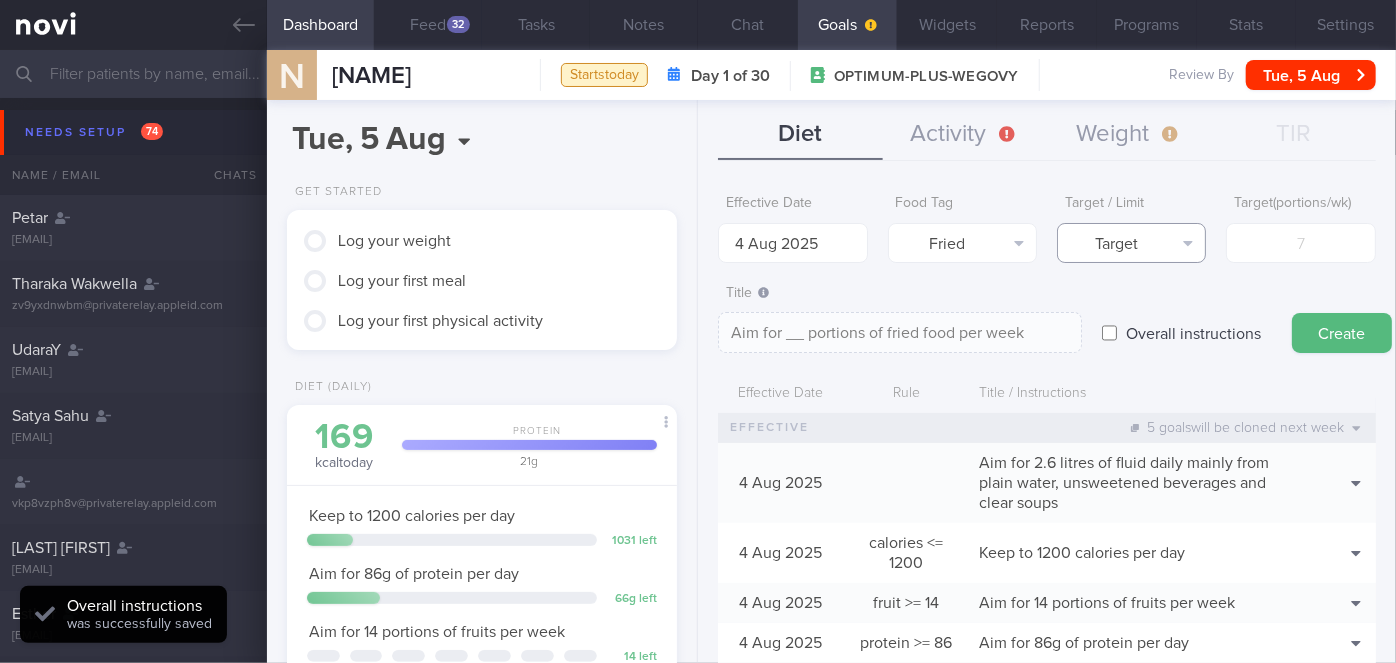 click on "Target" at bounding box center [1131, 243] 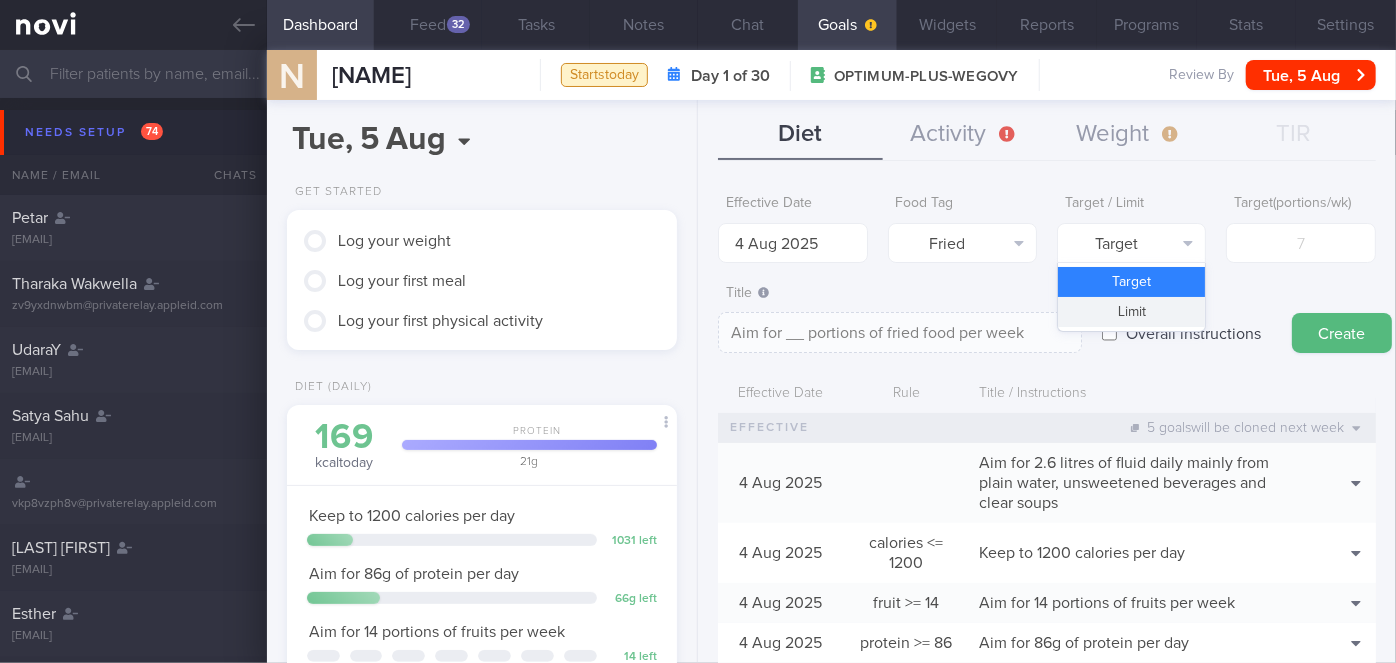 click on "Limit" at bounding box center (1131, 312) 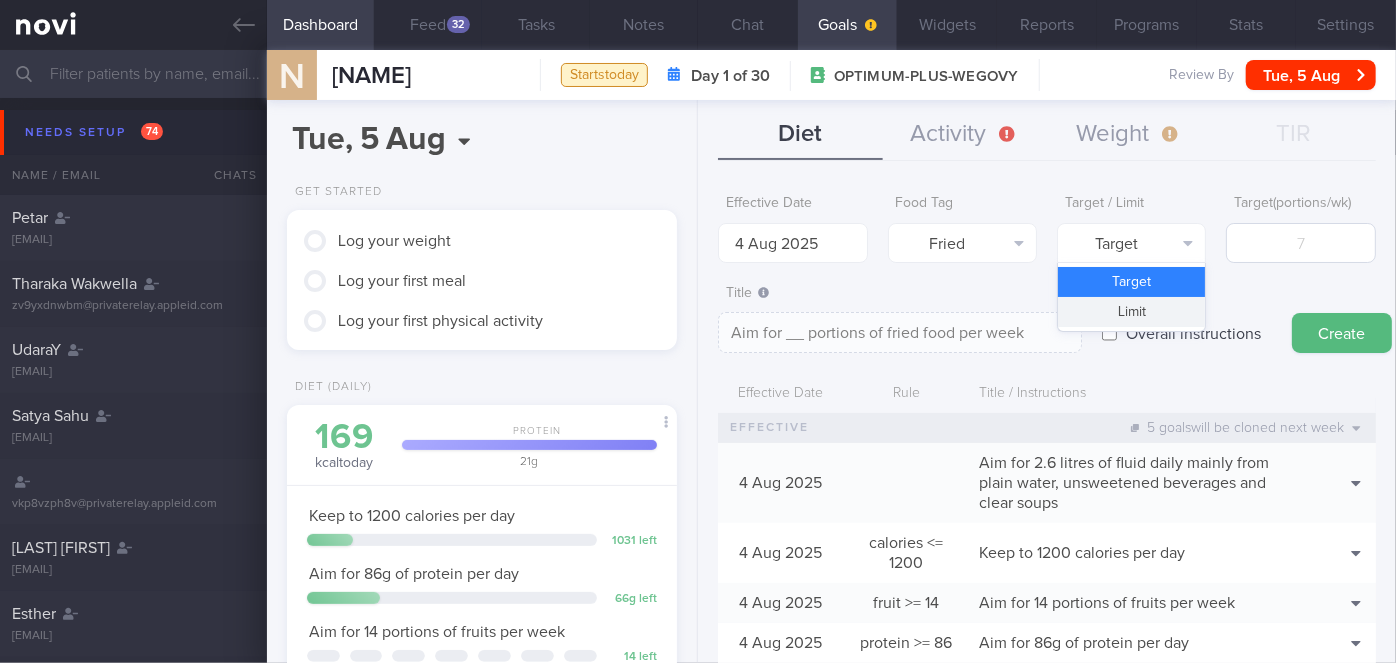 type on "Keep to __ portions of fried food per week" 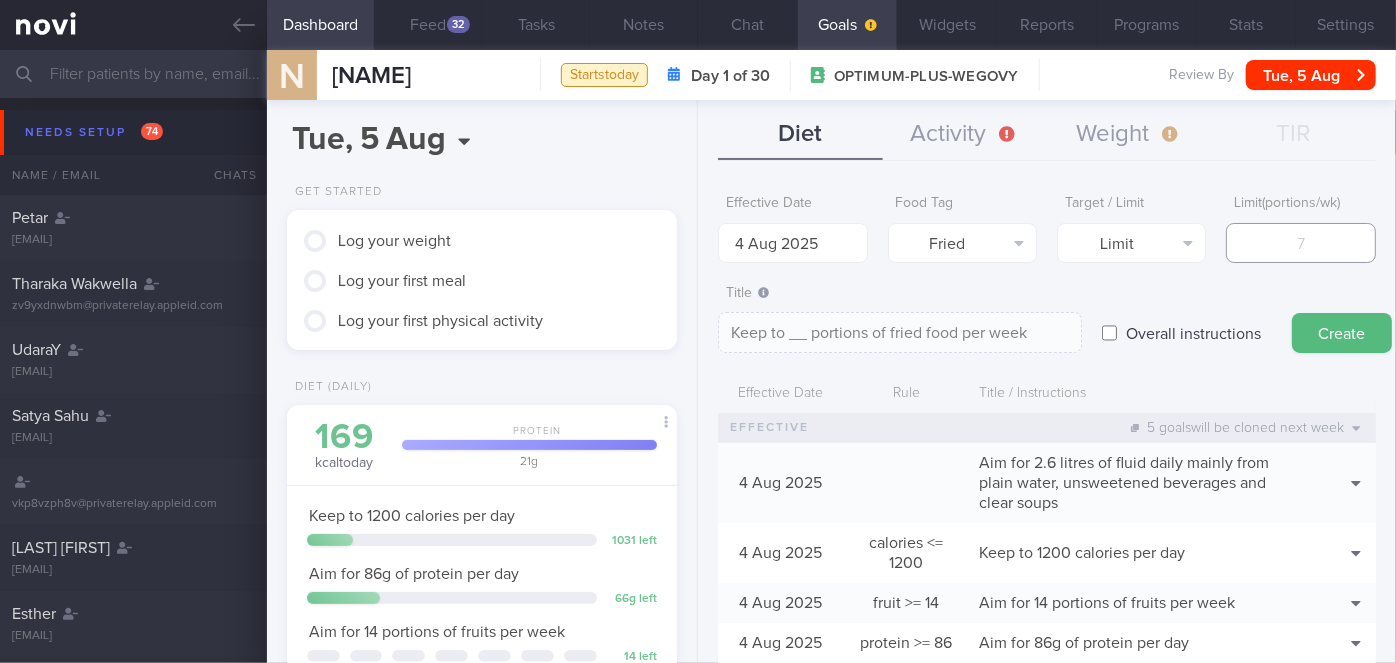 click at bounding box center (1300, 243) 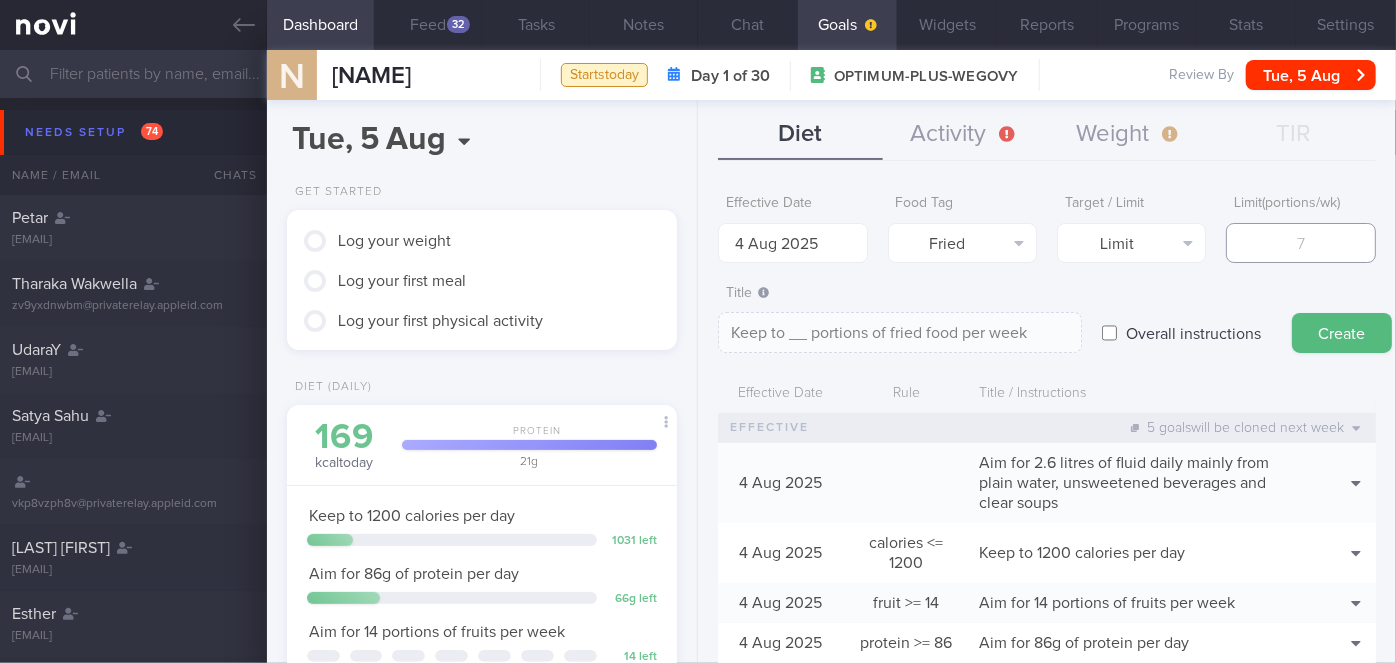 type on "2" 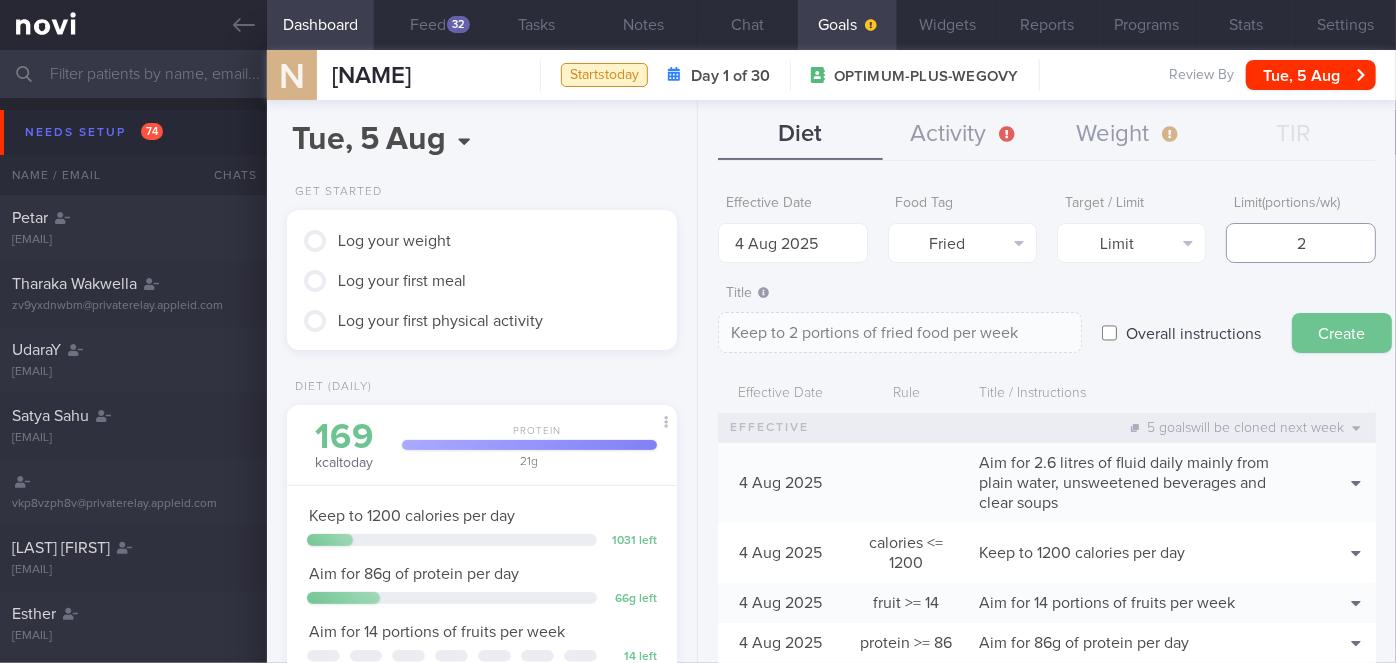 type on "2" 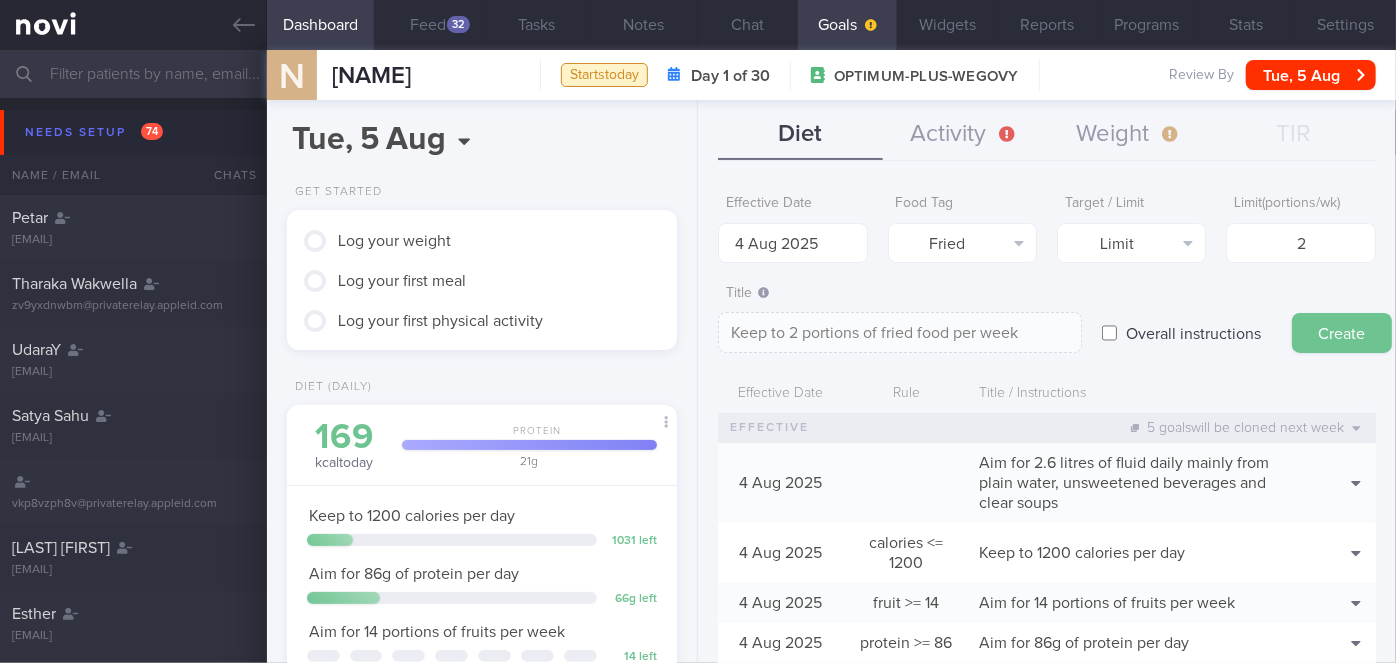 click on "Create" at bounding box center [1342, 333] 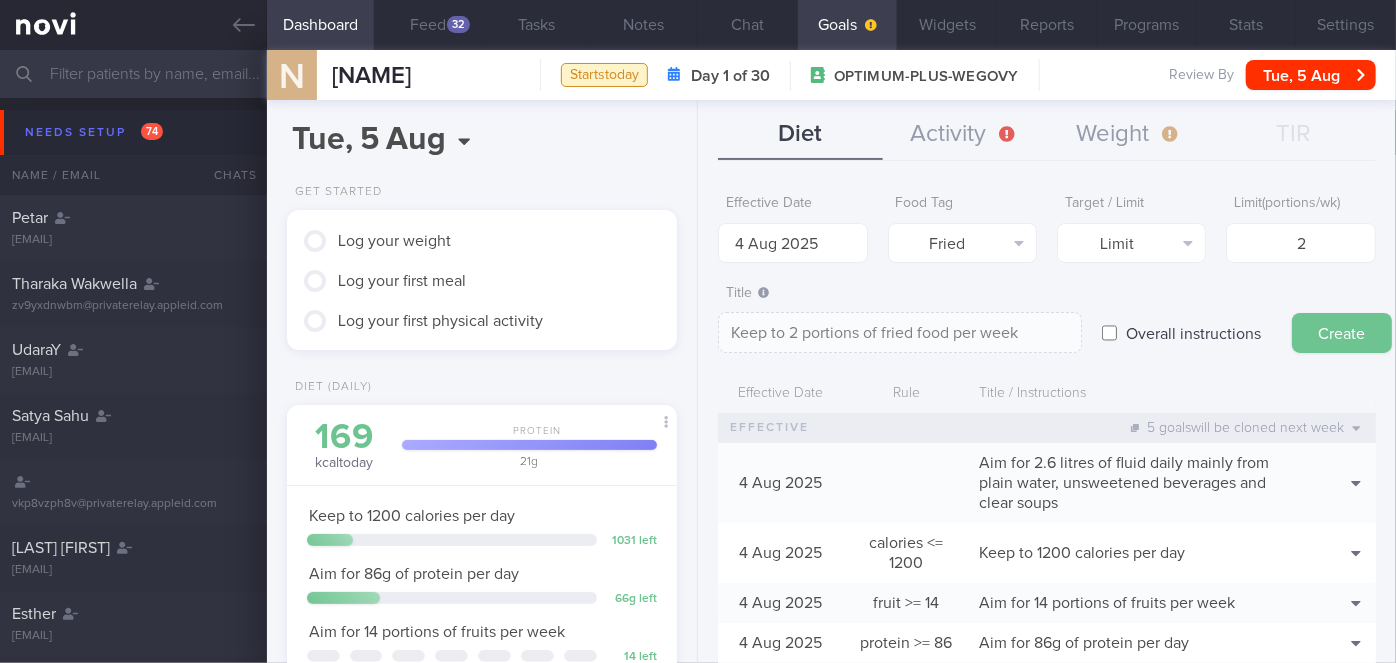 type on "11 Aug 2025" 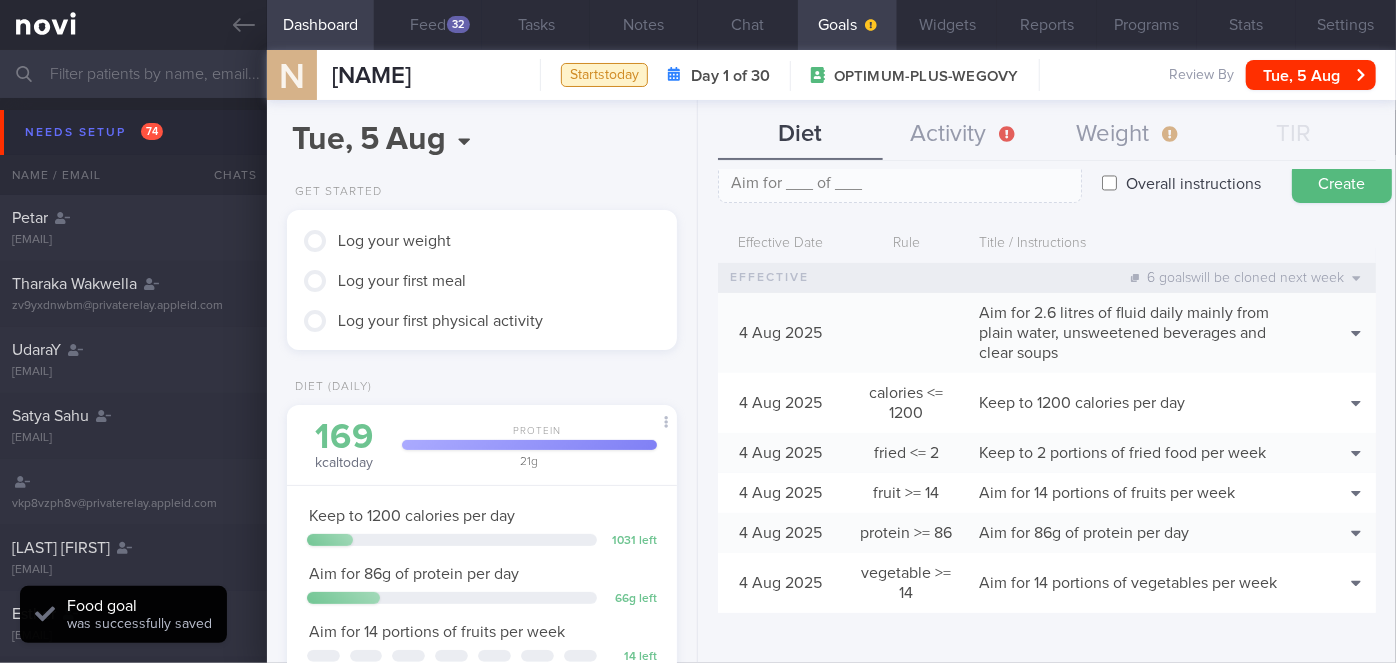 scroll, scrollTop: 0, scrollLeft: 0, axis: both 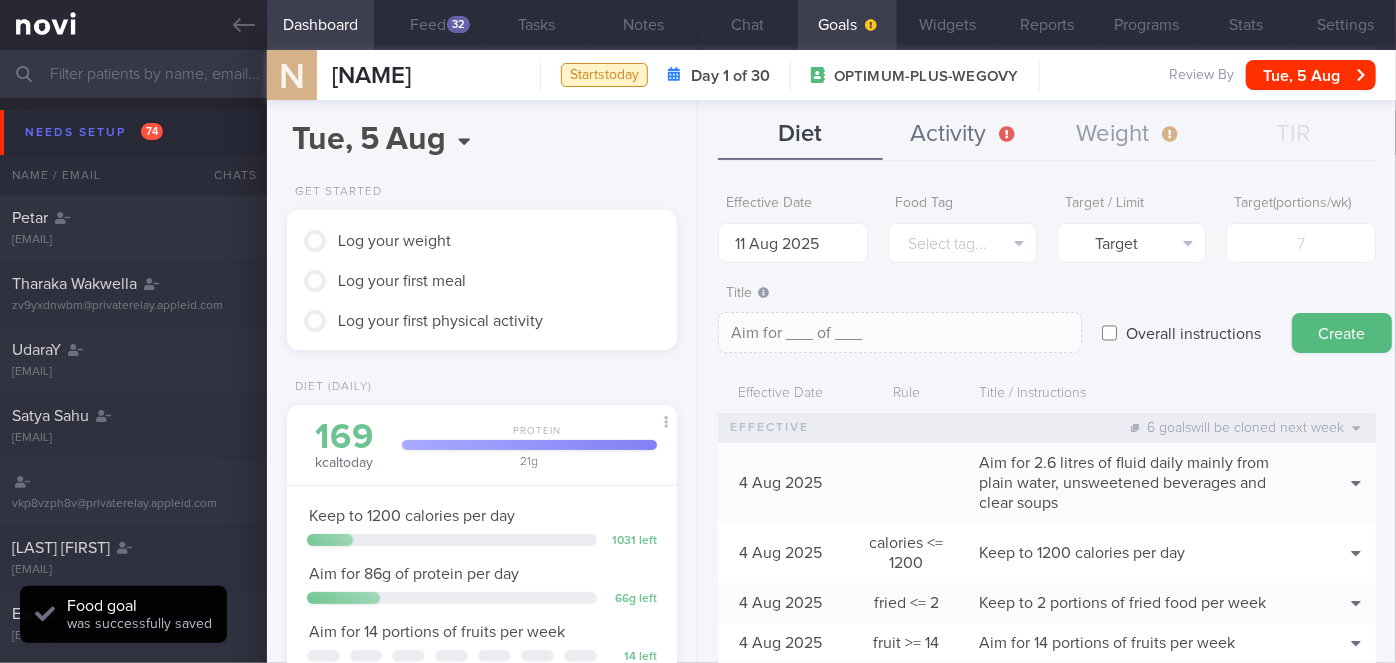 click on "Activity" at bounding box center [965, 135] 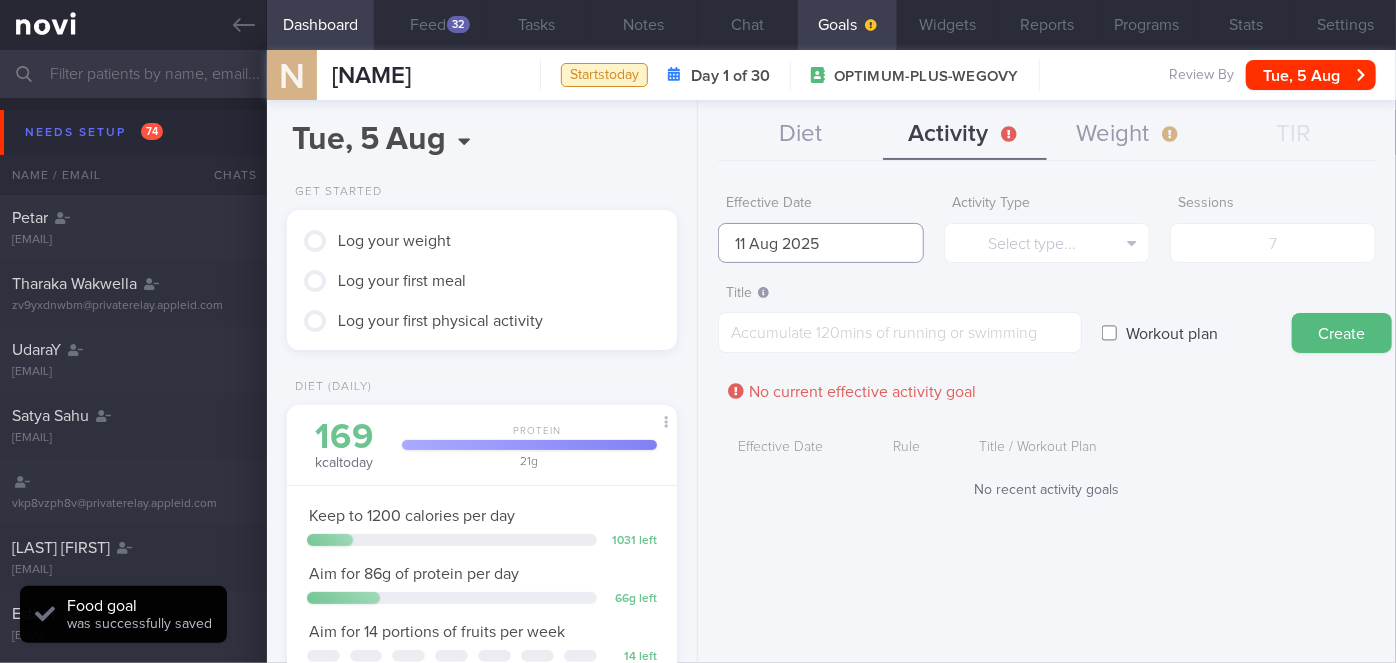 click on "11 Aug 2025" at bounding box center [821, 243] 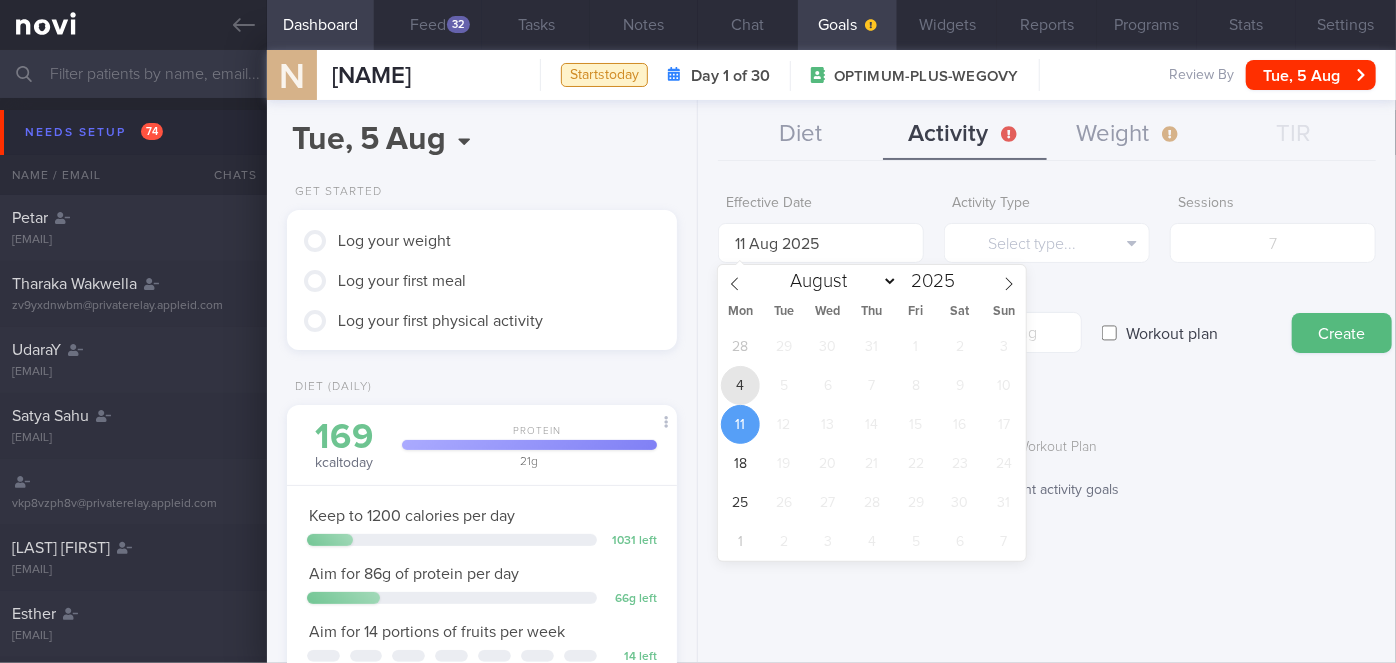 click on "4" at bounding box center [740, 385] 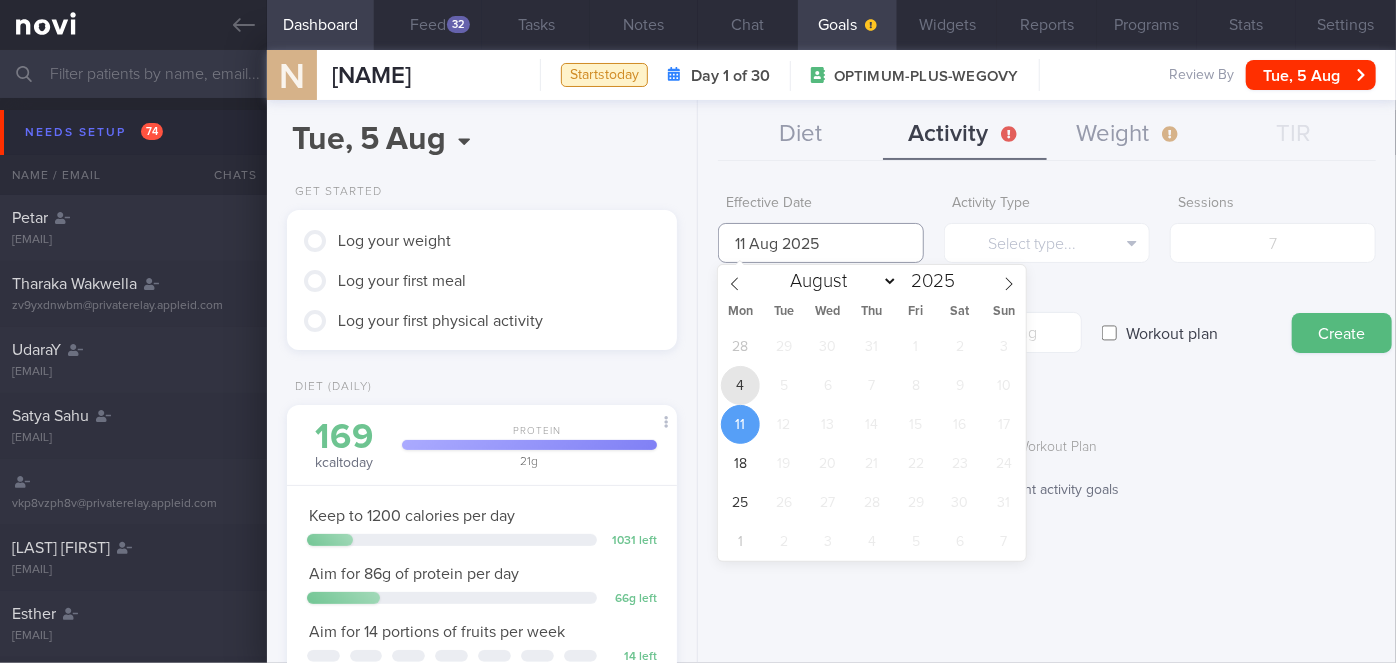 type on "4 Aug 2025" 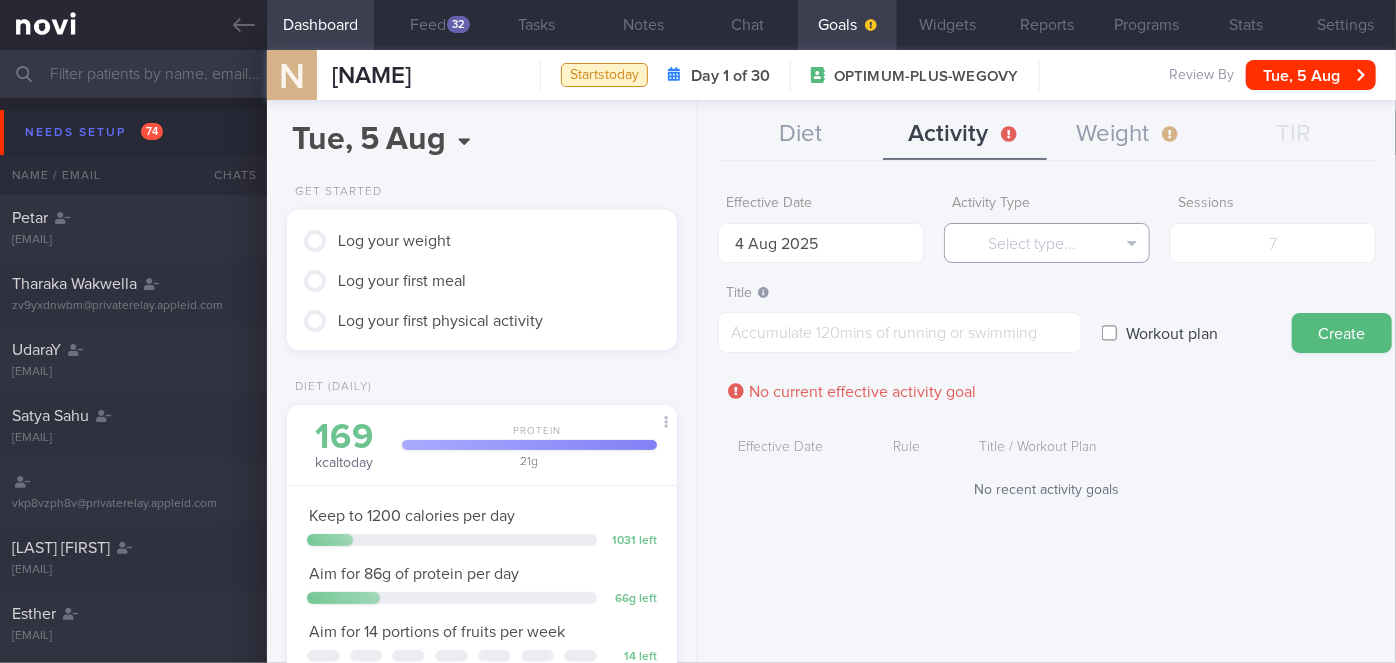 click on "Select type..." at bounding box center (1047, 243) 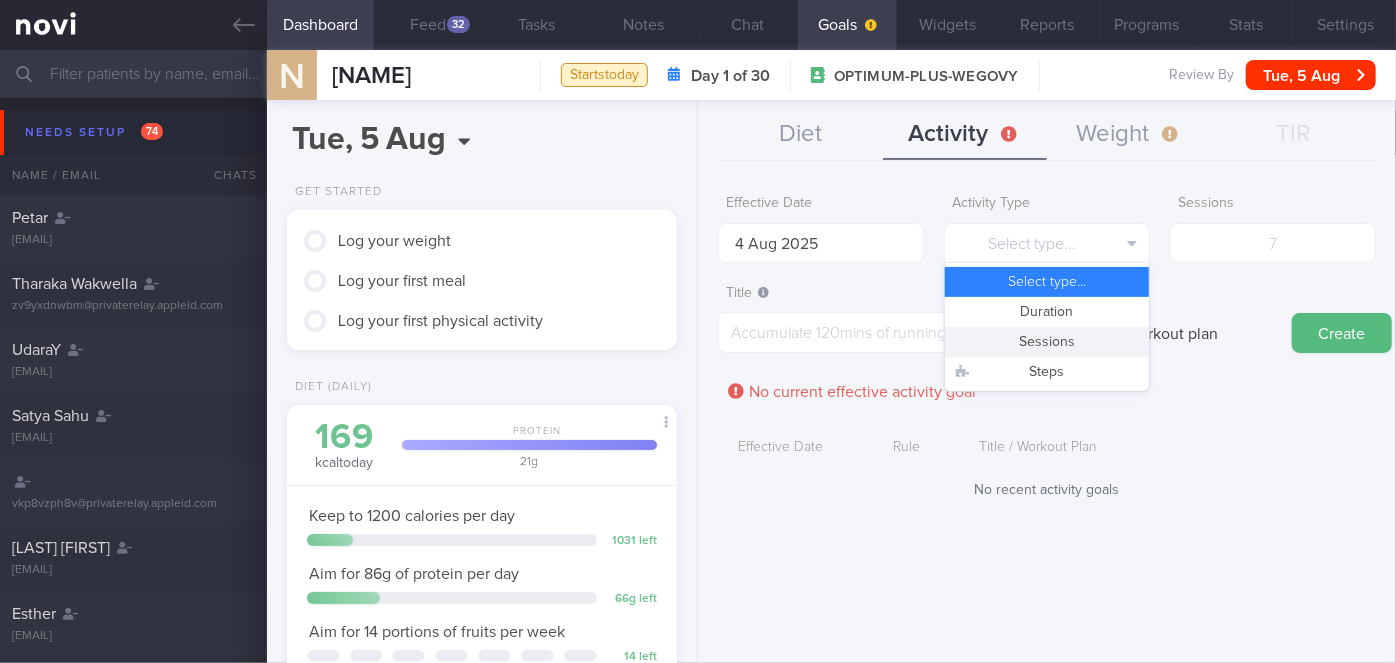 click on "Sessions" at bounding box center (1047, 342) 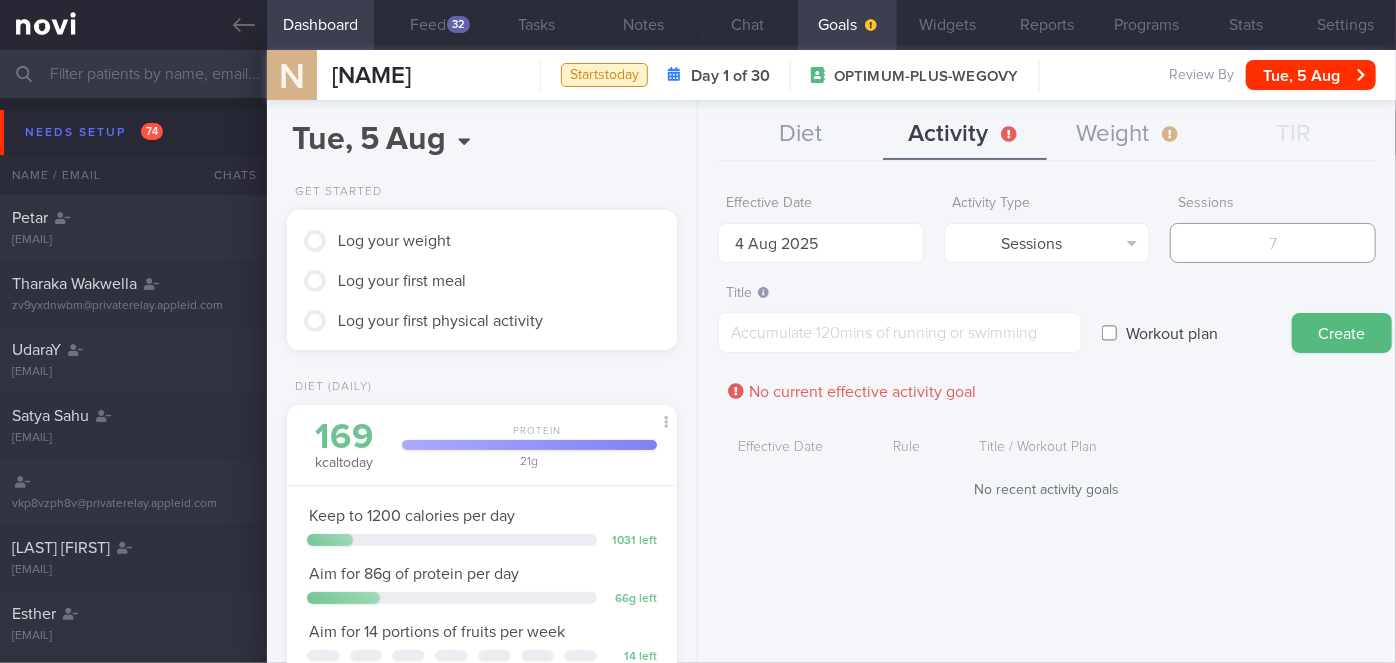 click at bounding box center [1273, 243] 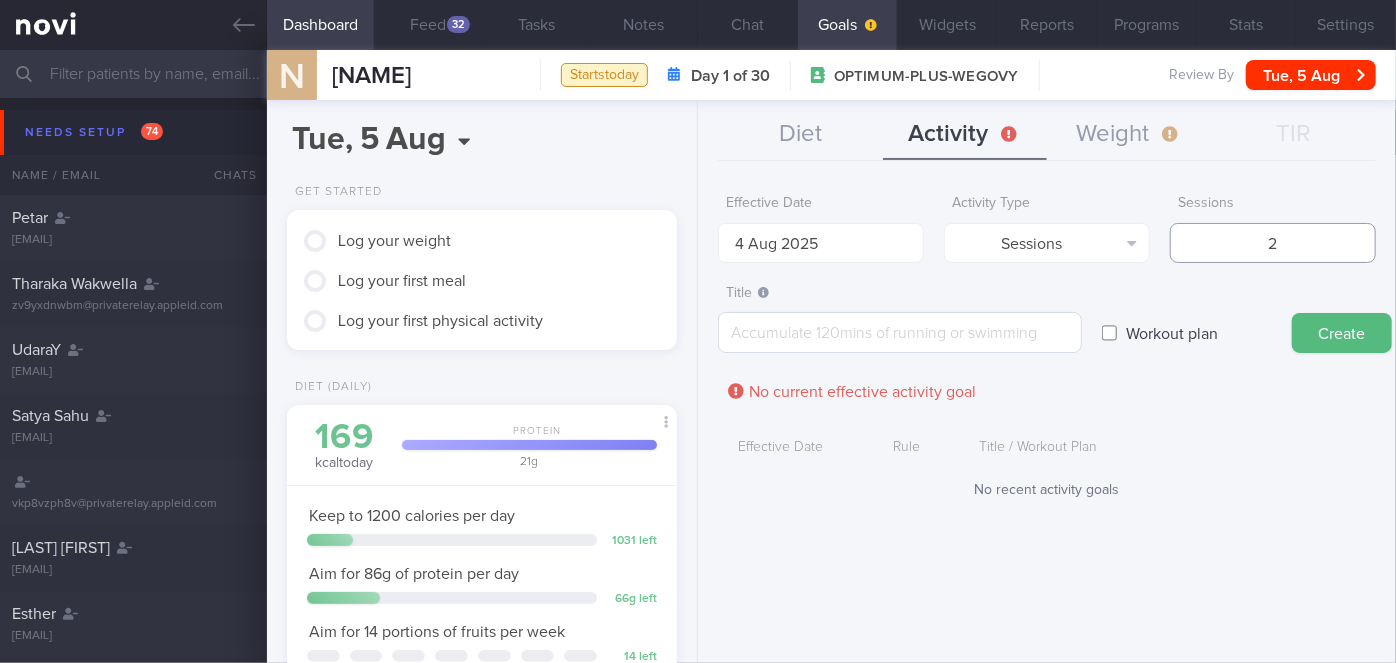 type on "2" 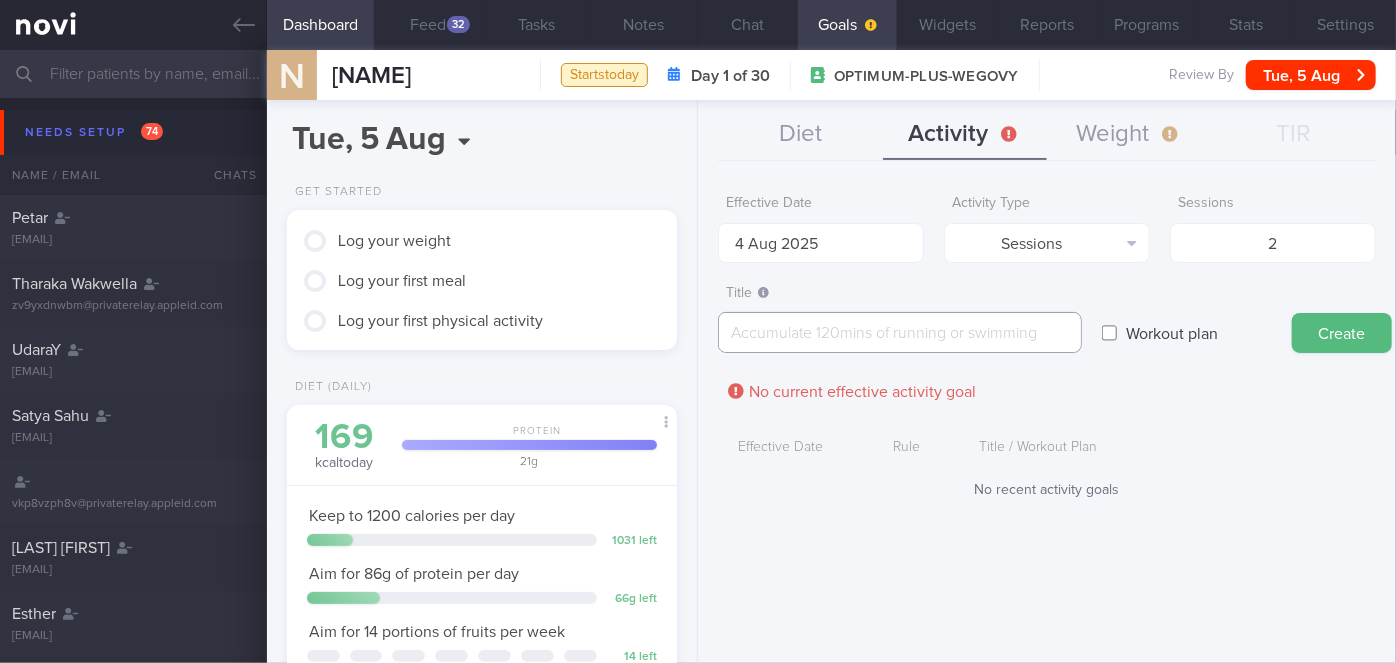 click at bounding box center (900, 332) 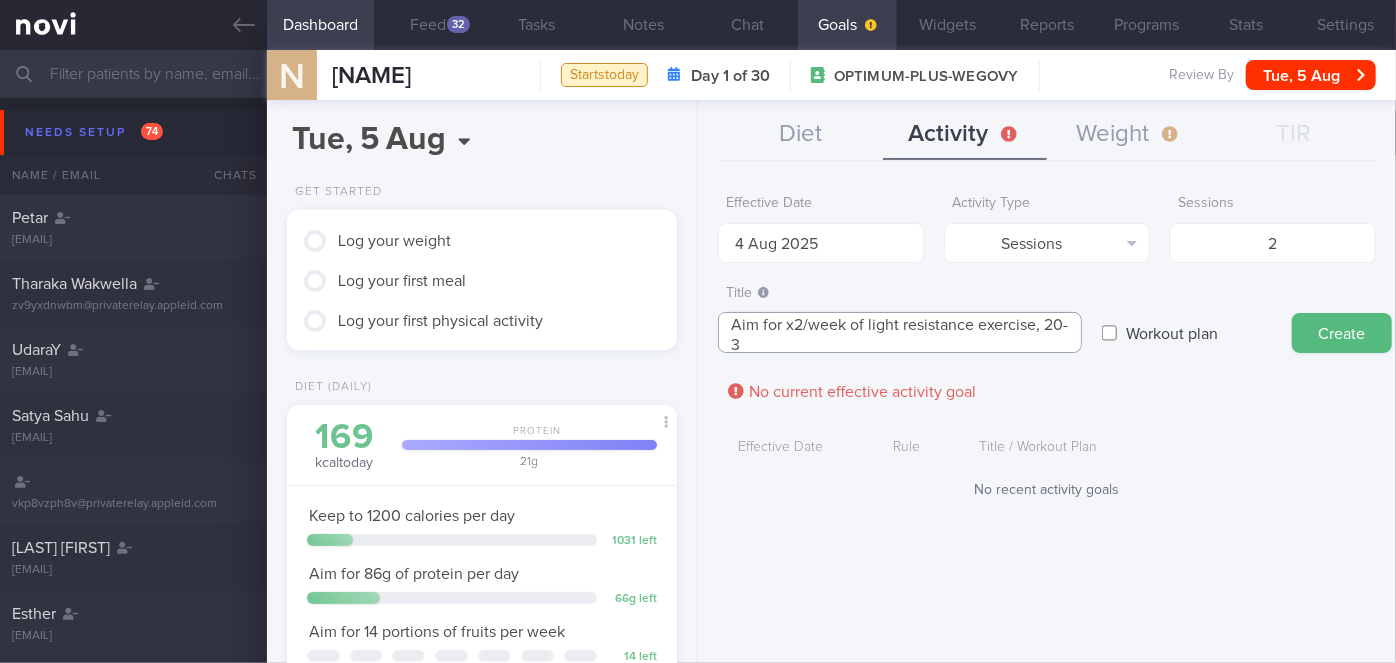 scroll, scrollTop: 0, scrollLeft: 0, axis: both 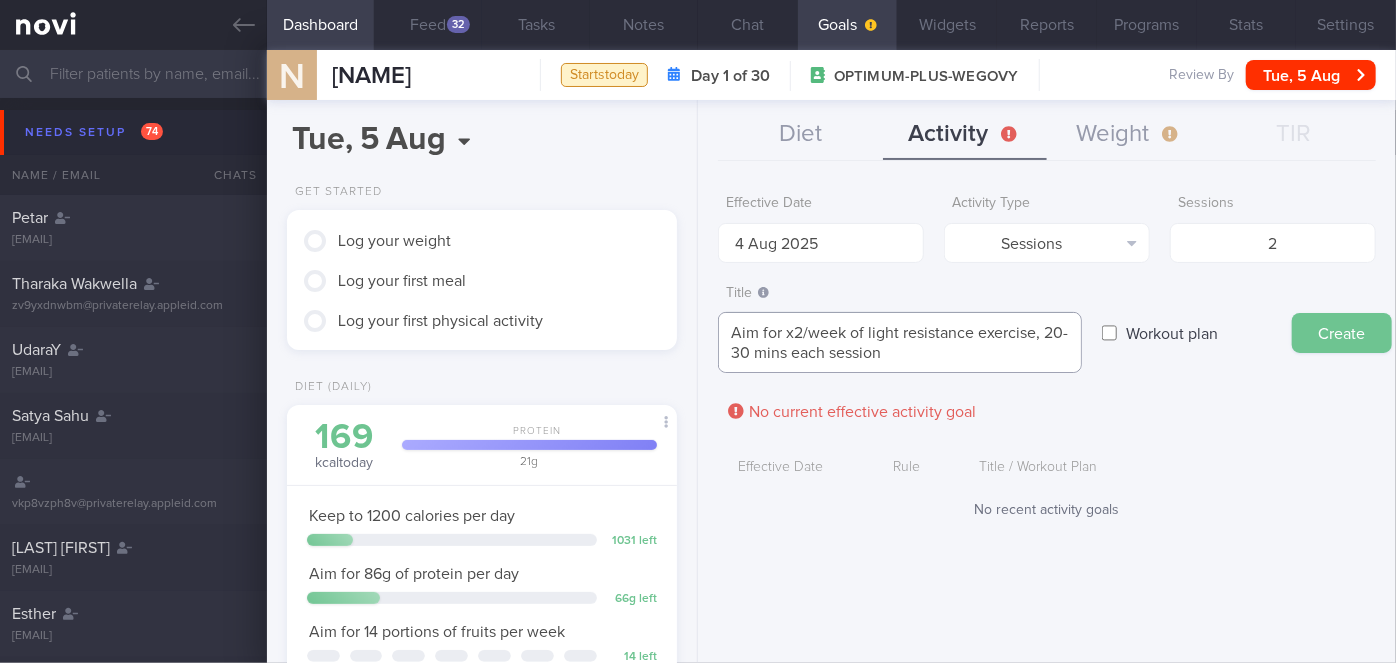 type on "Aim for x2/week of light resistance exercise, 20-30 mins each session" 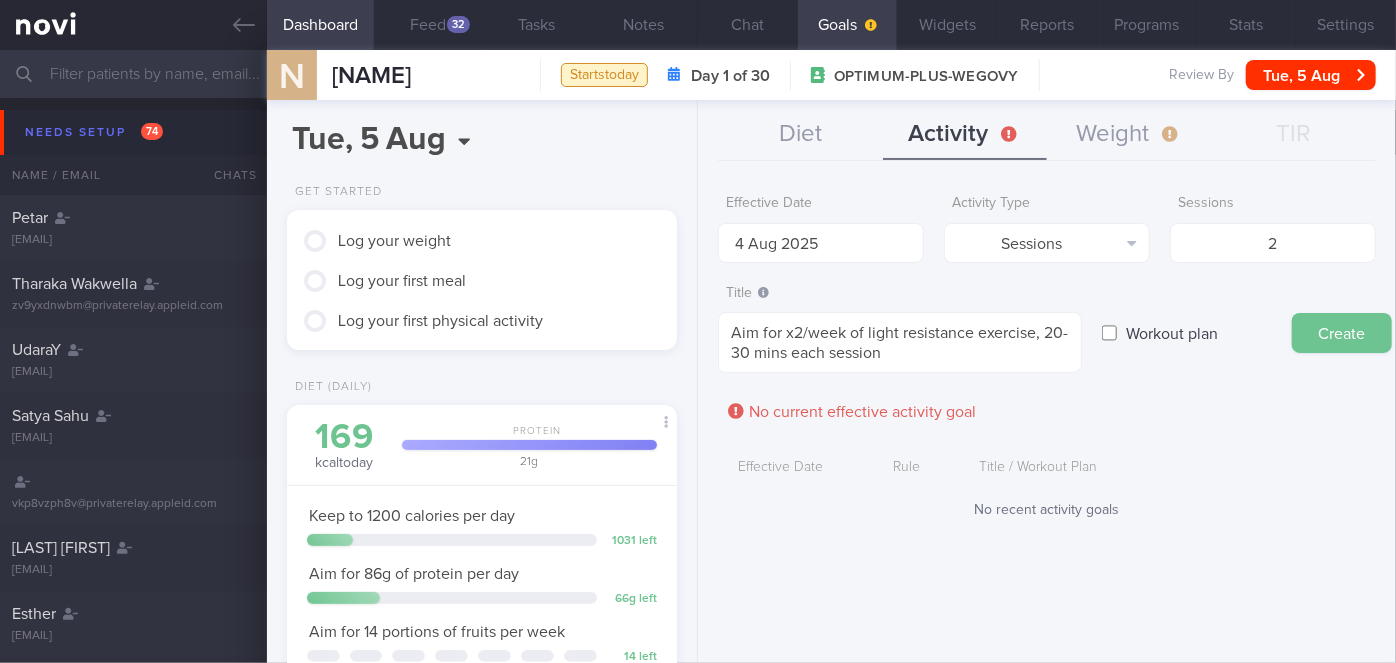 click on "Create" at bounding box center [1342, 333] 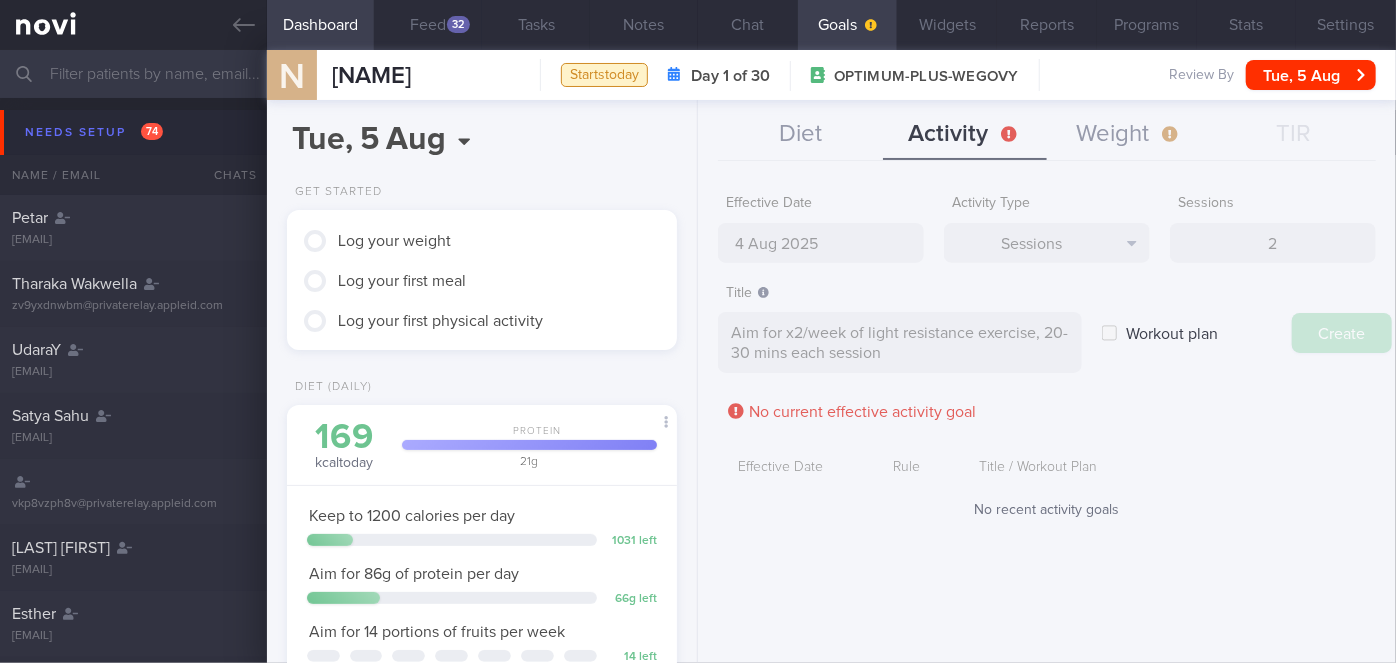 type on "11 Aug 2025" 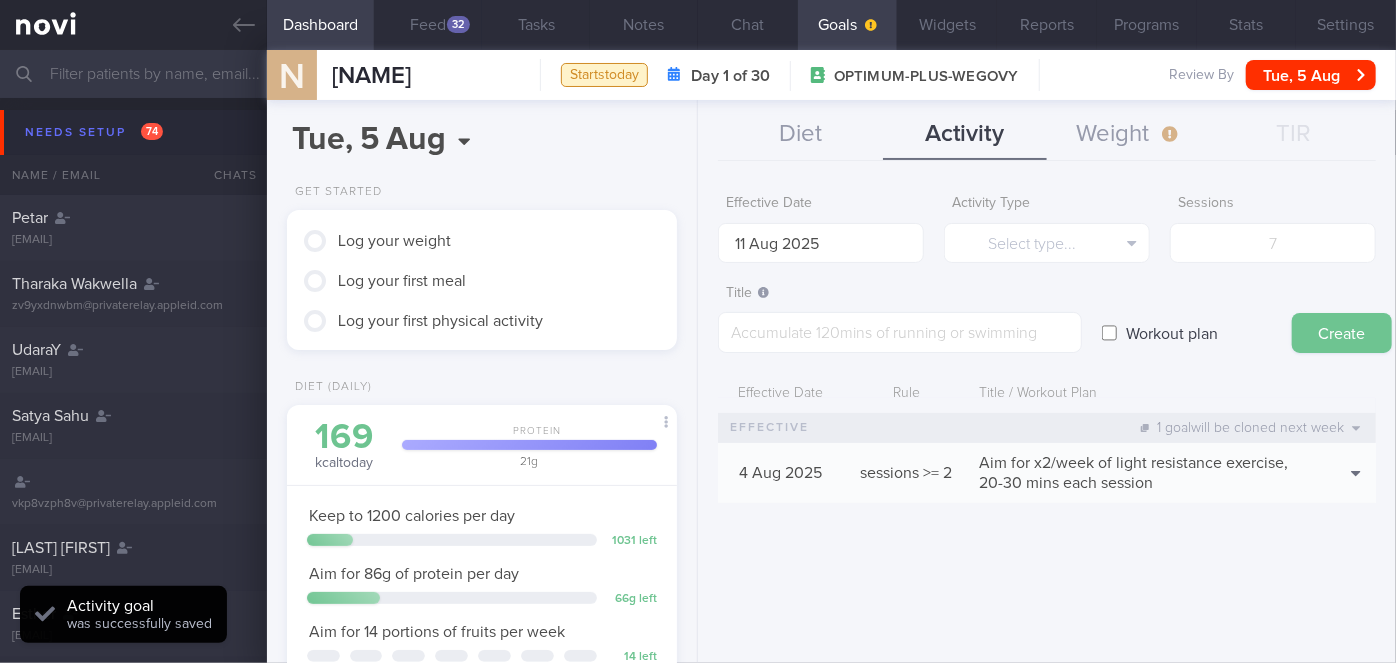scroll, scrollTop: 0, scrollLeft: 0, axis: both 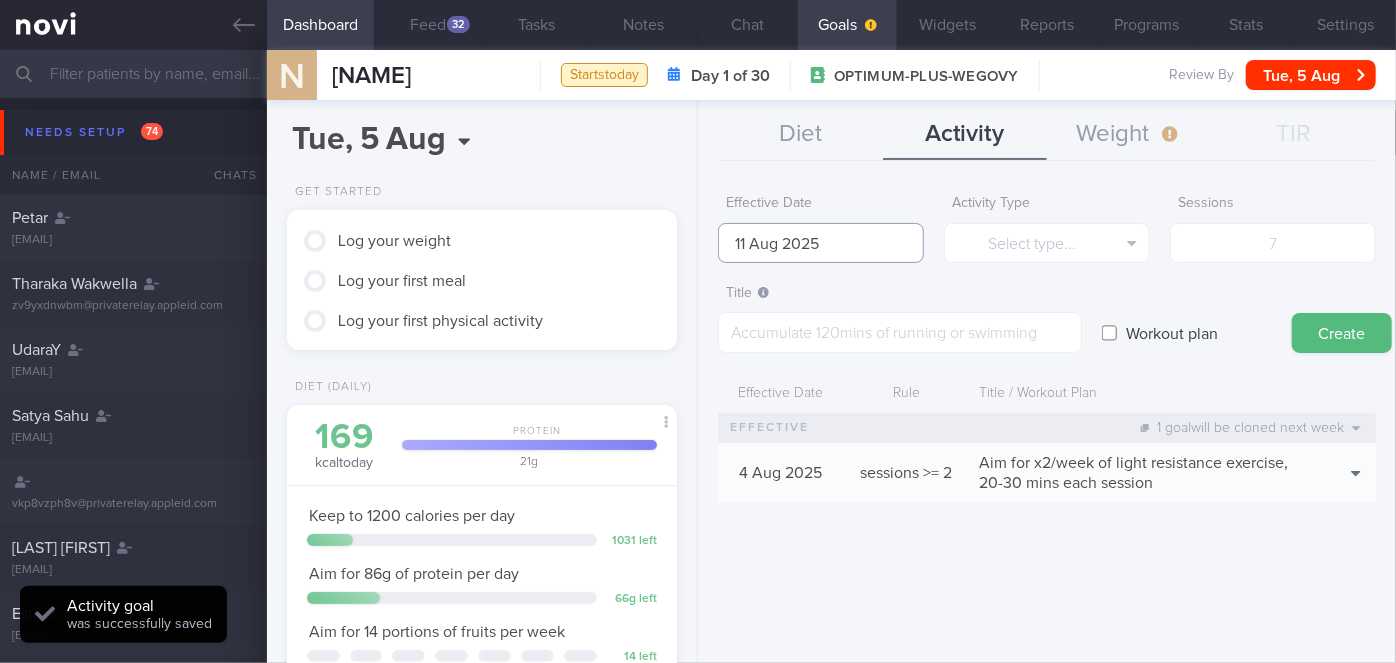 click on "11 Aug 2025" at bounding box center [821, 243] 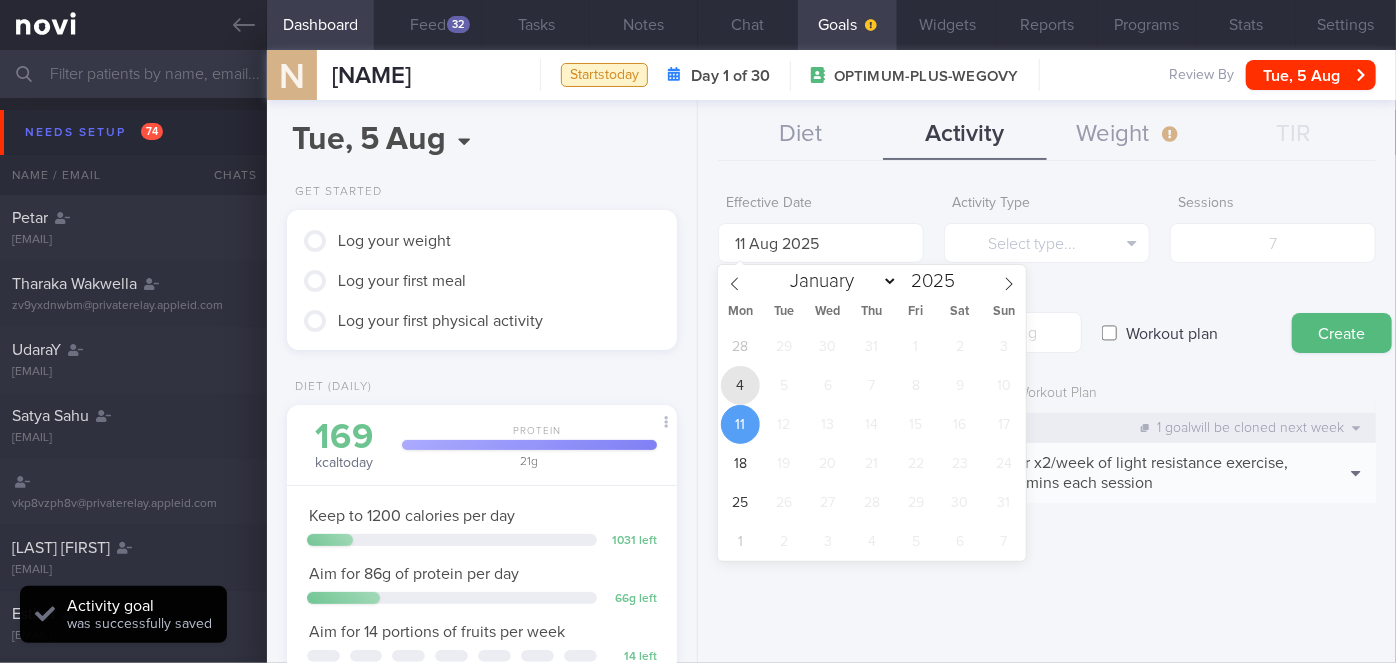 click on "4" at bounding box center [740, 385] 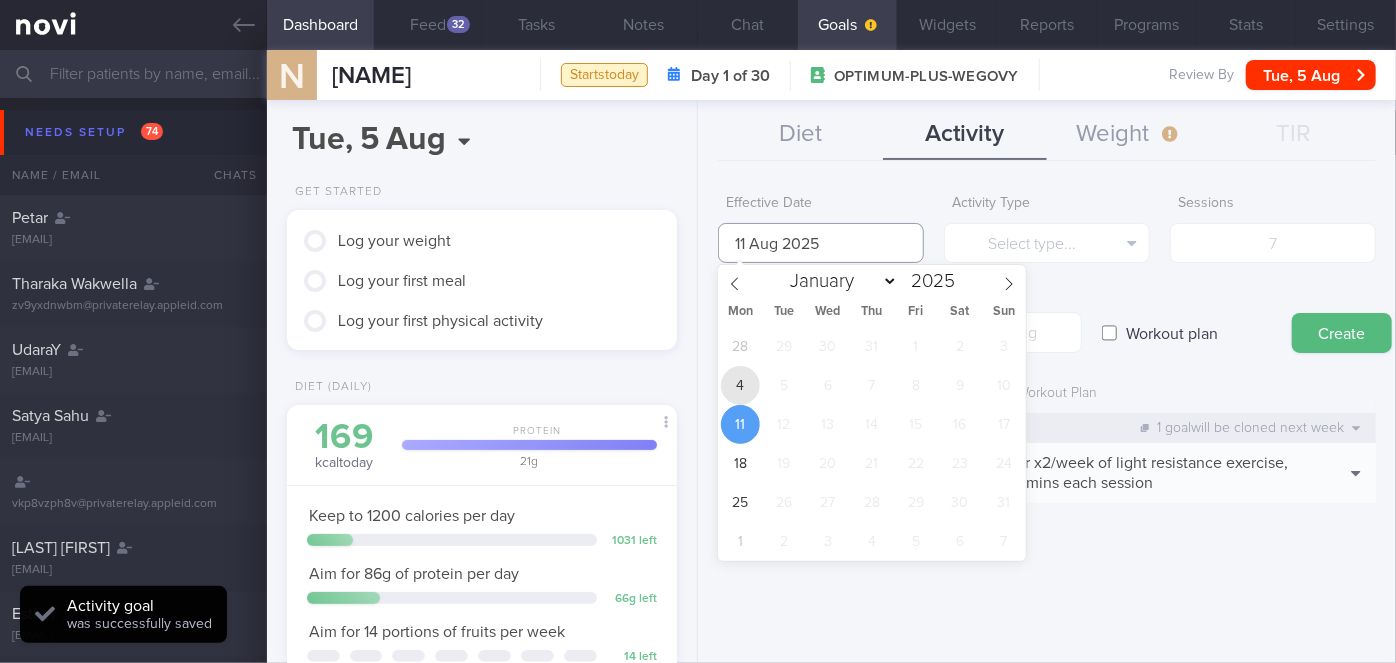 type on "4 Aug 2025" 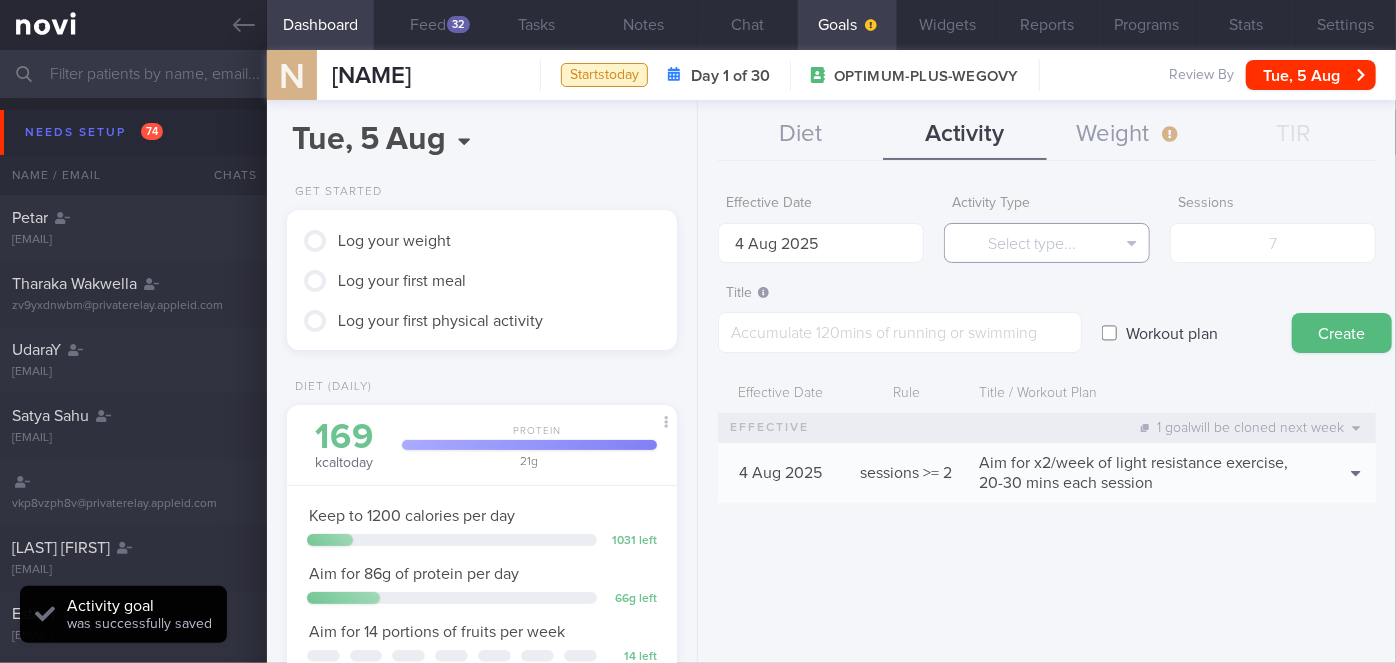 click on "Select type..." at bounding box center [1047, 243] 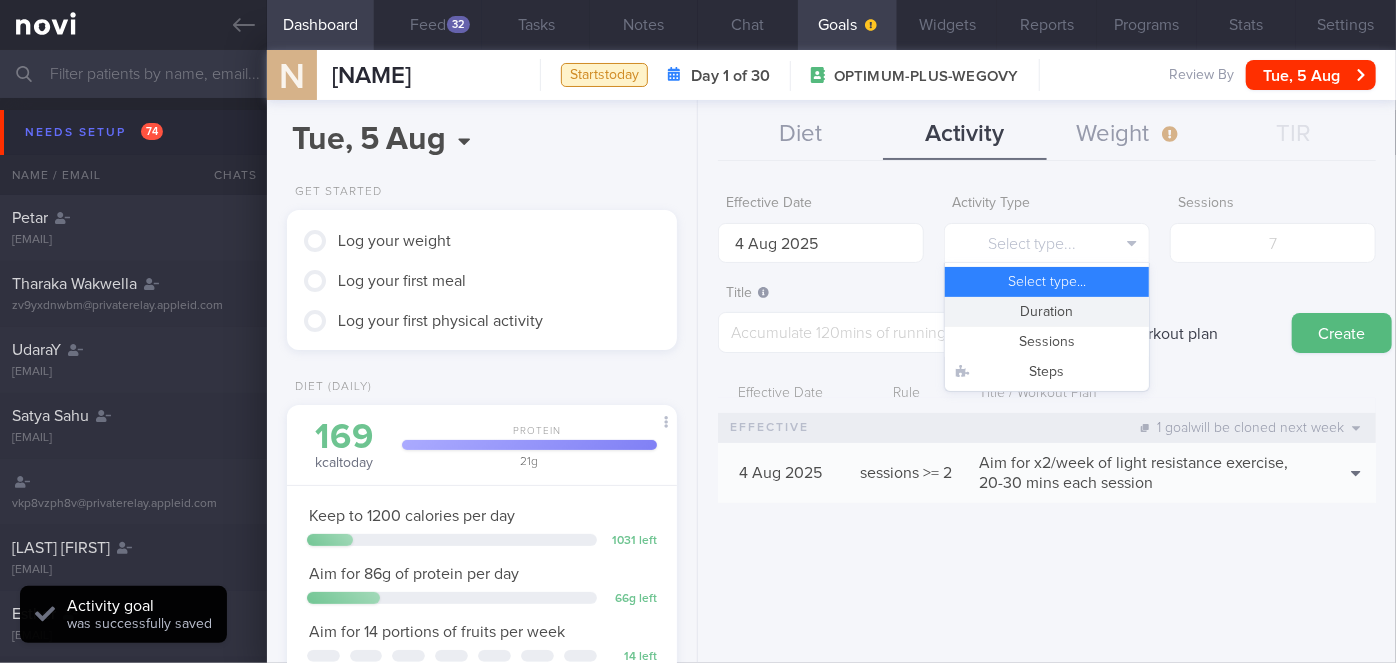 click on "Duration" at bounding box center [1047, 312] 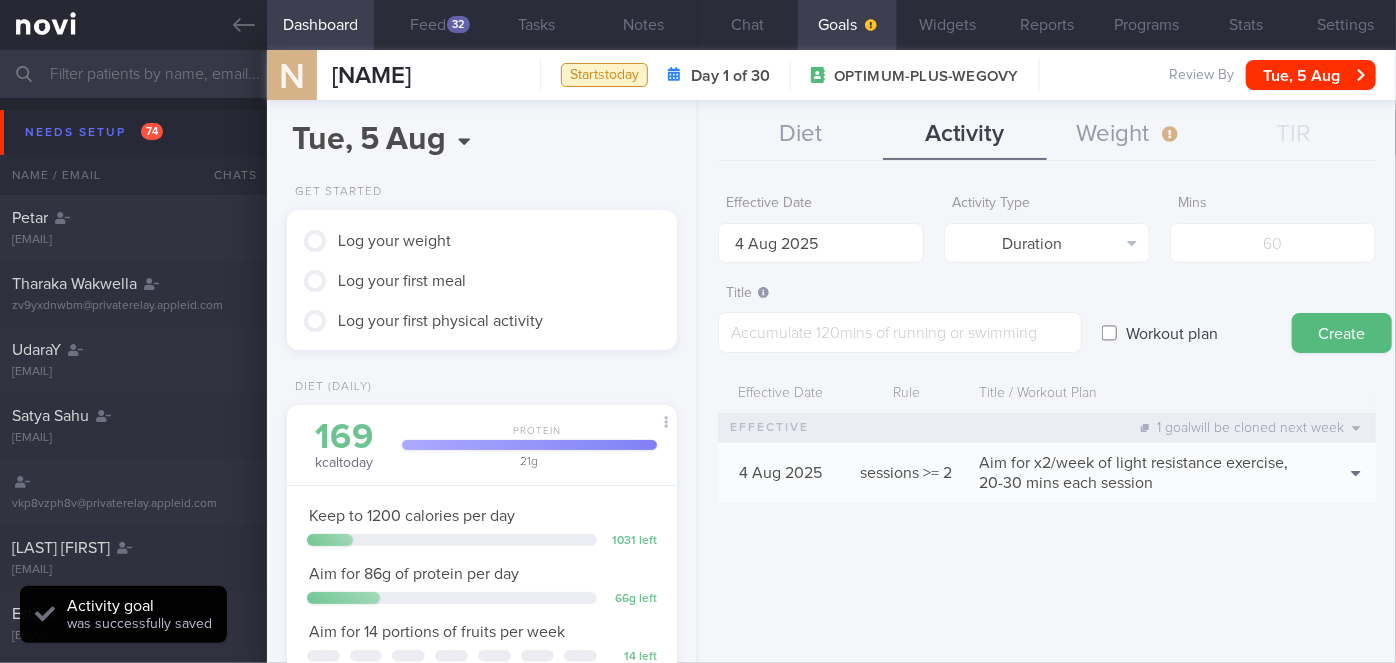 click on "Effective Date
4 Aug 2025
Activity Type
Duration
Select type...
Duration
Sessions
Steps
Mins
Title
​
Workout plan
Create
Effective Date
Rule
Title / Workout Plan
1 goal
will be cloned next week" at bounding box center [1047, 354] 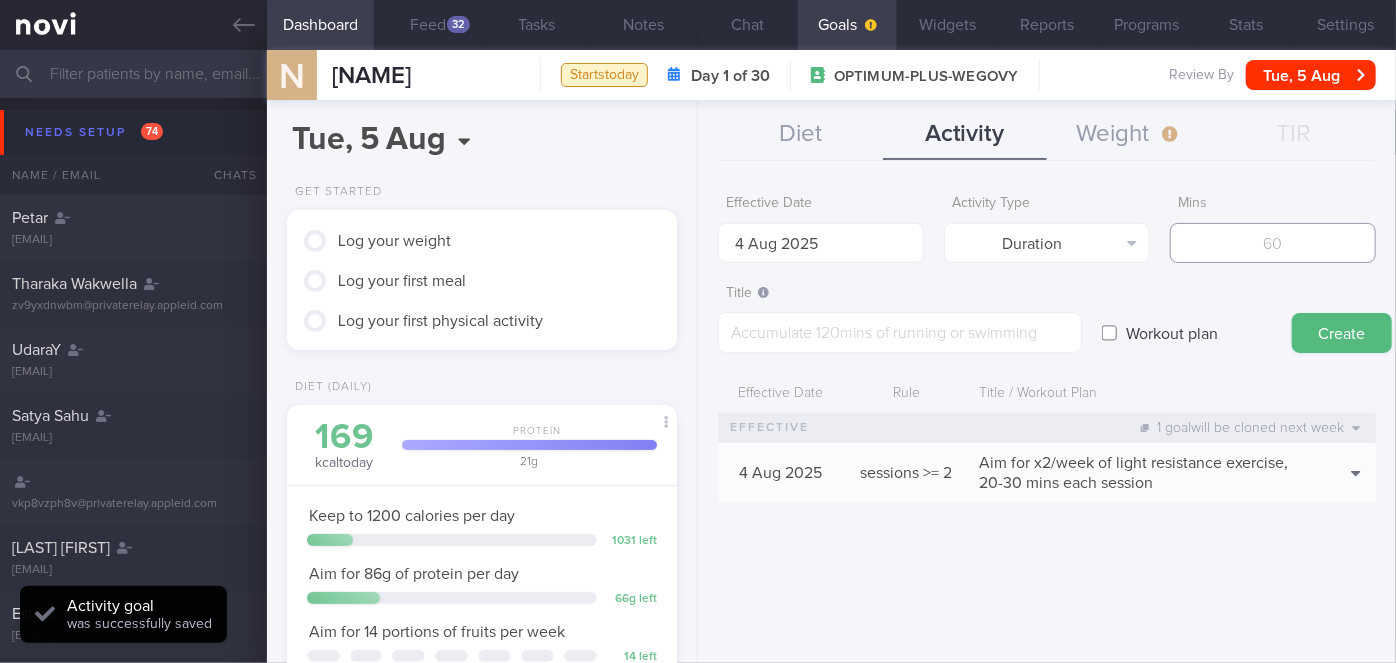 click at bounding box center [1273, 243] 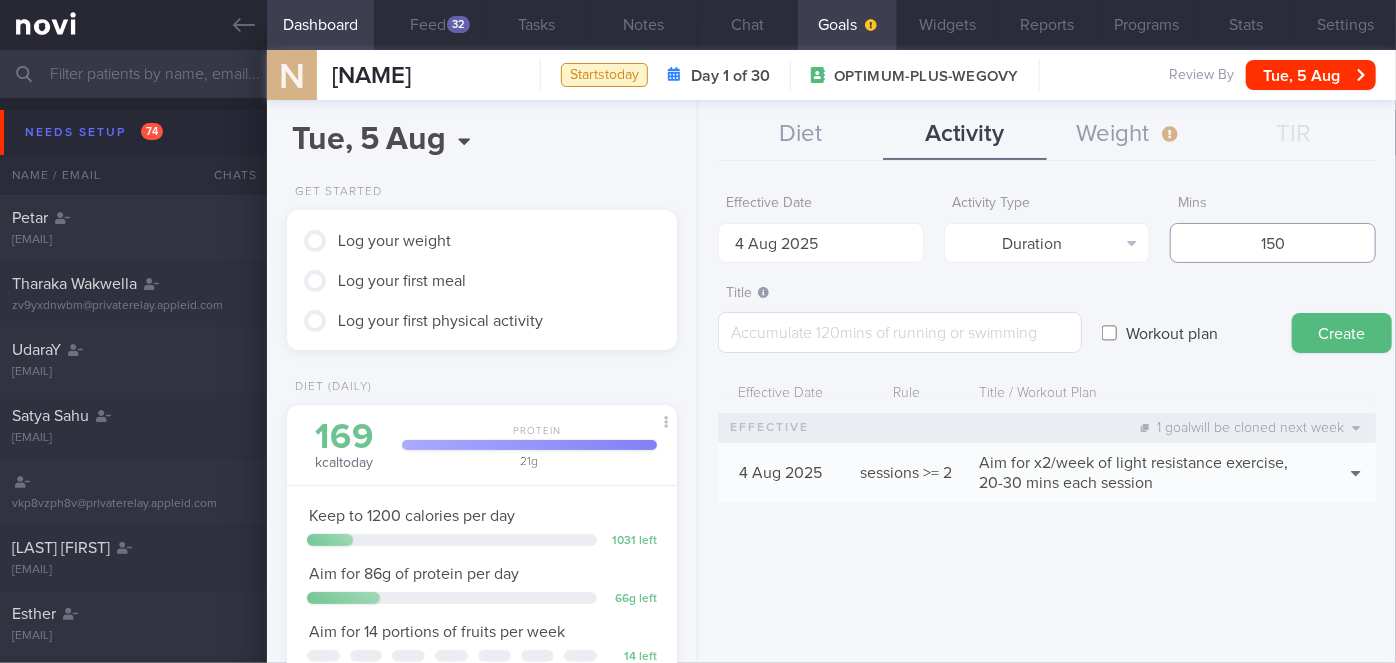 type on "150" 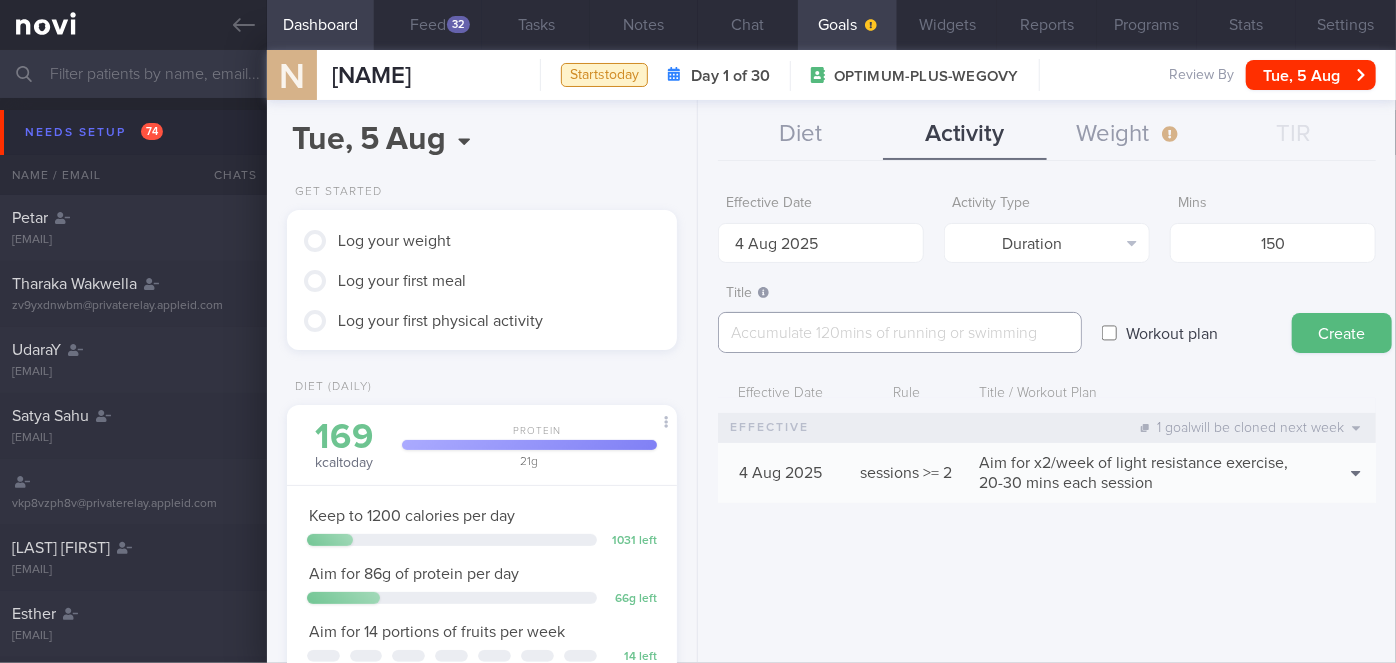 click at bounding box center (900, 332) 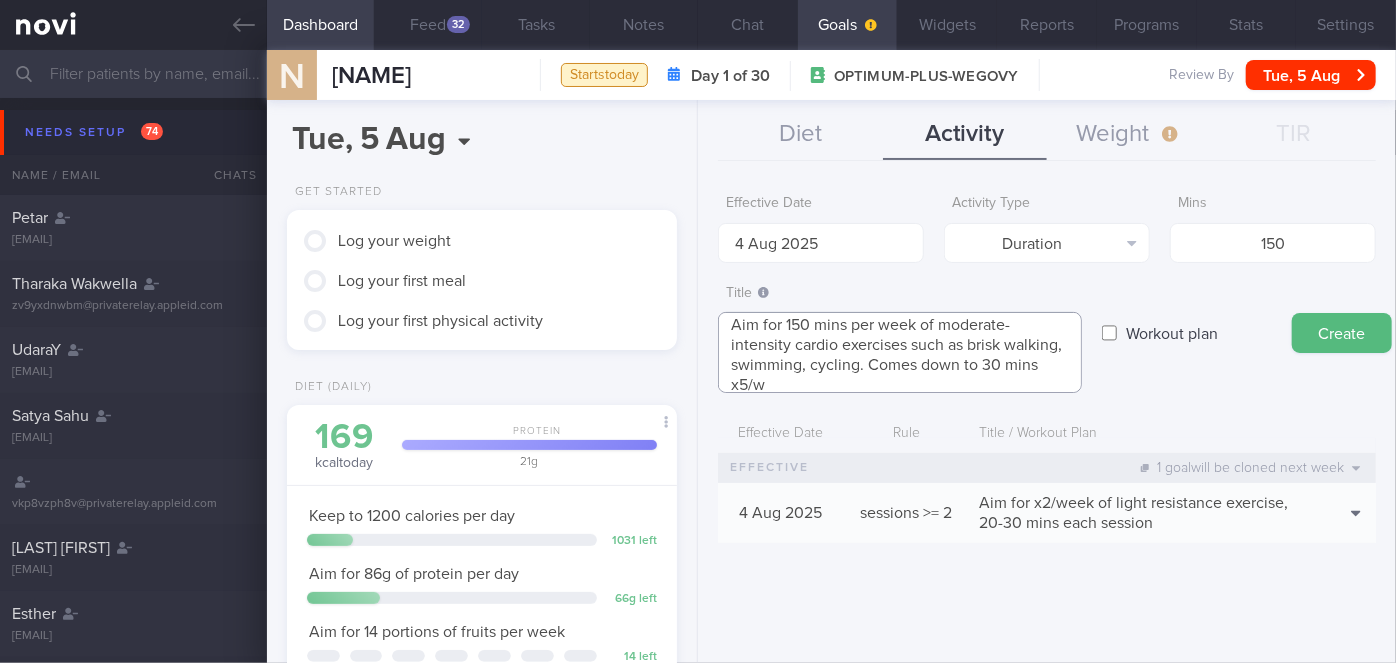 scroll, scrollTop: 0, scrollLeft: 0, axis: both 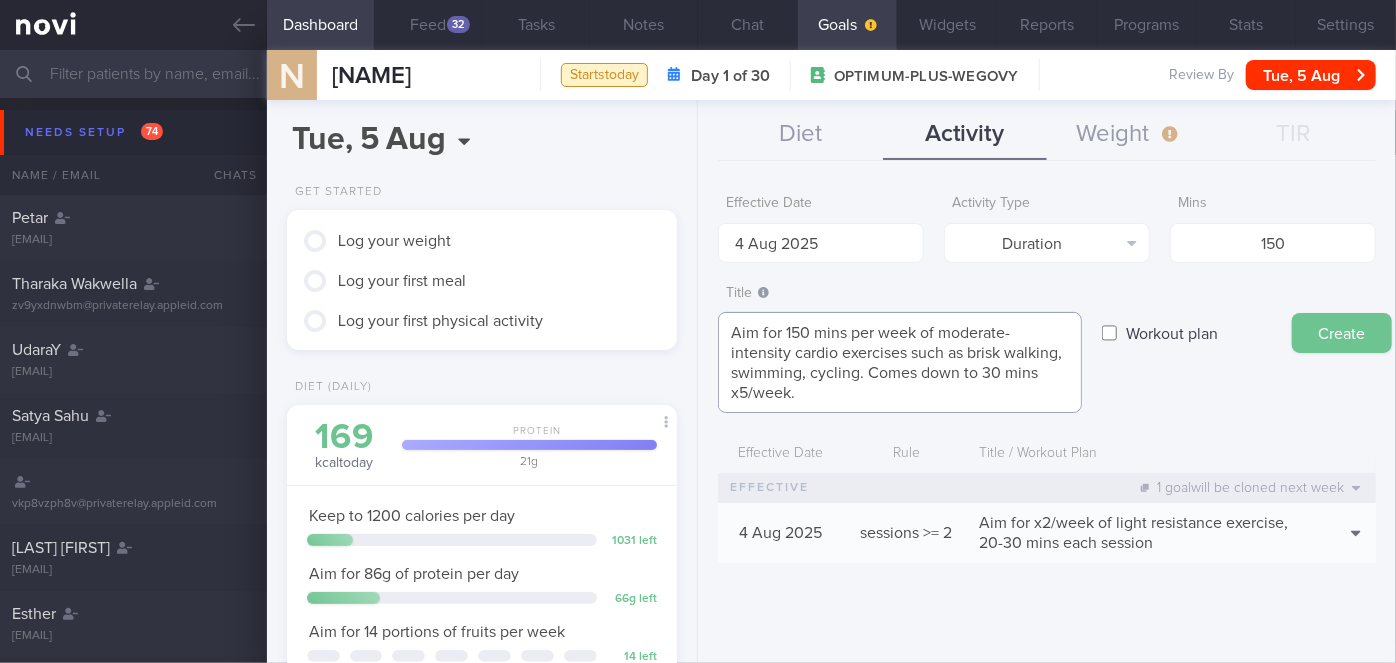type on "Aim for 150 mins per week of moderate-intensity cardio exercises such as brisk walking, swimming, cycling. Comes down to 30 mins x5/week." 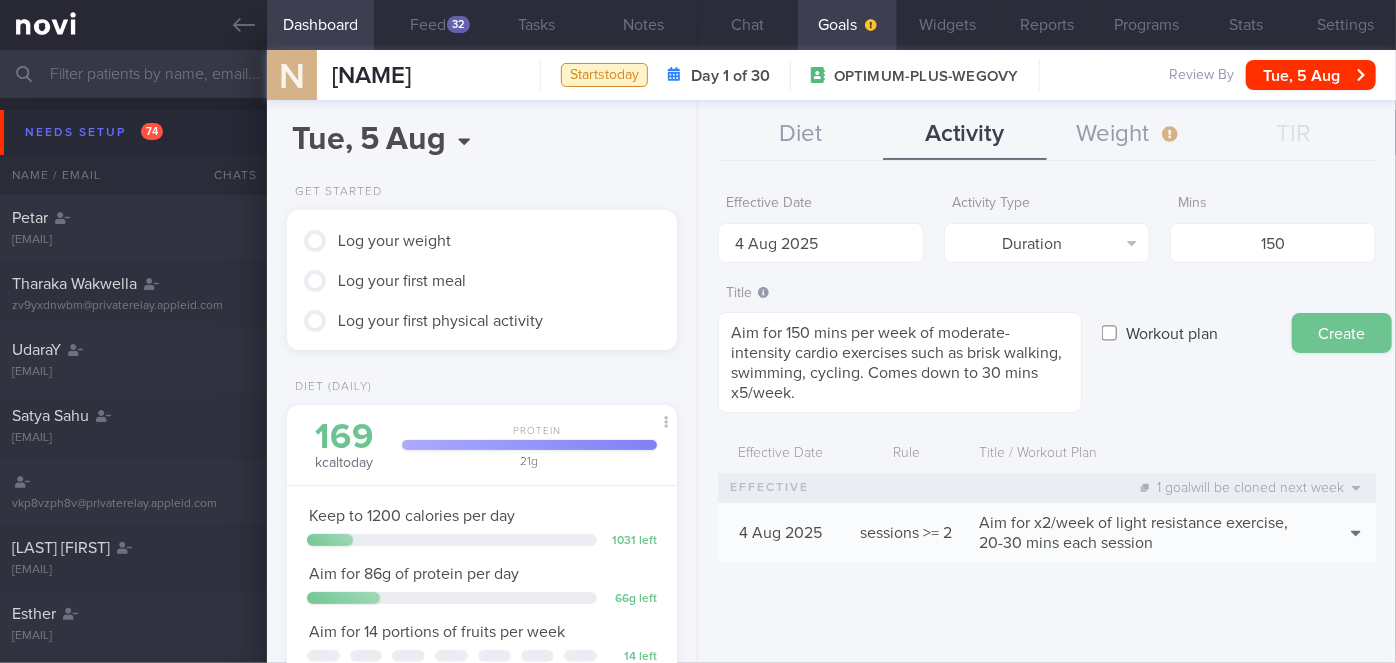 click on "Create" at bounding box center (1342, 333) 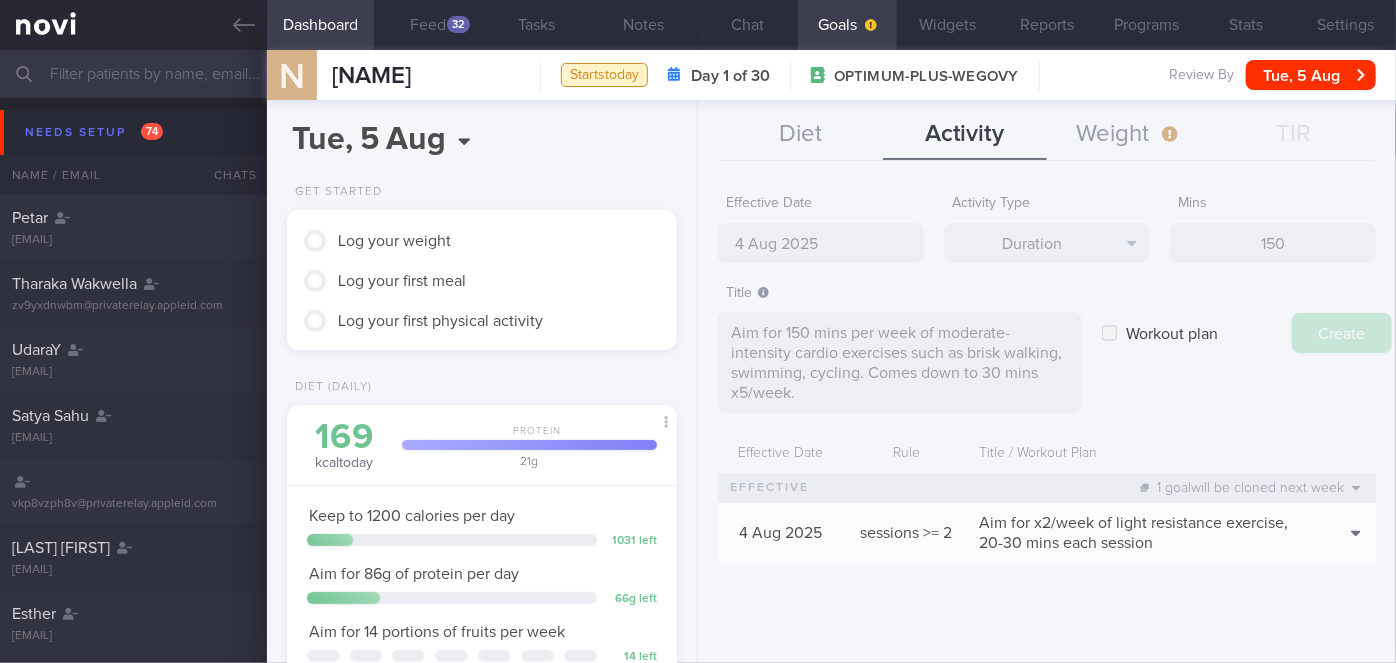type on "11 Aug 2025" 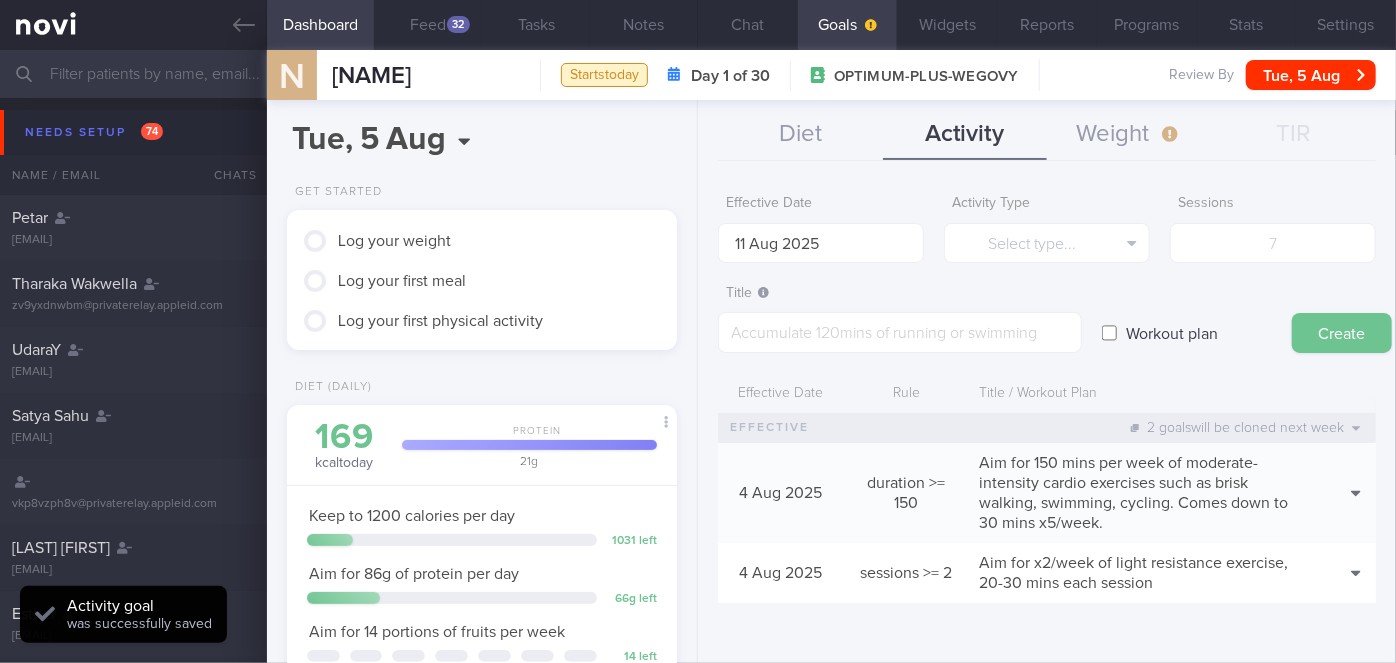 scroll, scrollTop: 0, scrollLeft: 0, axis: both 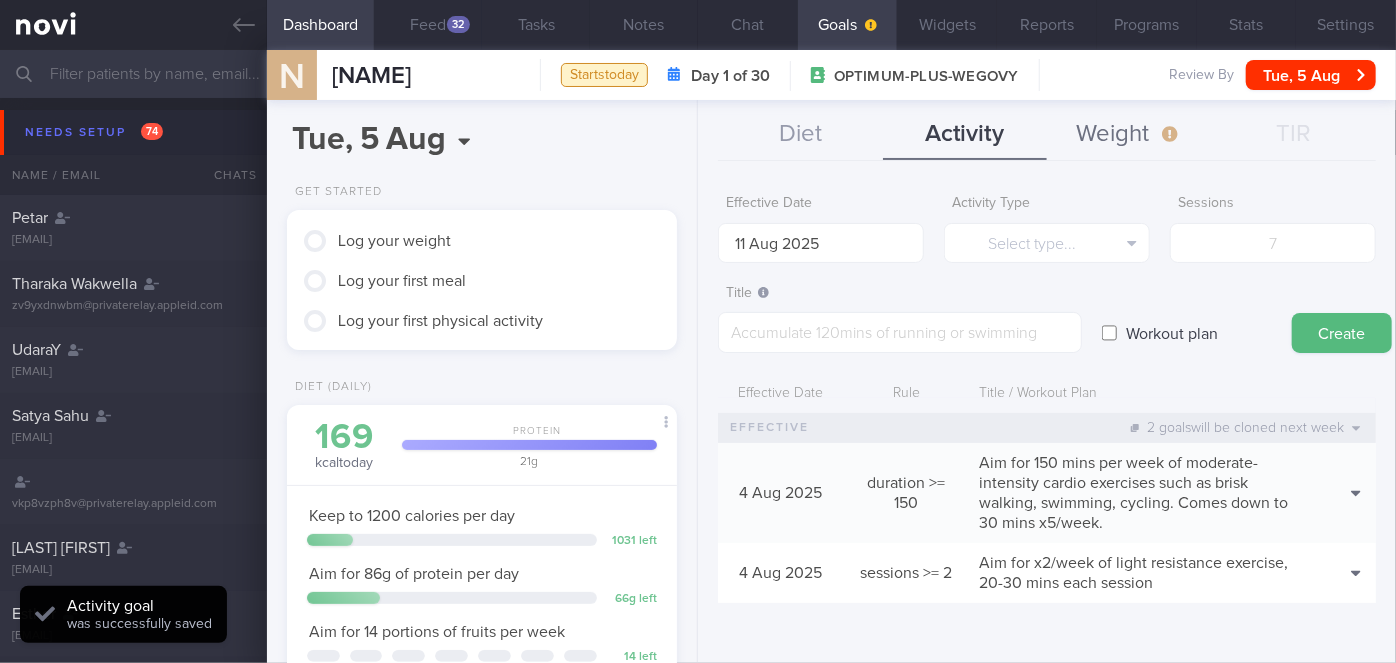 click on "Weight" at bounding box center (1129, 135) 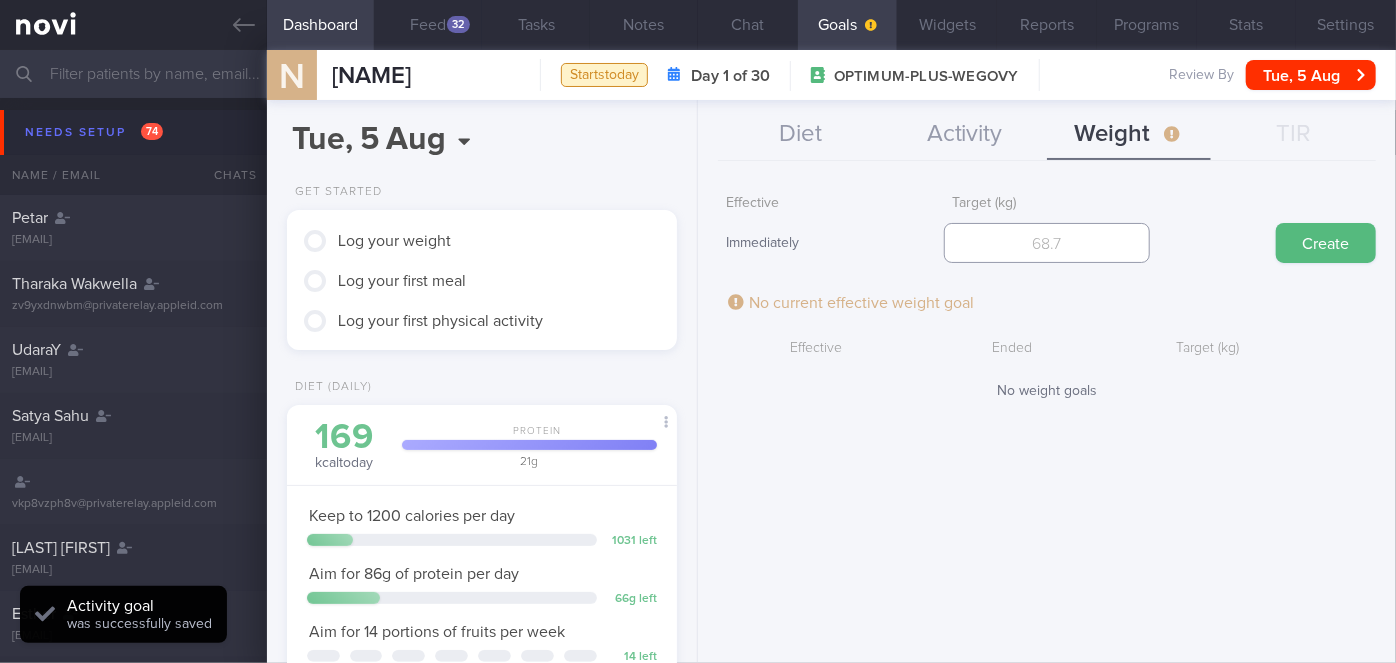 click at bounding box center (1047, 243) 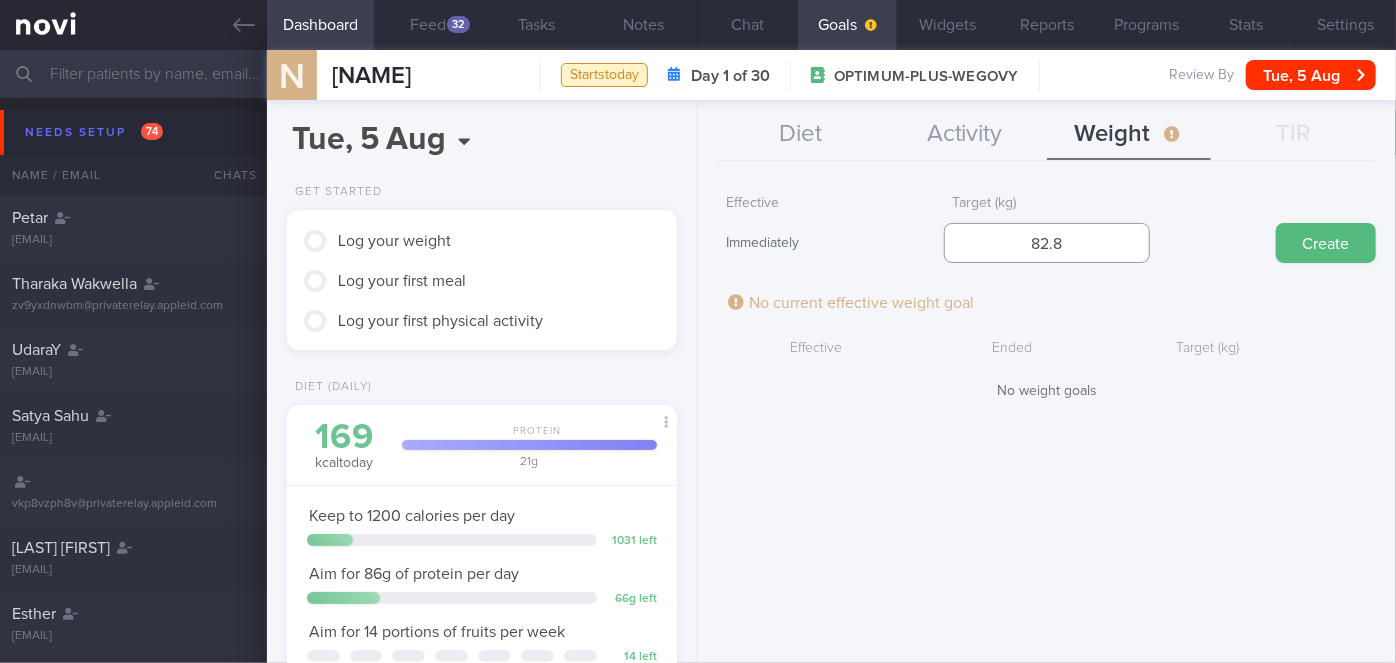 type on "82.8" 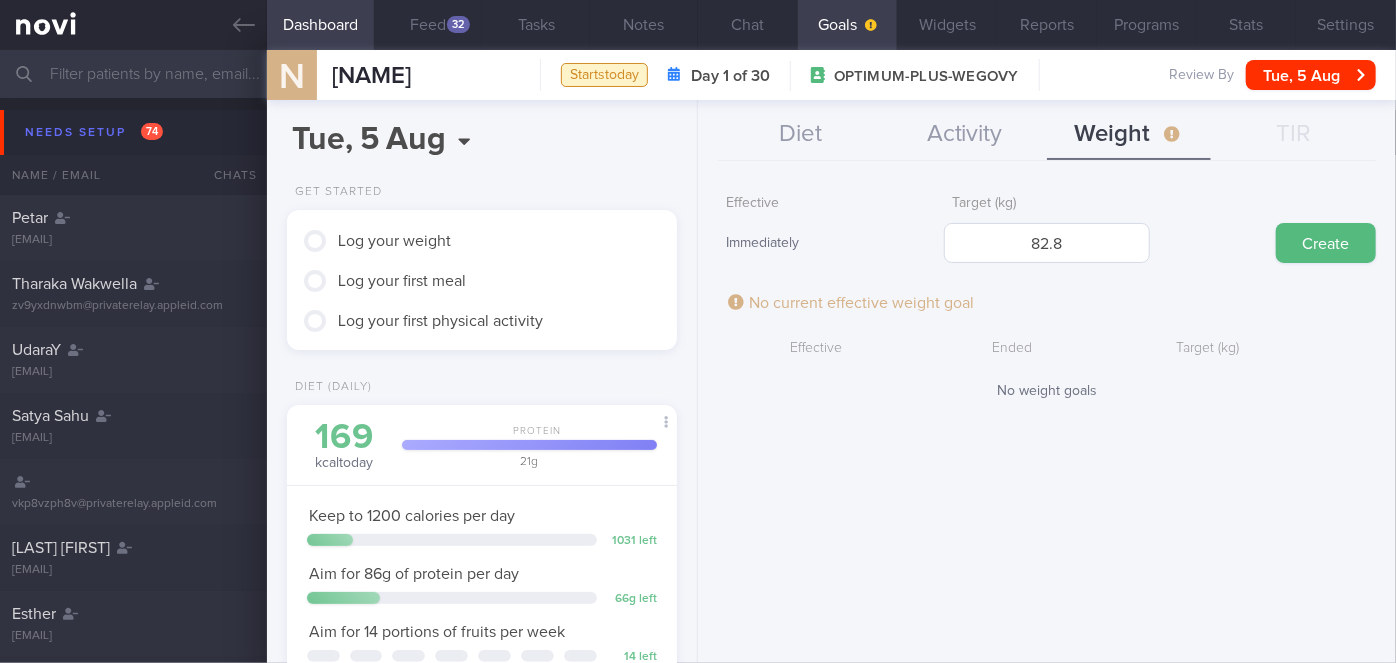 type 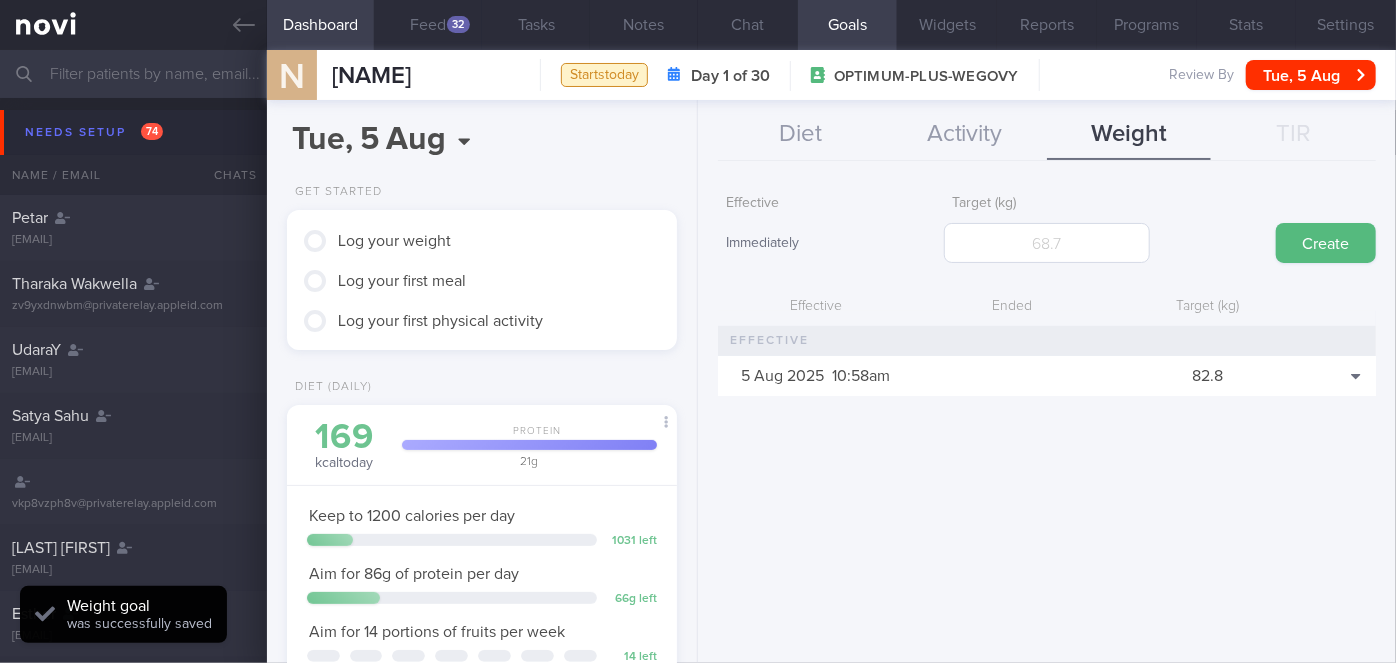scroll, scrollTop: 999800, scrollLeft: 999658, axis: both 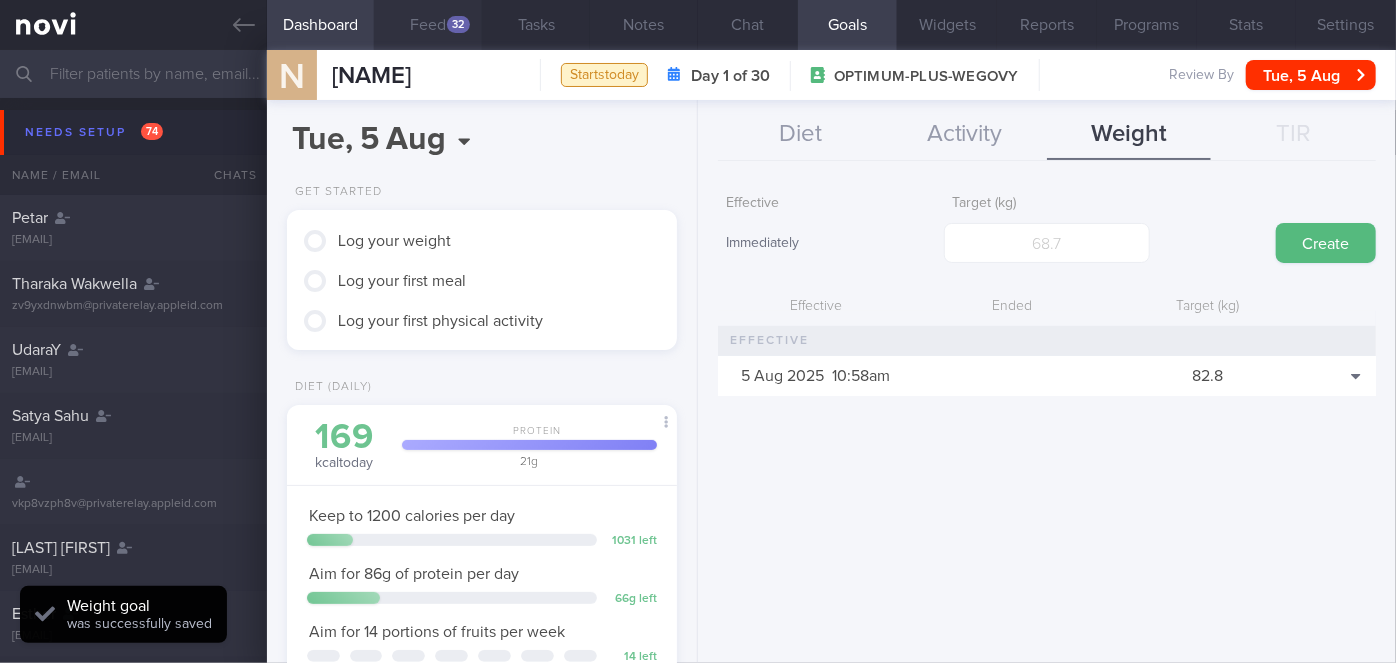 click on "Feed
32" at bounding box center [428, 25] 